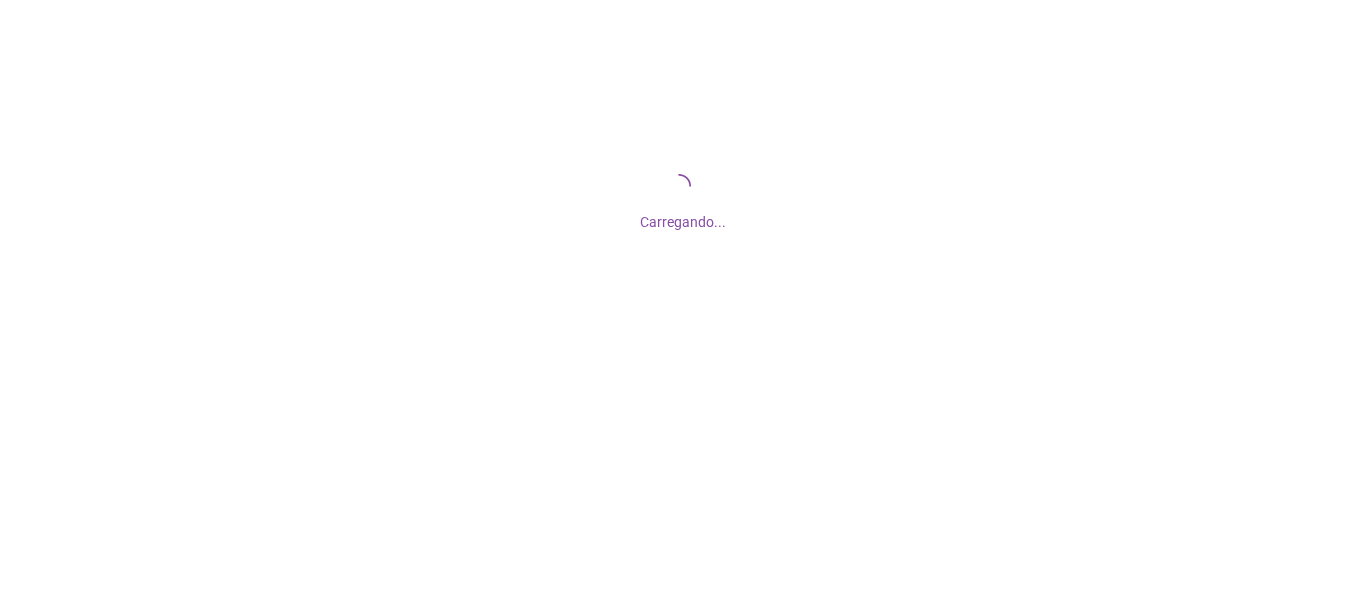 scroll, scrollTop: 0, scrollLeft: 0, axis: both 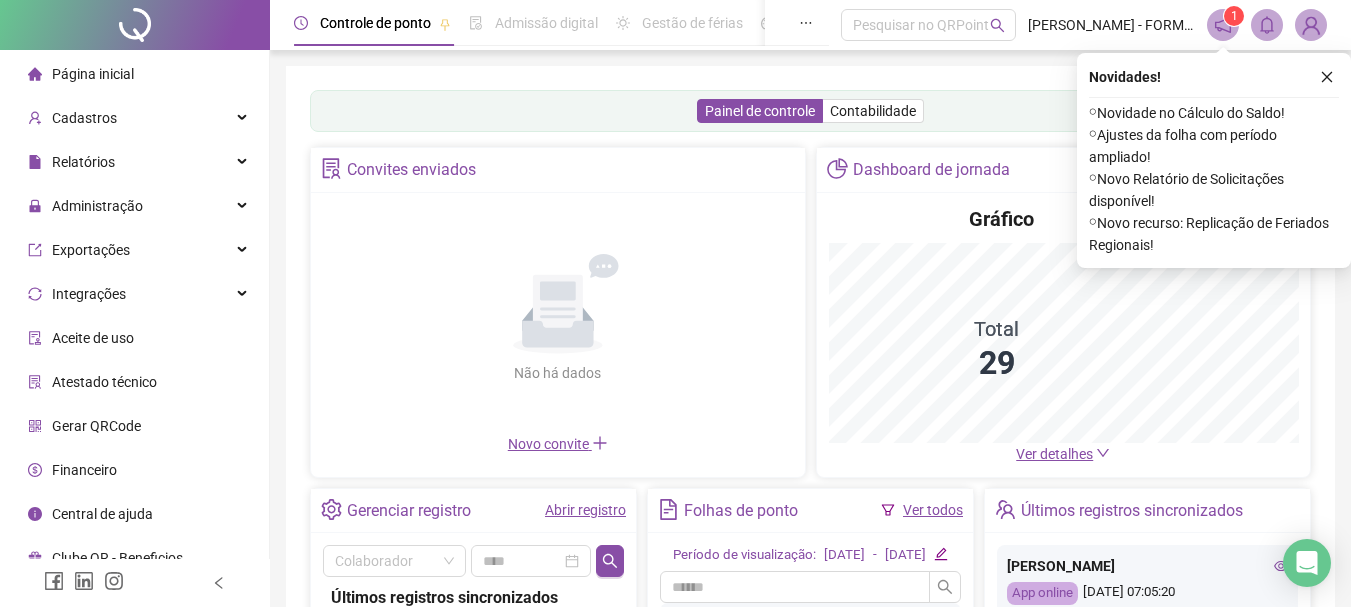 drag, startPoint x: 1329, startPoint y: 72, endPoint x: 1316, endPoint y: 78, distance: 14.3178215 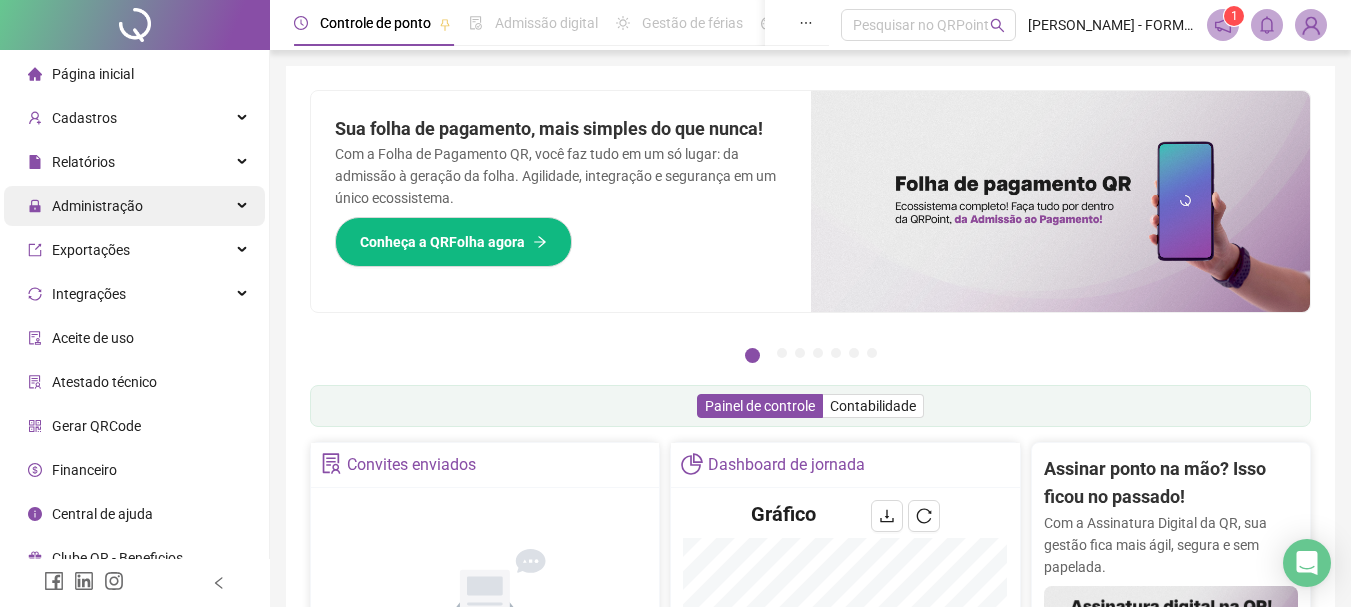 click on "Administração" at bounding box center (134, 206) 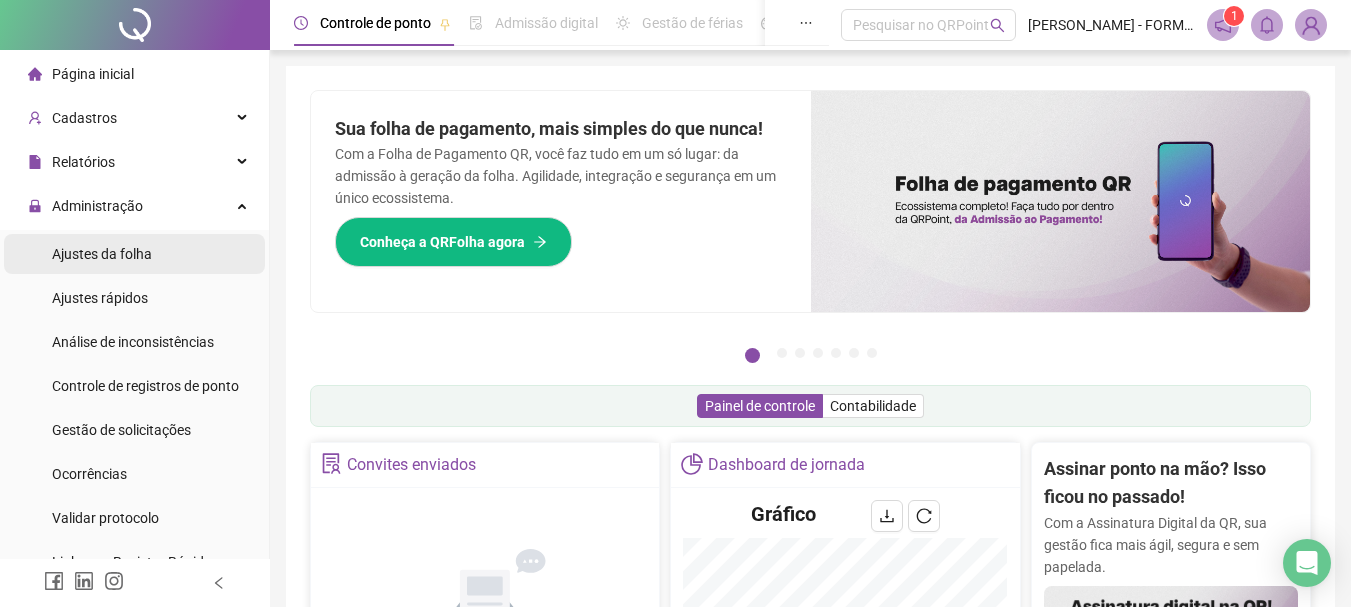click on "Ajustes da folha" at bounding box center (102, 254) 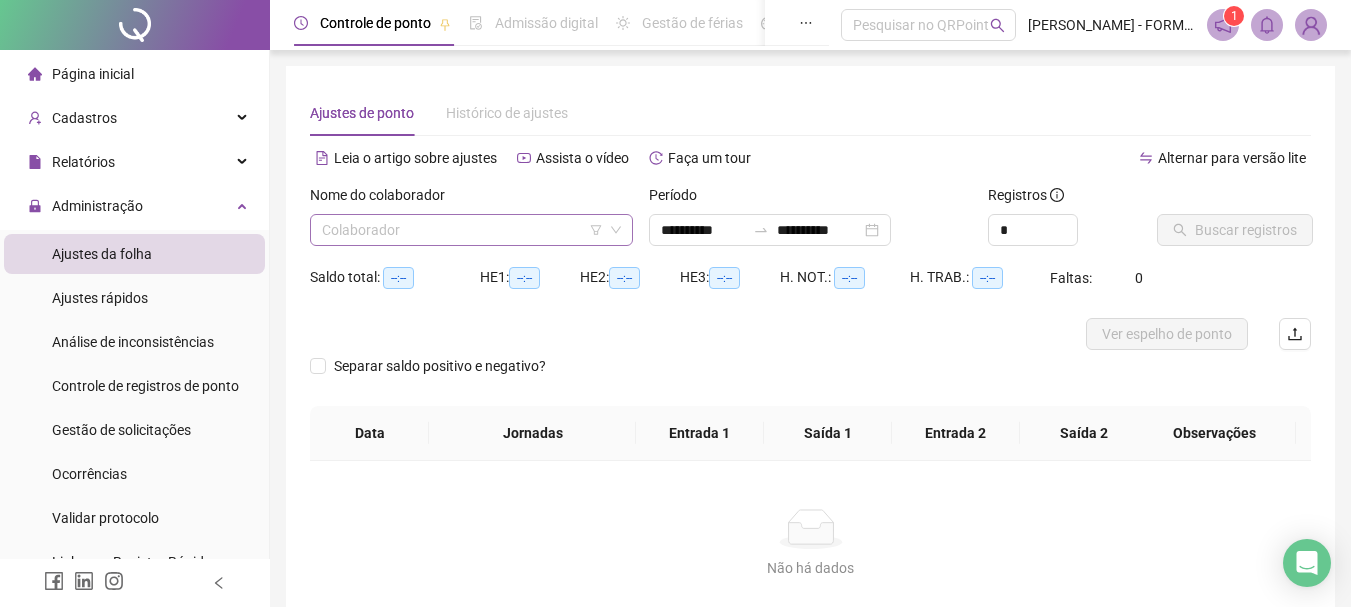 click at bounding box center (465, 230) 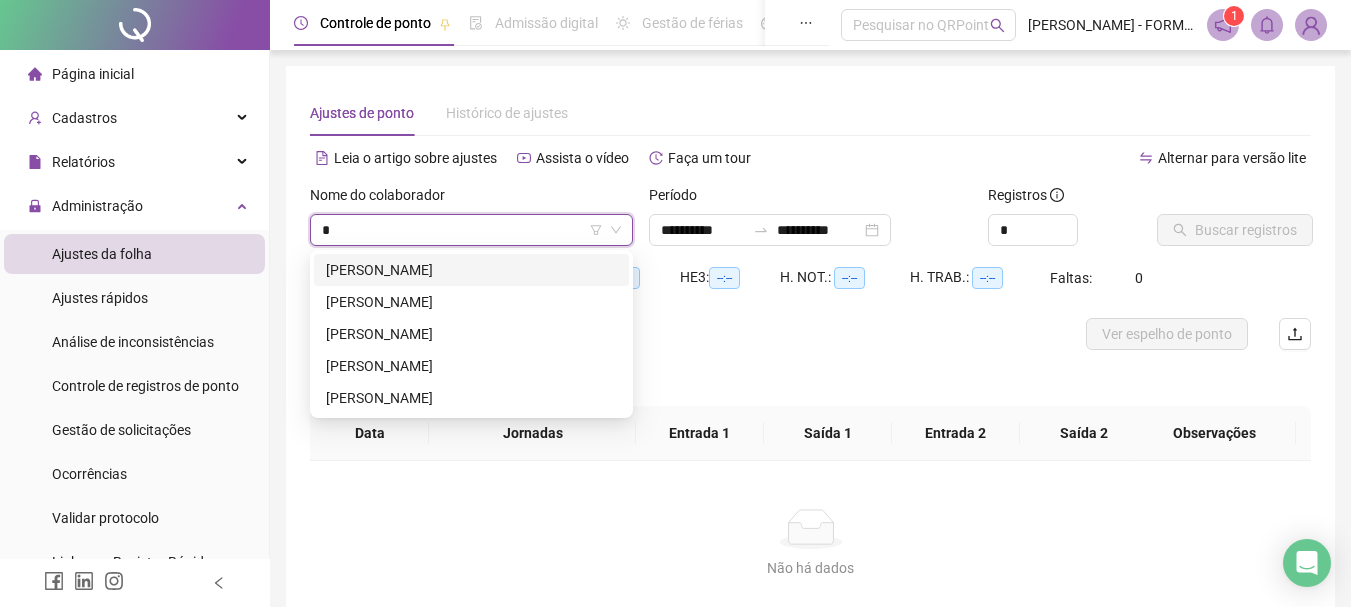 type on "**" 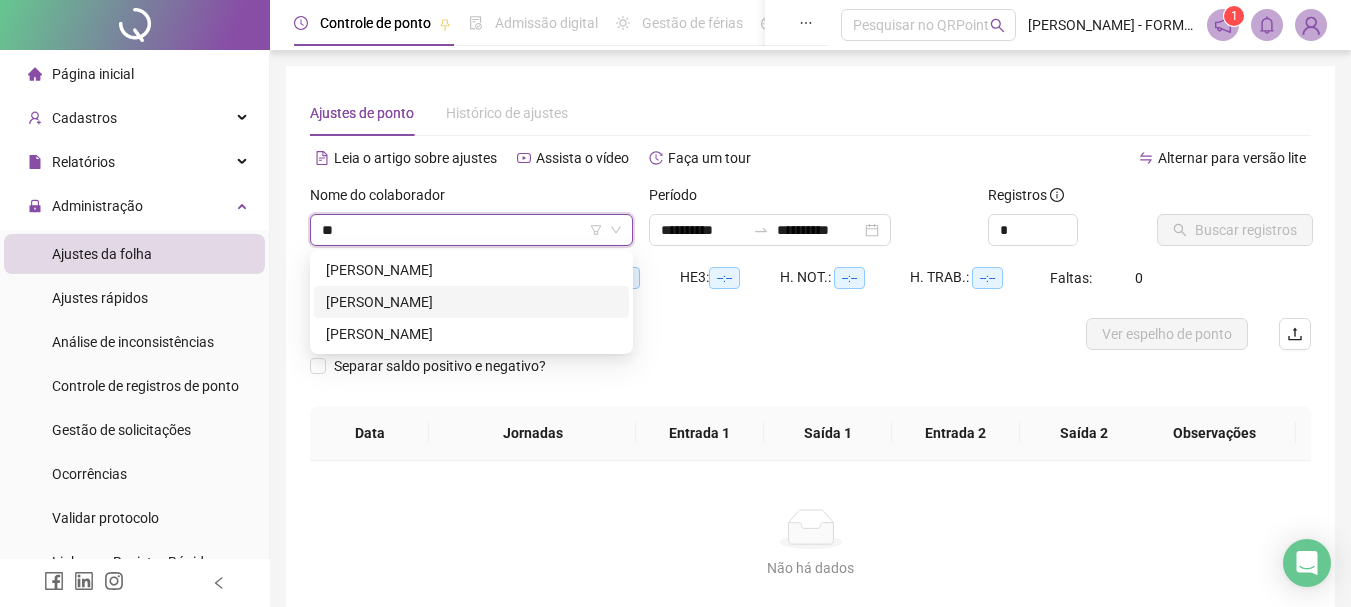 click on "[PERSON_NAME]" at bounding box center (471, 302) 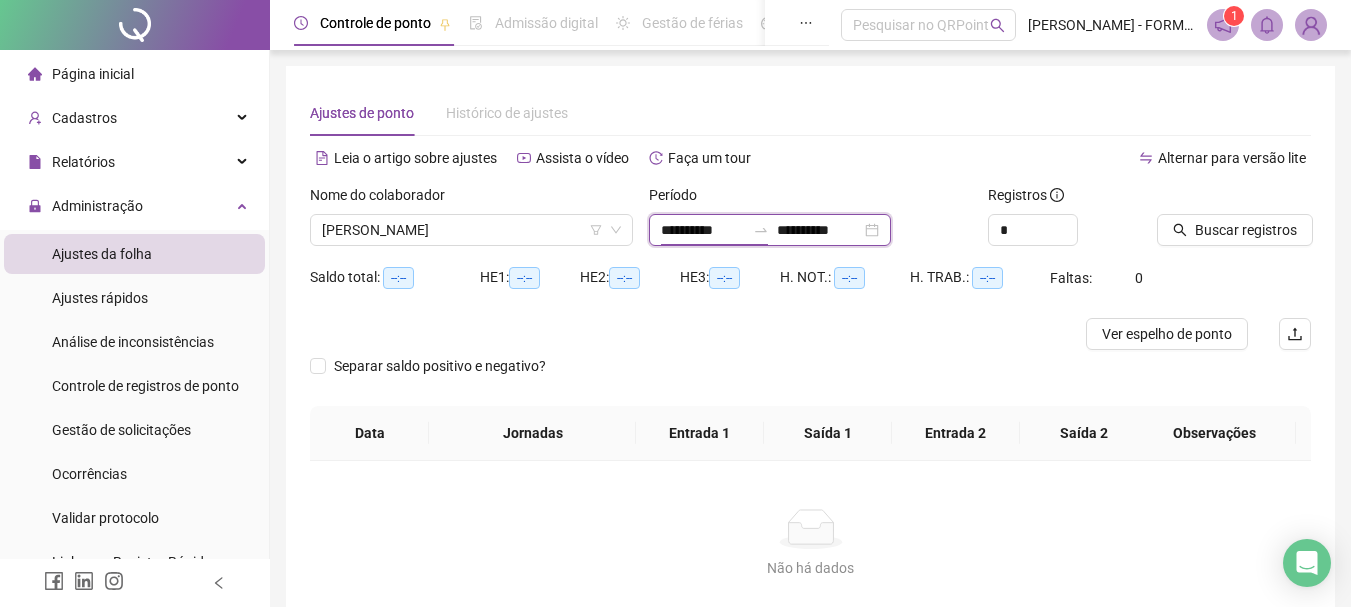 click on "**********" at bounding box center (703, 230) 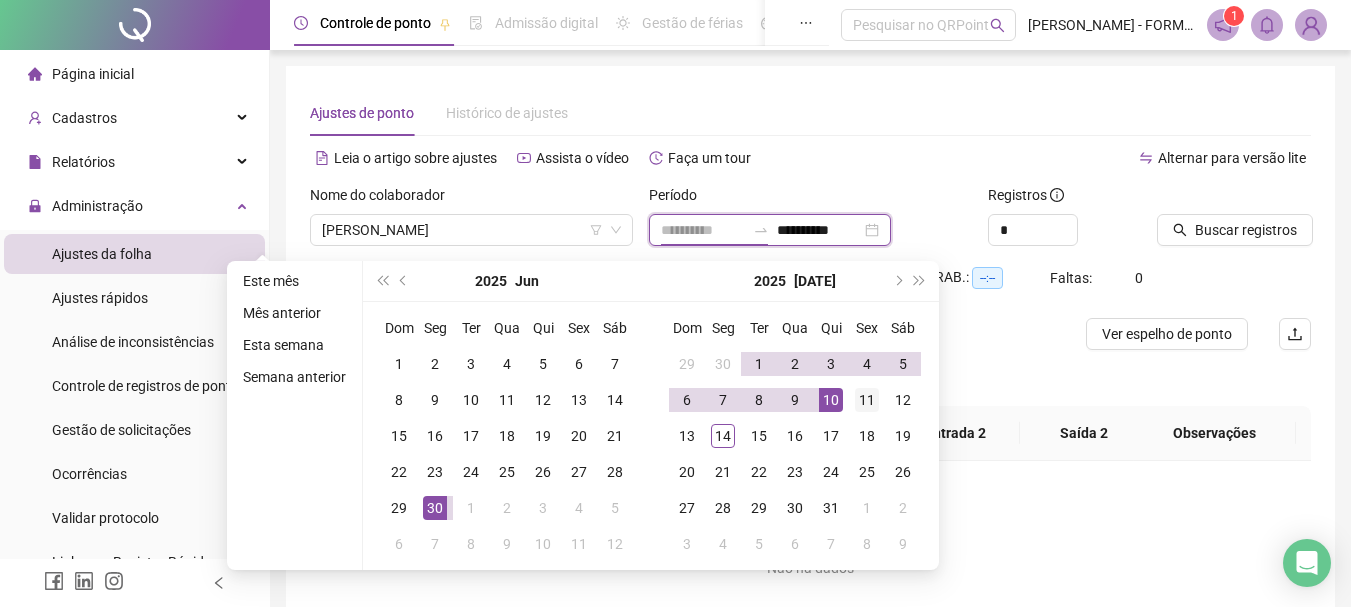 type on "**********" 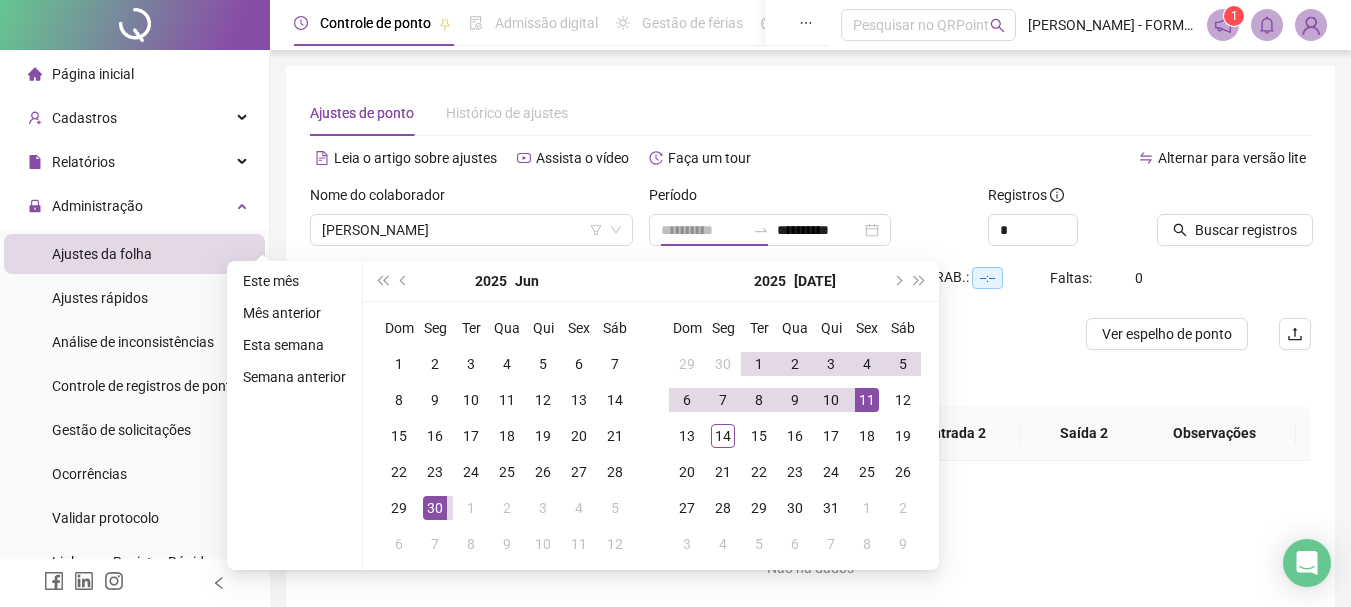 click on "11" at bounding box center (867, 400) 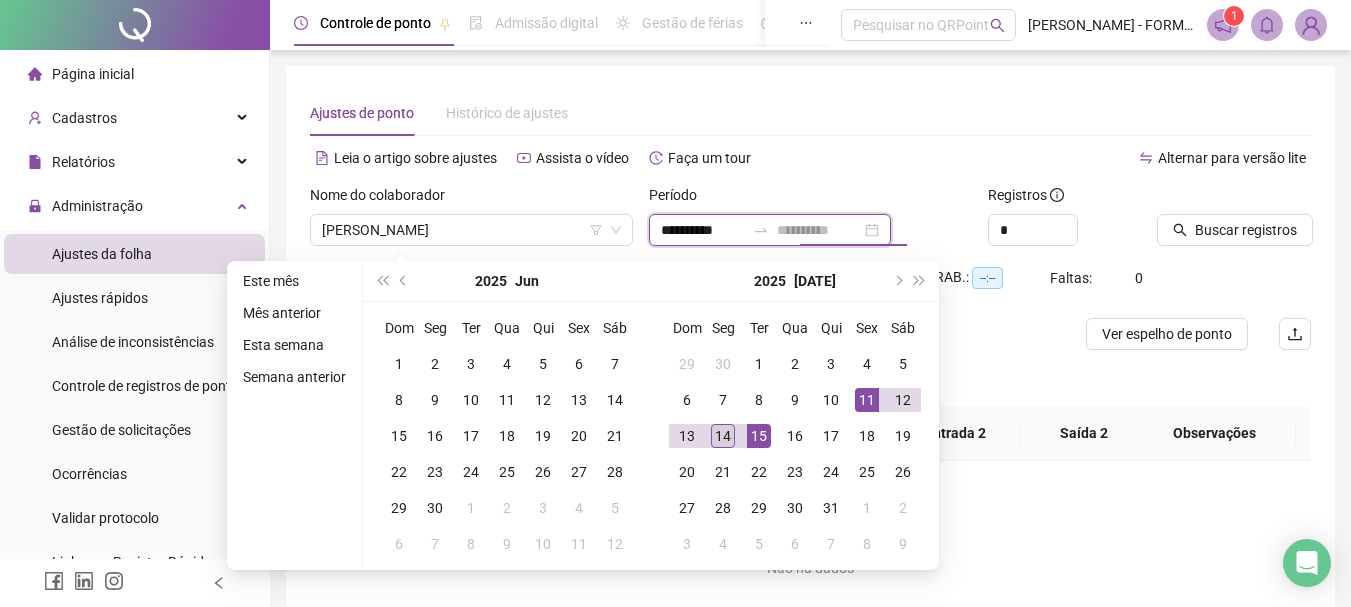 type on "**********" 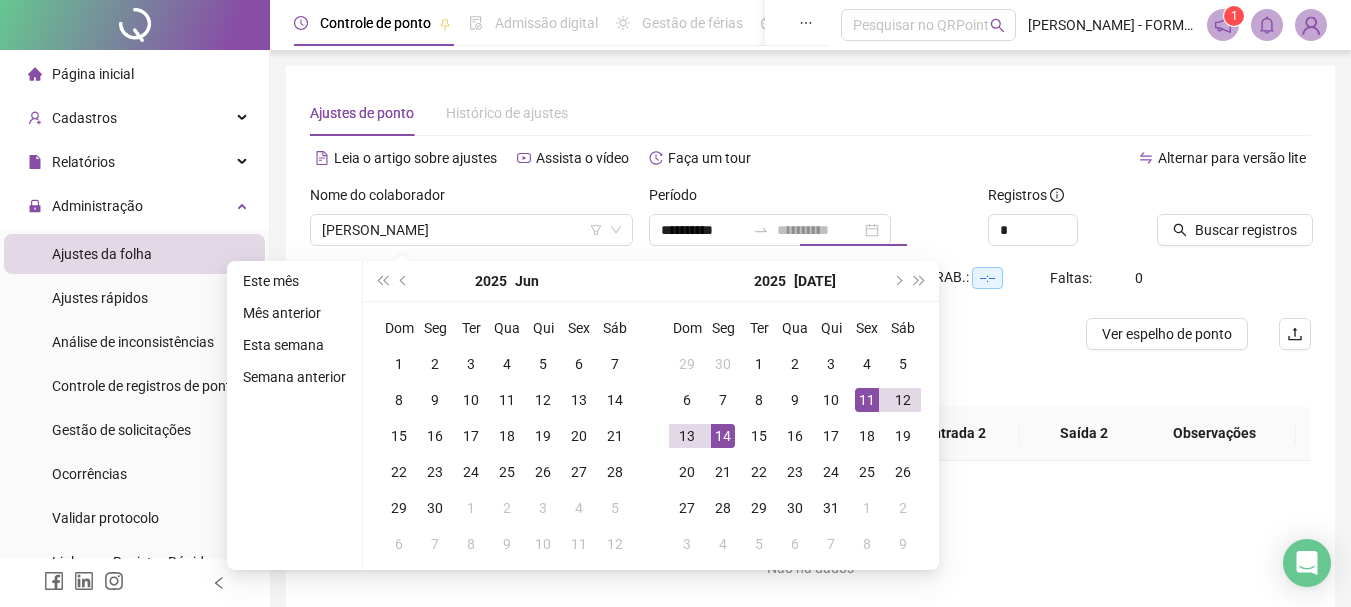 click on "14" at bounding box center [723, 436] 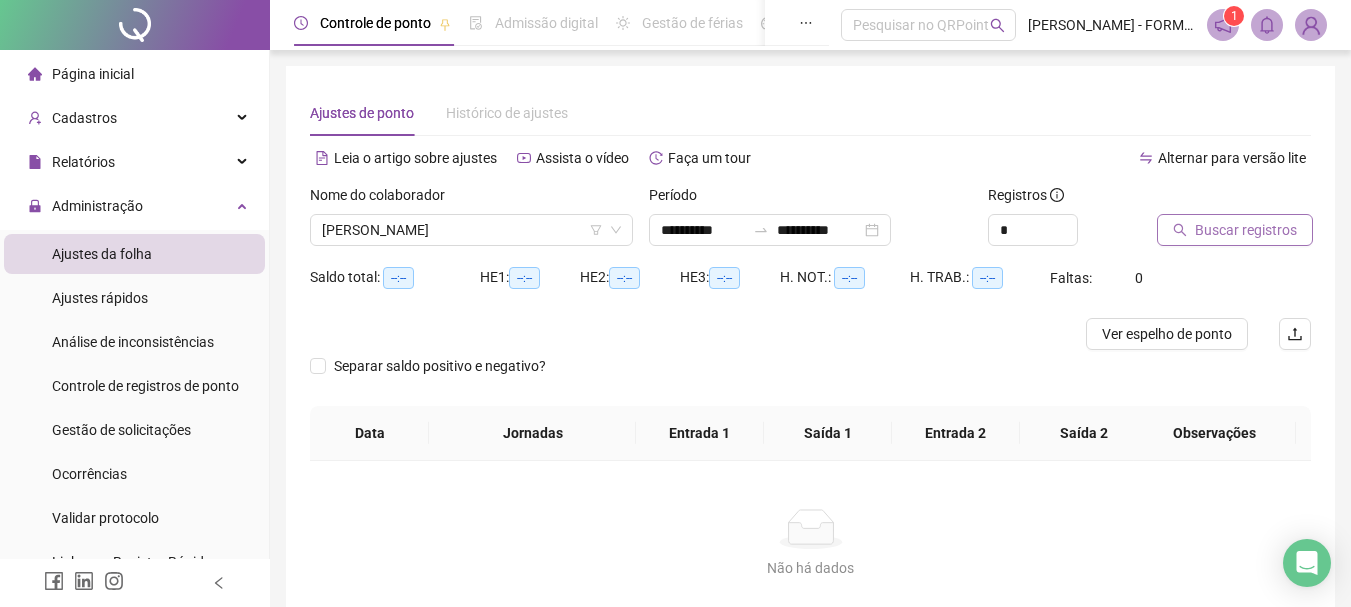 click on "Buscar registros" at bounding box center (1246, 230) 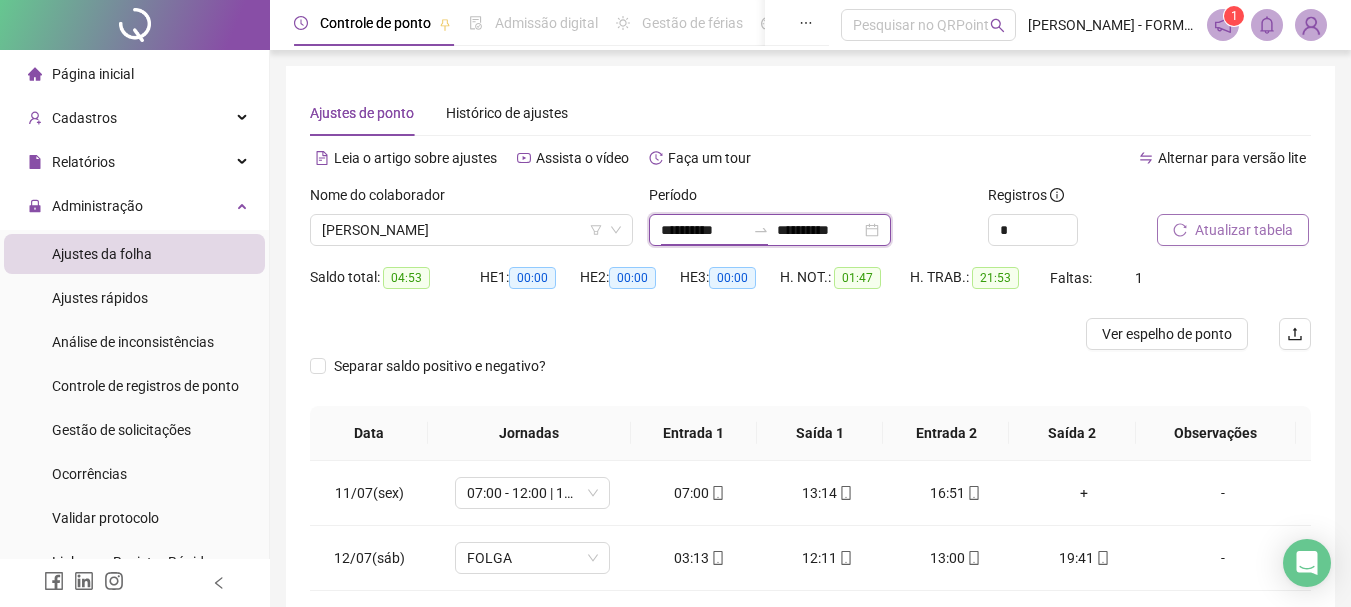 click on "**********" at bounding box center (703, 230) 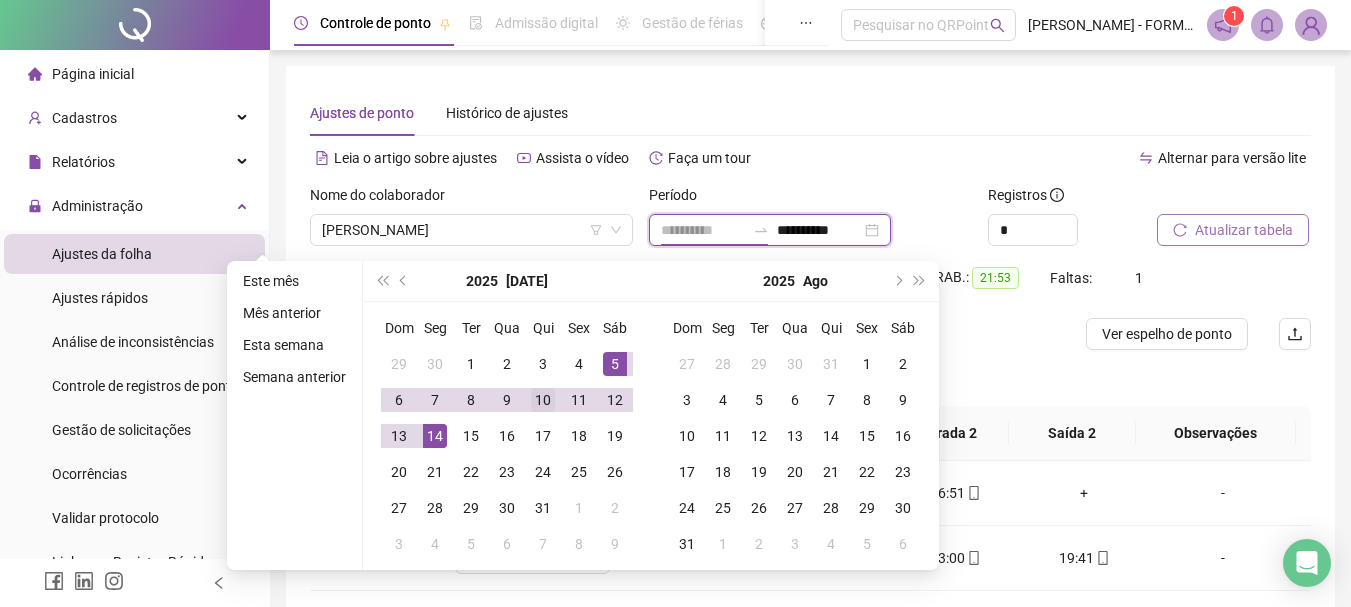 type on "**********" 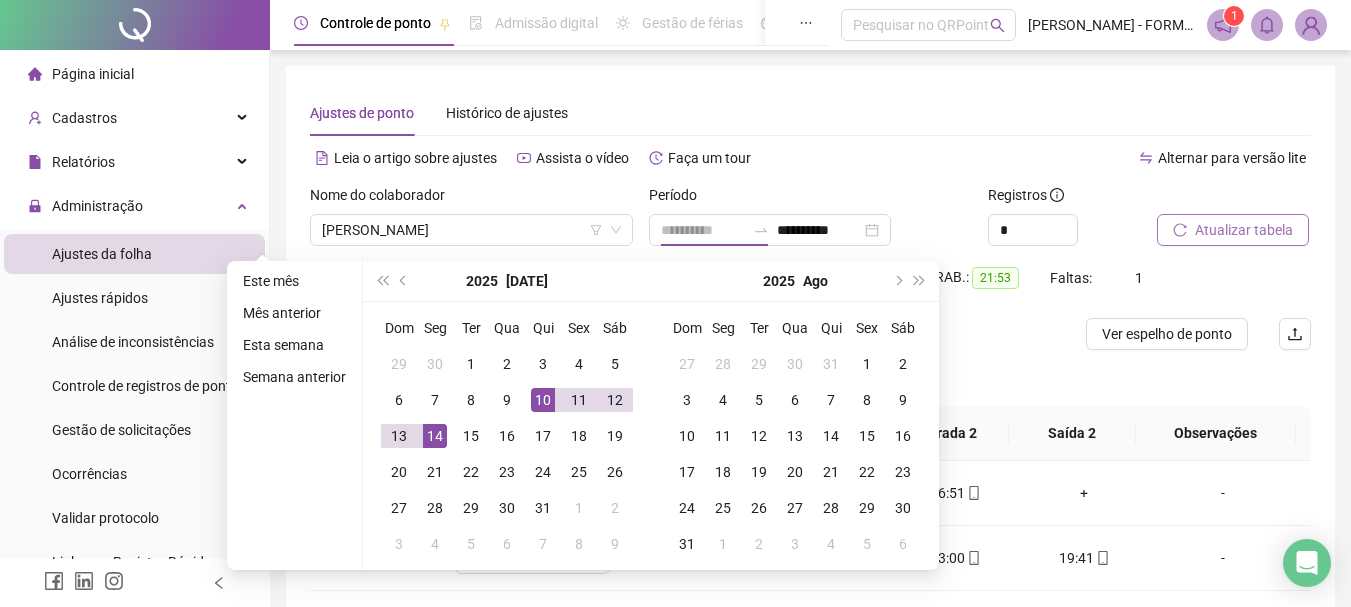 click on "10" at bounding box center [543, 400] 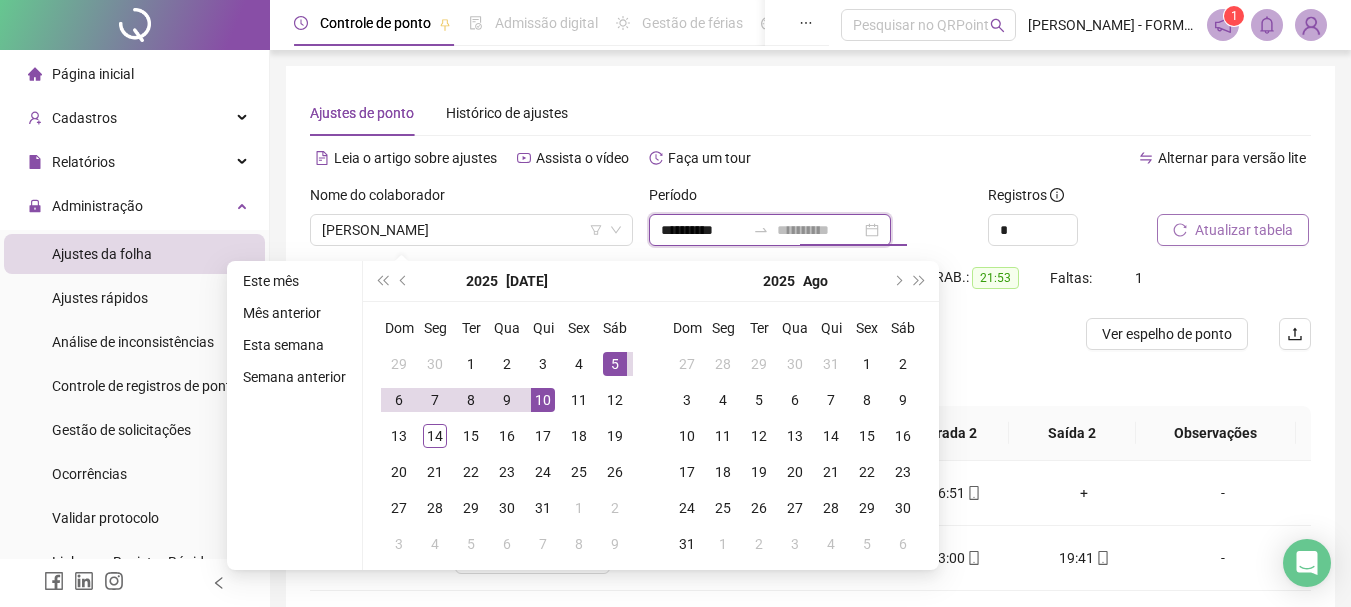 type on "**********" 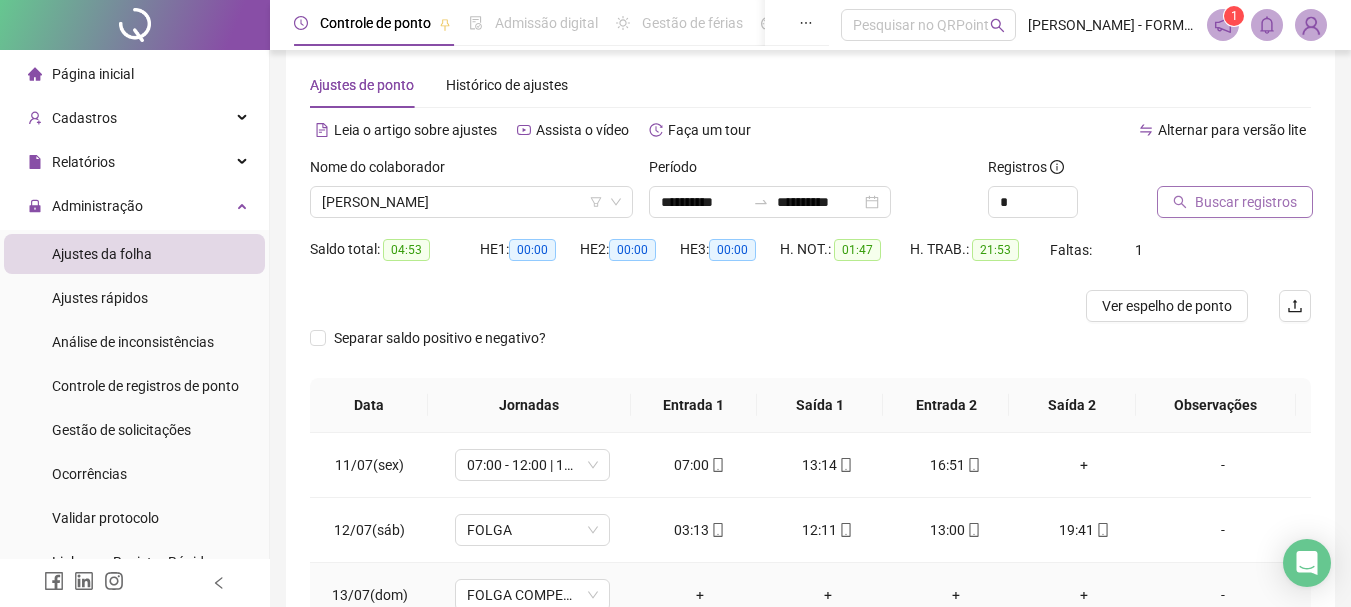 scroll, scrollTop: 24, scrollLeft: 0, axis: vertical 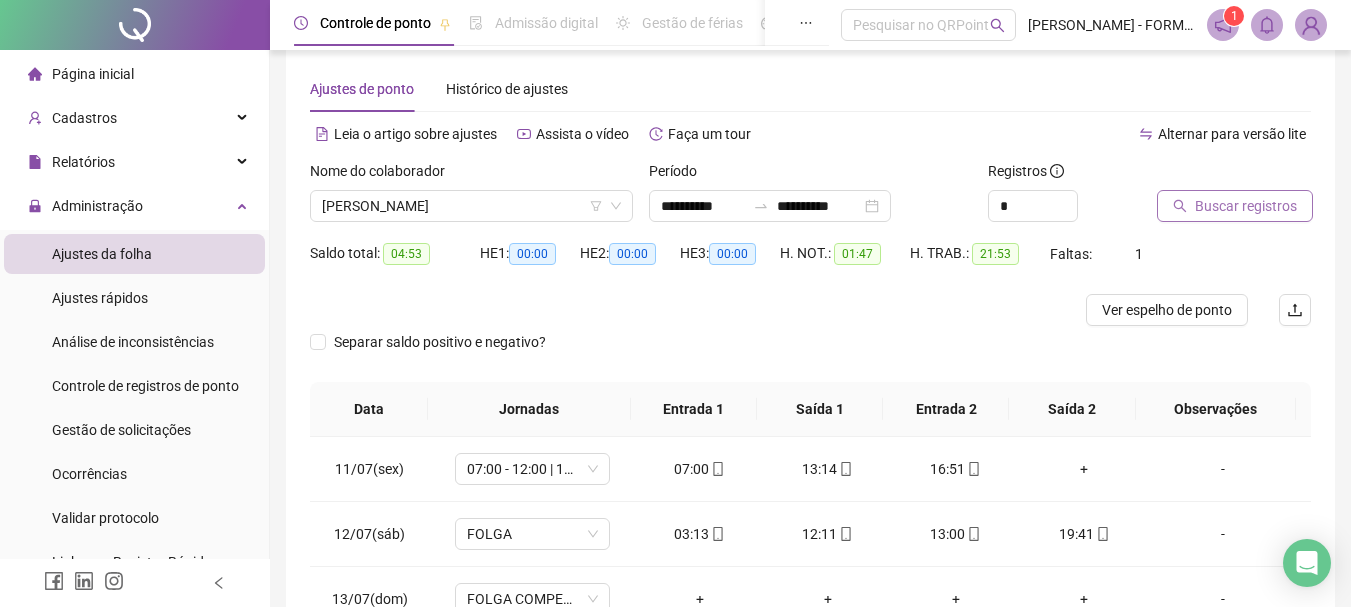 click on "Buscar registros" at bounding box center [1246, 206] 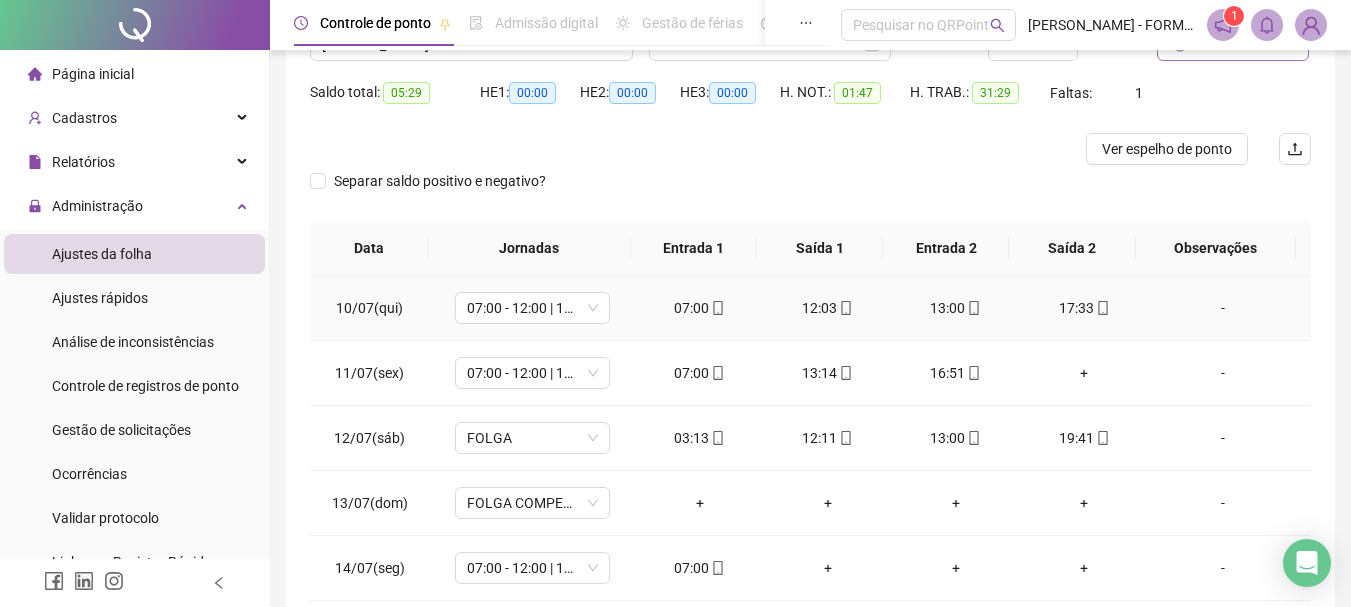 scroll, scrollTop: 224, scrollLeft: 0, axis: vertical 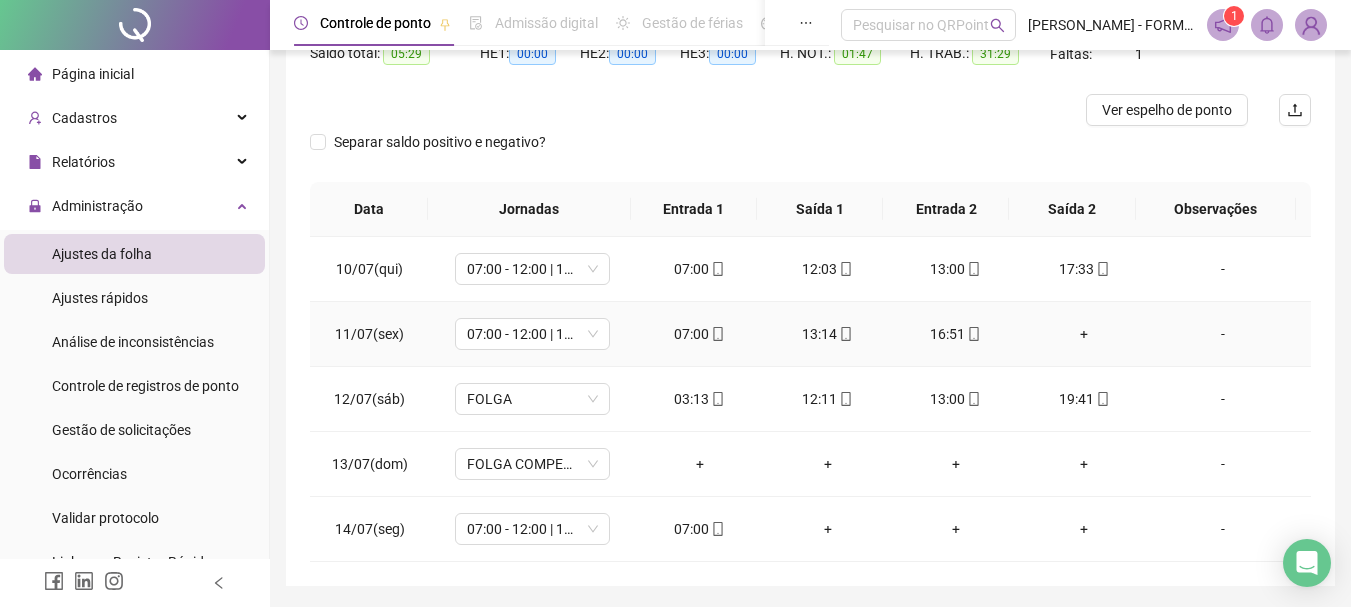 click on "+" at bounding box center [1084, 334] 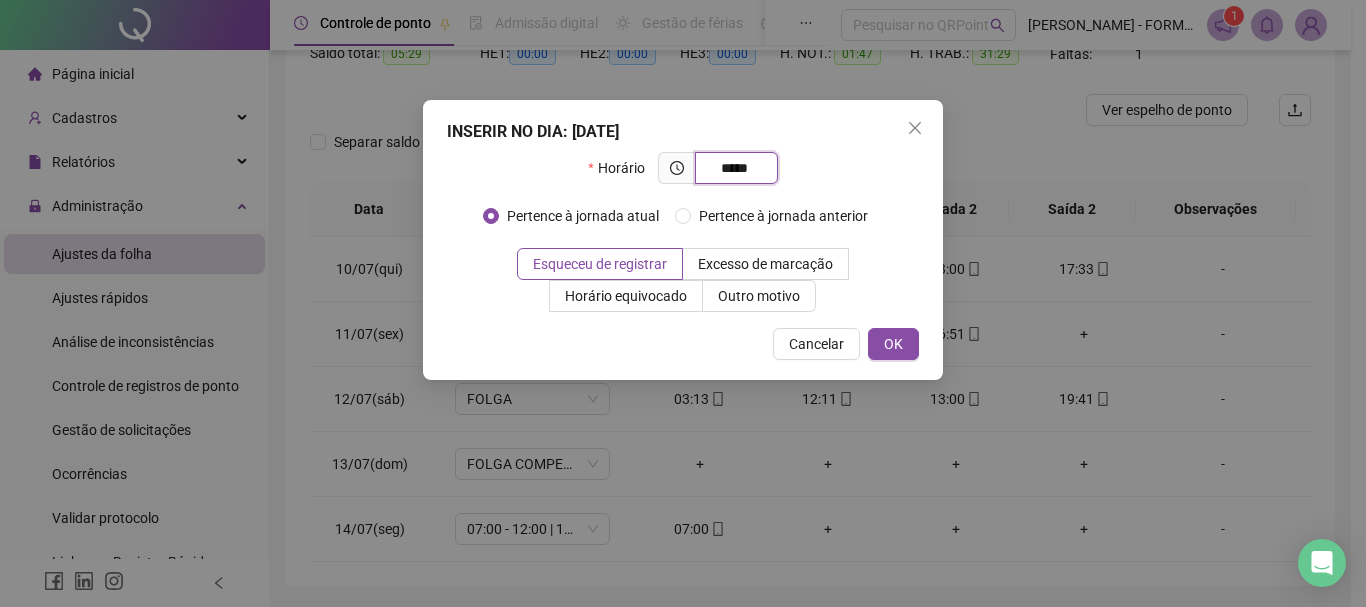 type on "*****" 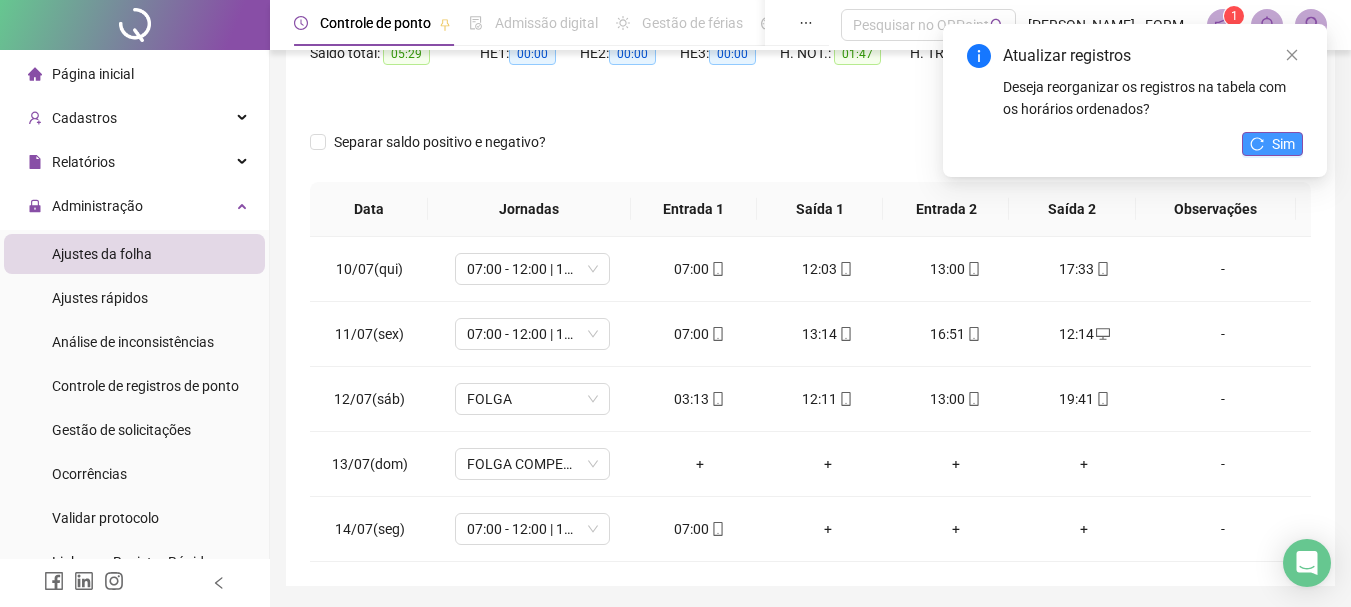 click on "Sim" at bounding box center [1283, 144] 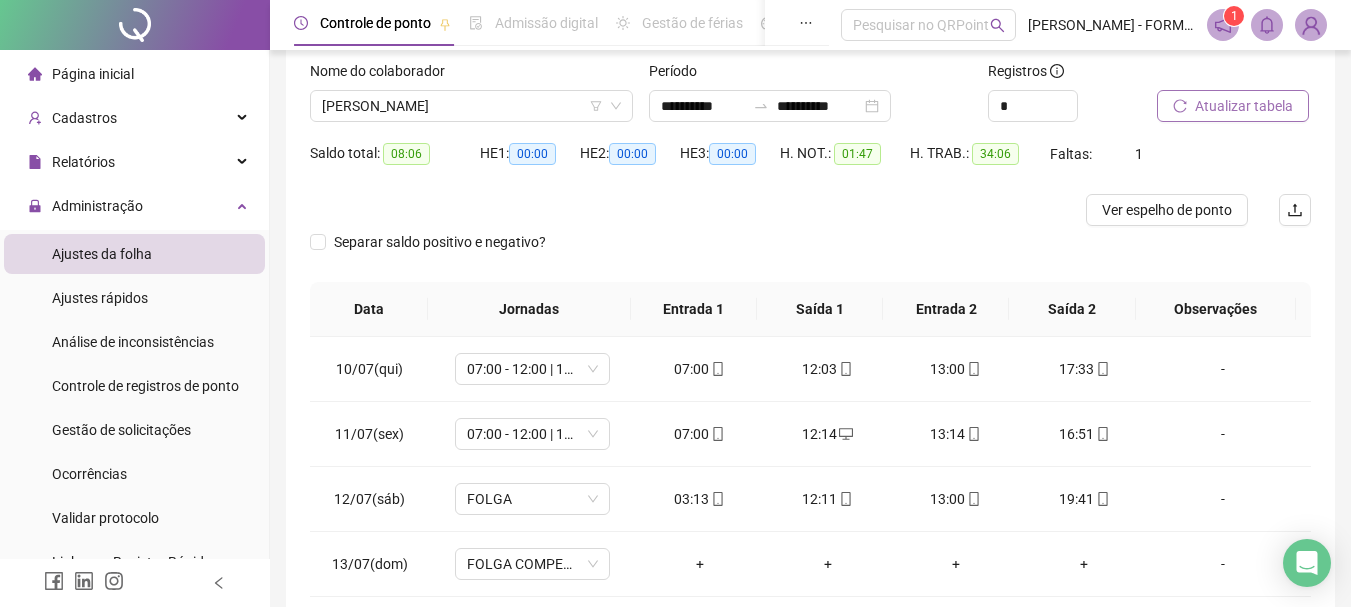 scroll, scrollTop: 24, scrollLeft: 0, axis: vertical 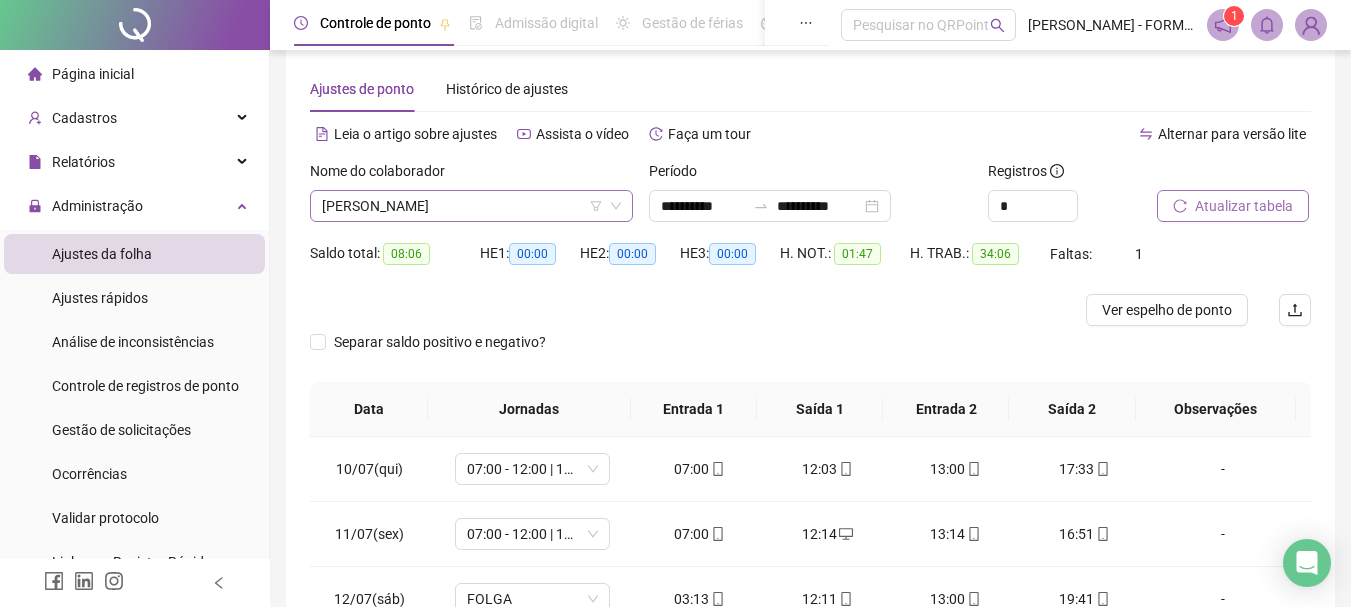 click on "[PERSON_NAME]" at bounding box center [471, 206] 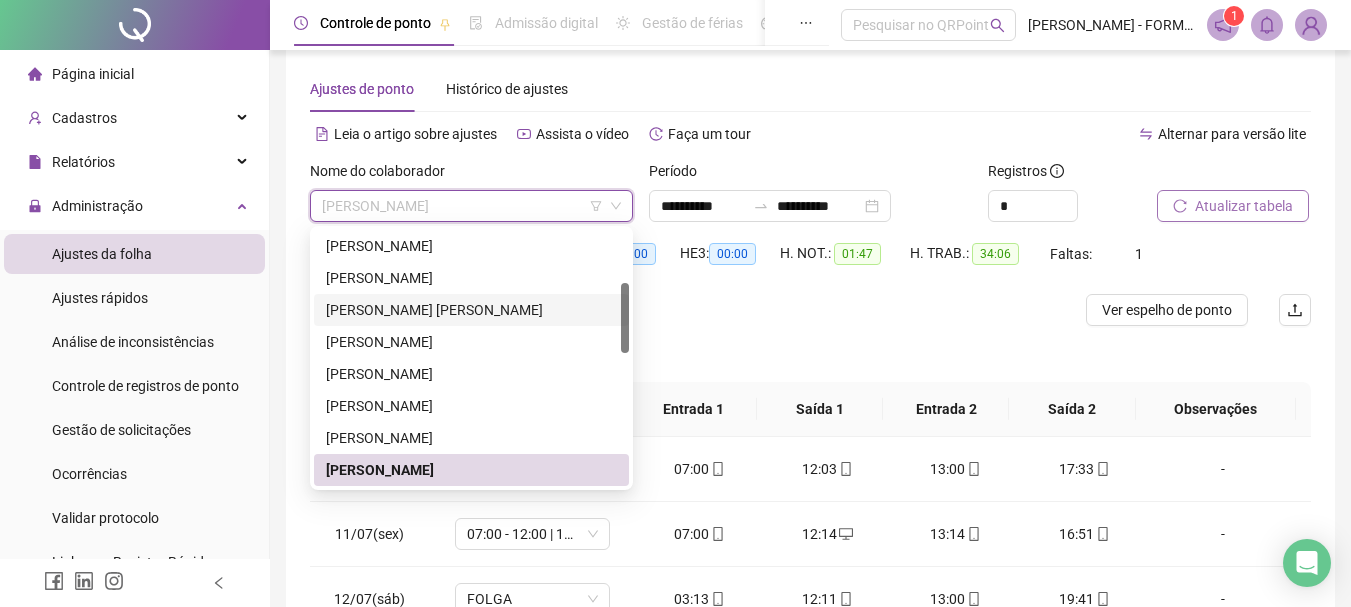 scroll, scrollTop: 0, scrollLeft: 0, axis: both 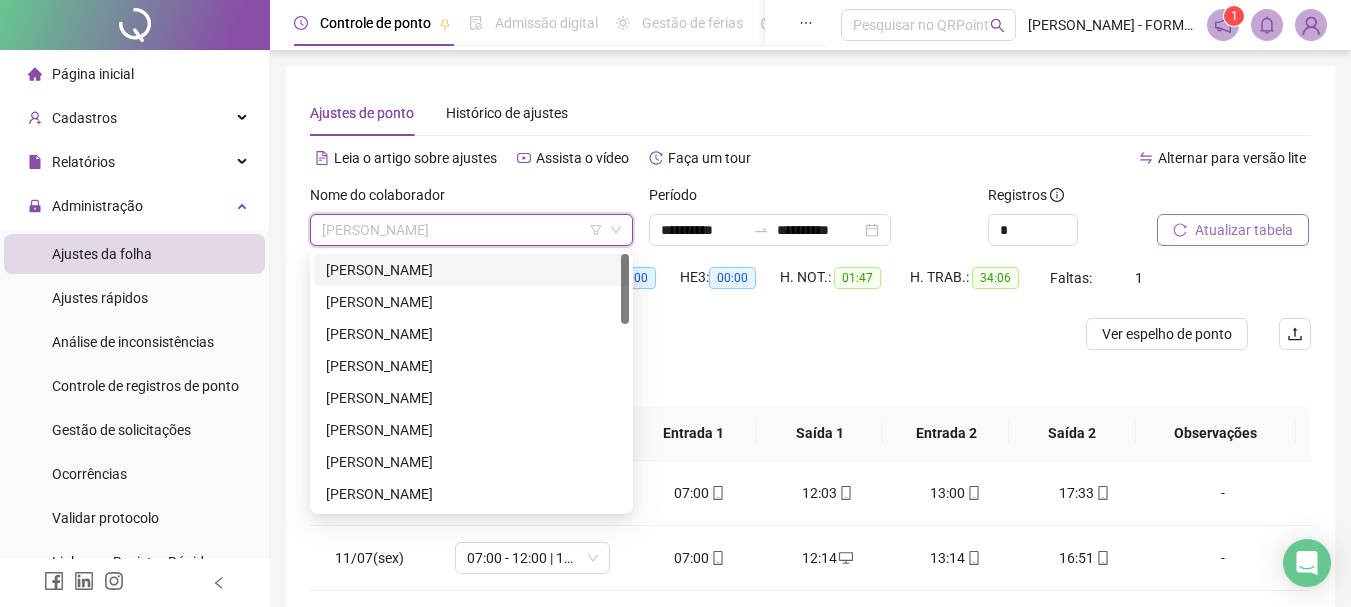 click on "[PERSON_NAME]" at bounding box center [471, 270] 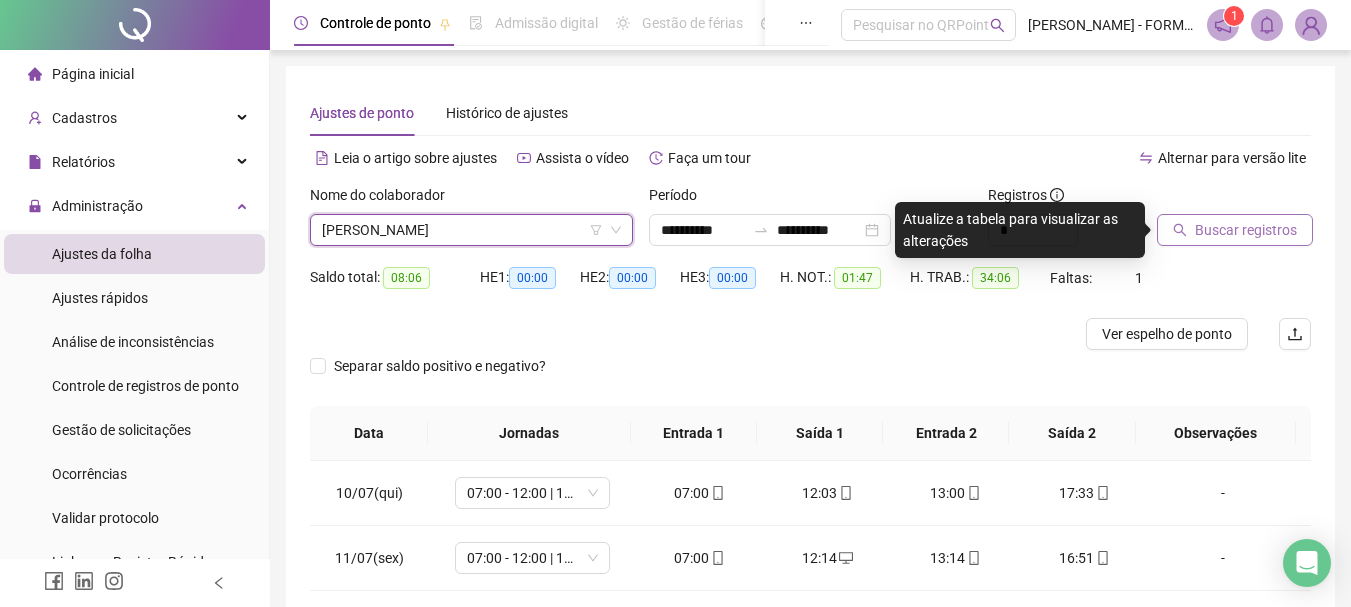 click on "Buscar registros" at bounding box center (1246, 230) 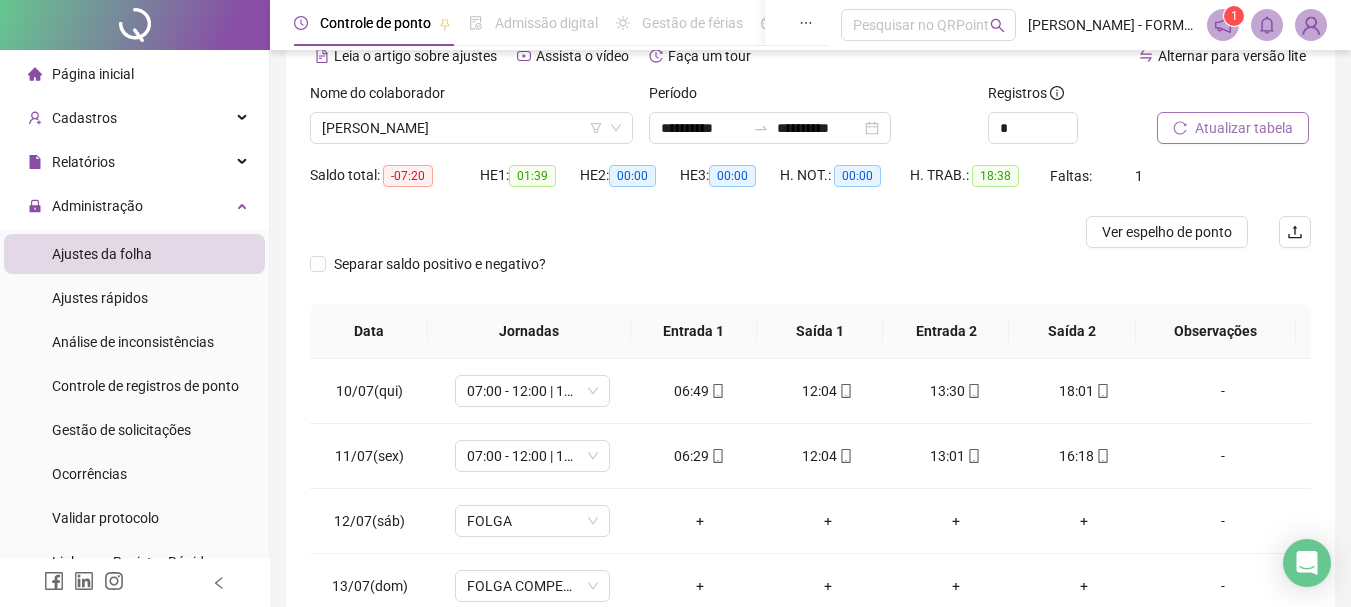scroll, scrollTop: 0, scrollLeft: 0, axis: both 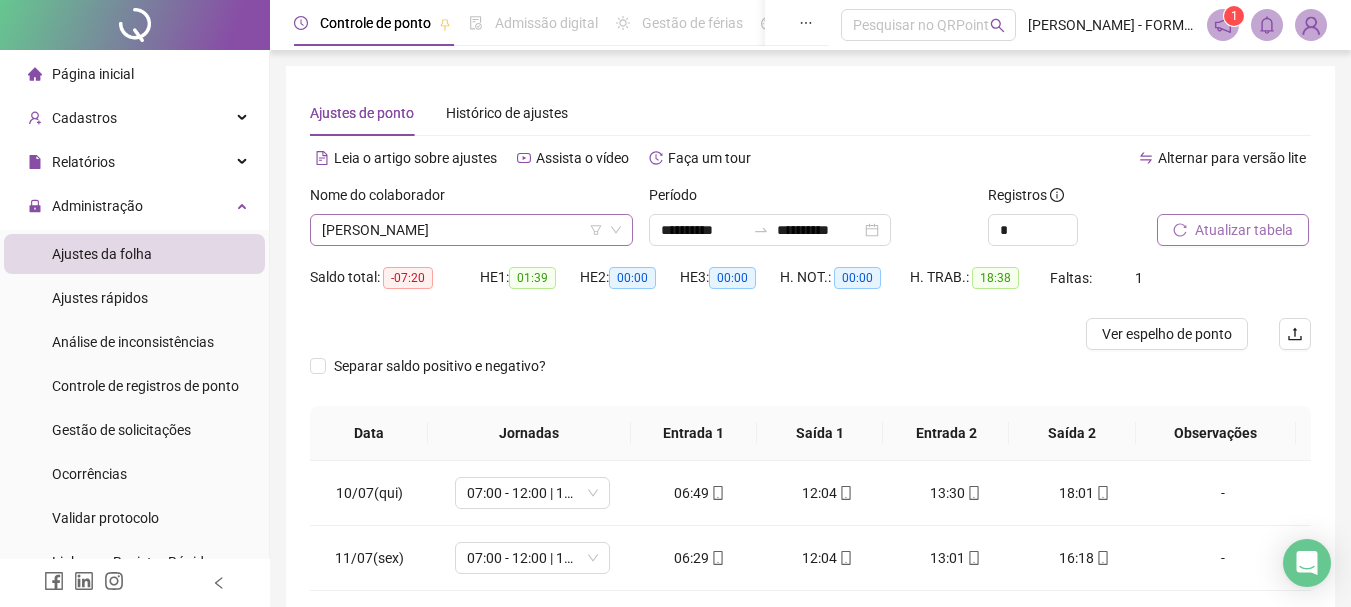 click on "[PERSON_NAME]" at bounding box center (471, 230) 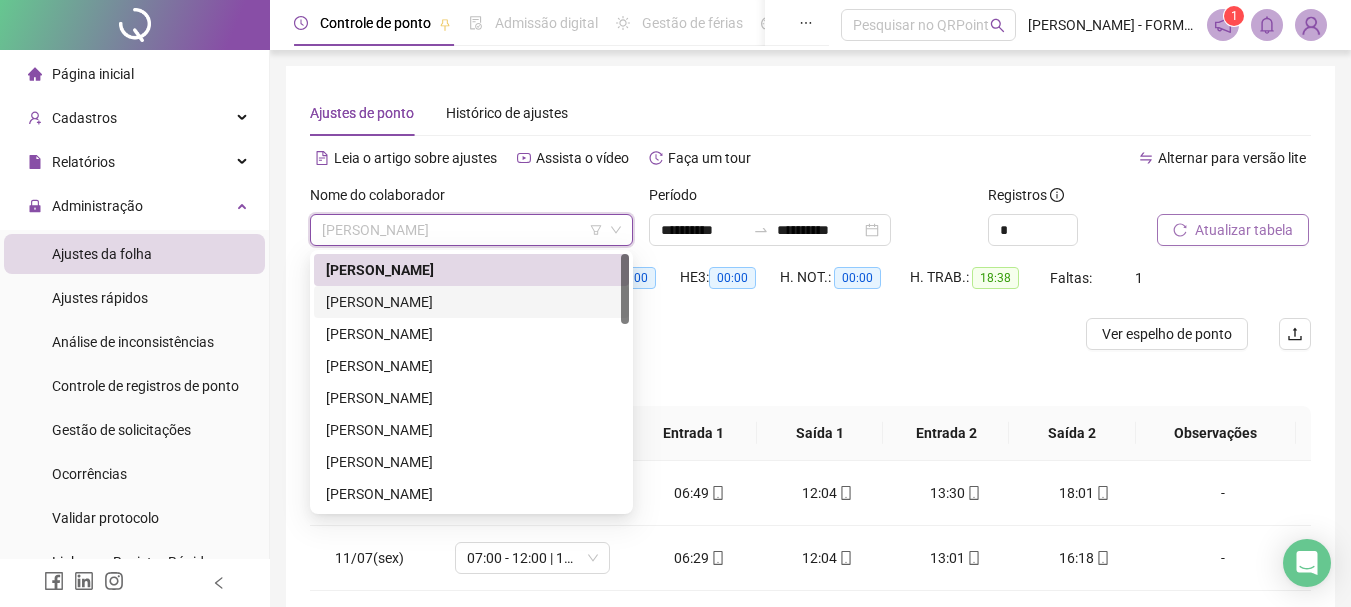 click on "[PERSON_NAME]" at bounding box center (471, 302) 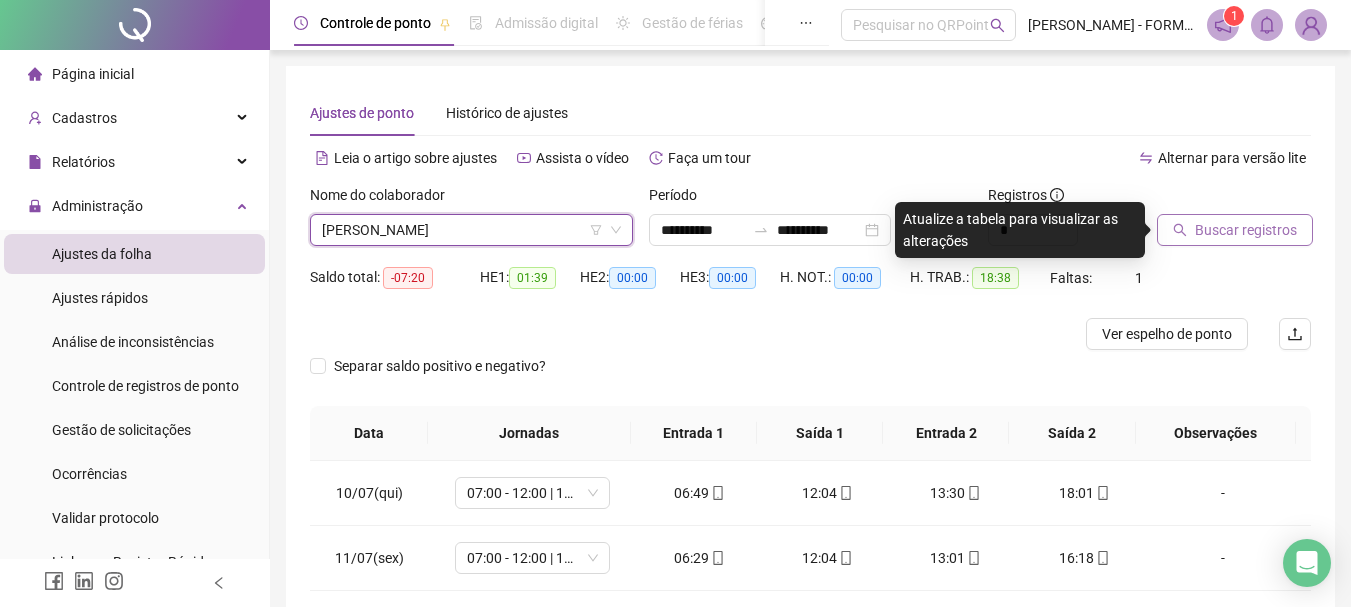 click on "Buscar registros" at bounding box center [1246, 230] 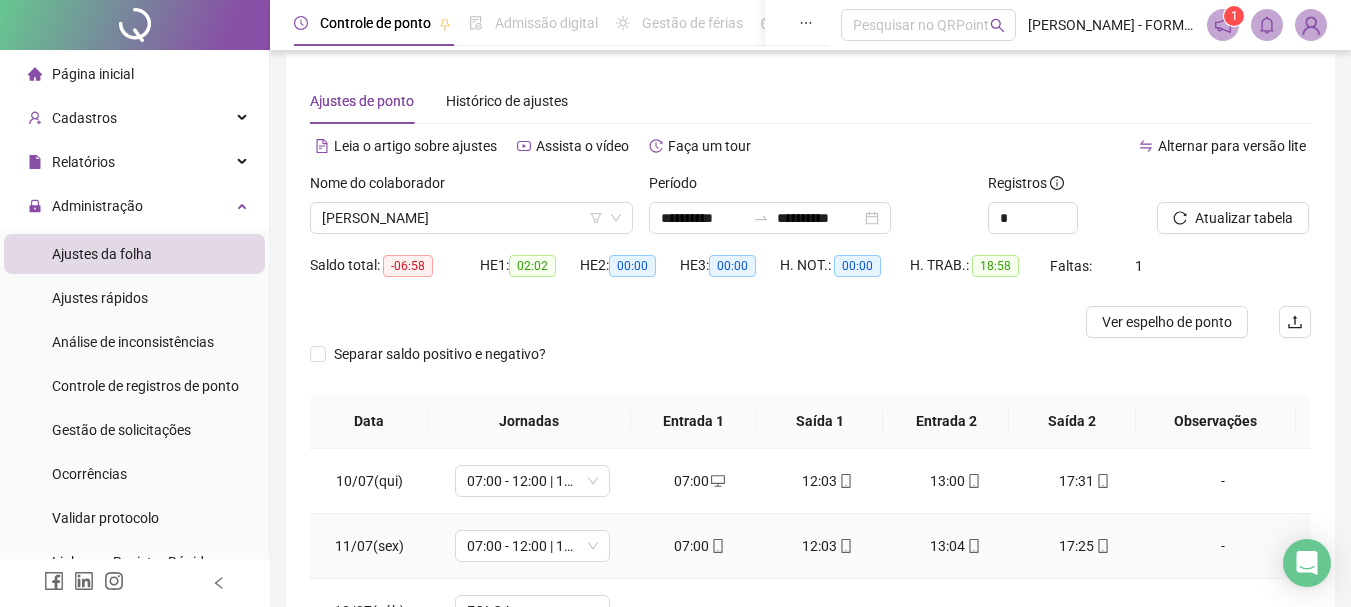 scroll, scrollTop: 0, scrollLeft: 0, axis: both 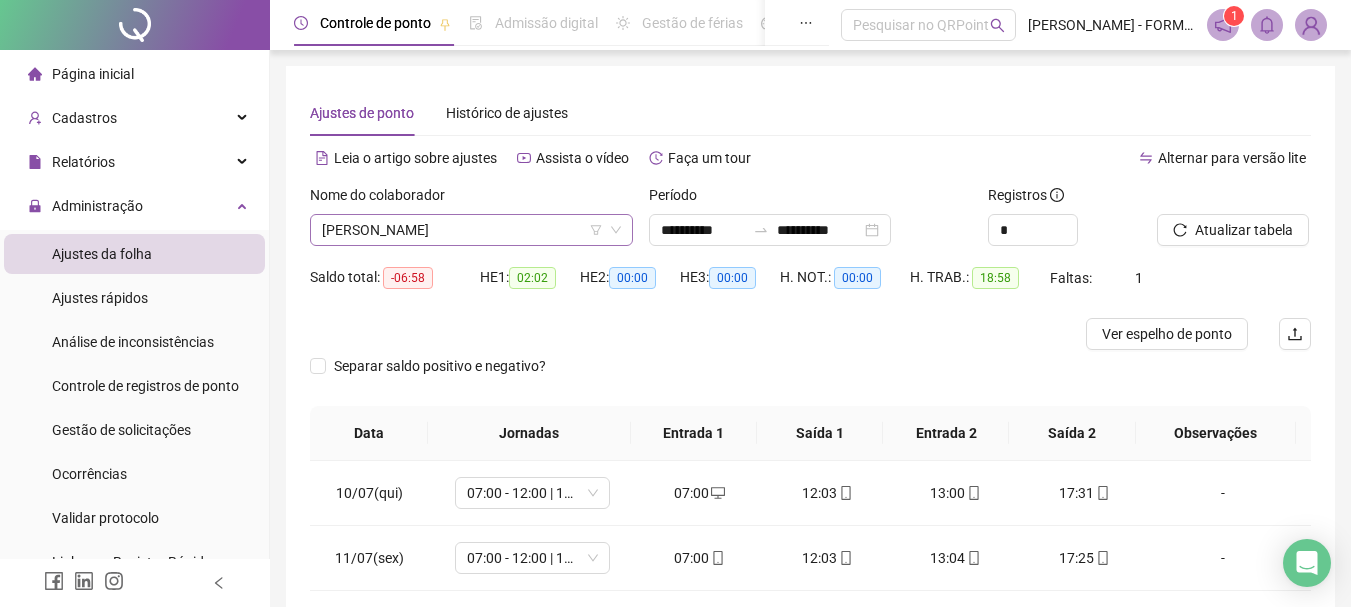 click on "[PERSON_NAME]" at bounding box center [471, 230] 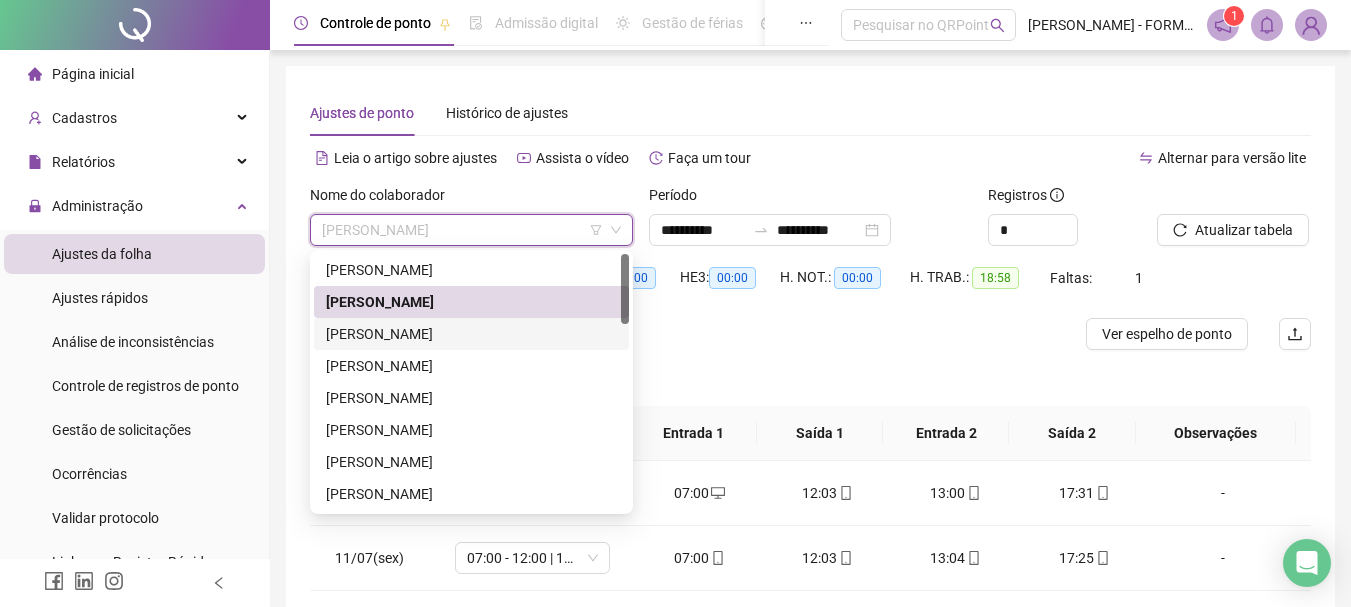 click on "[PERSON_NAME]" at bounding box center [471, 334] 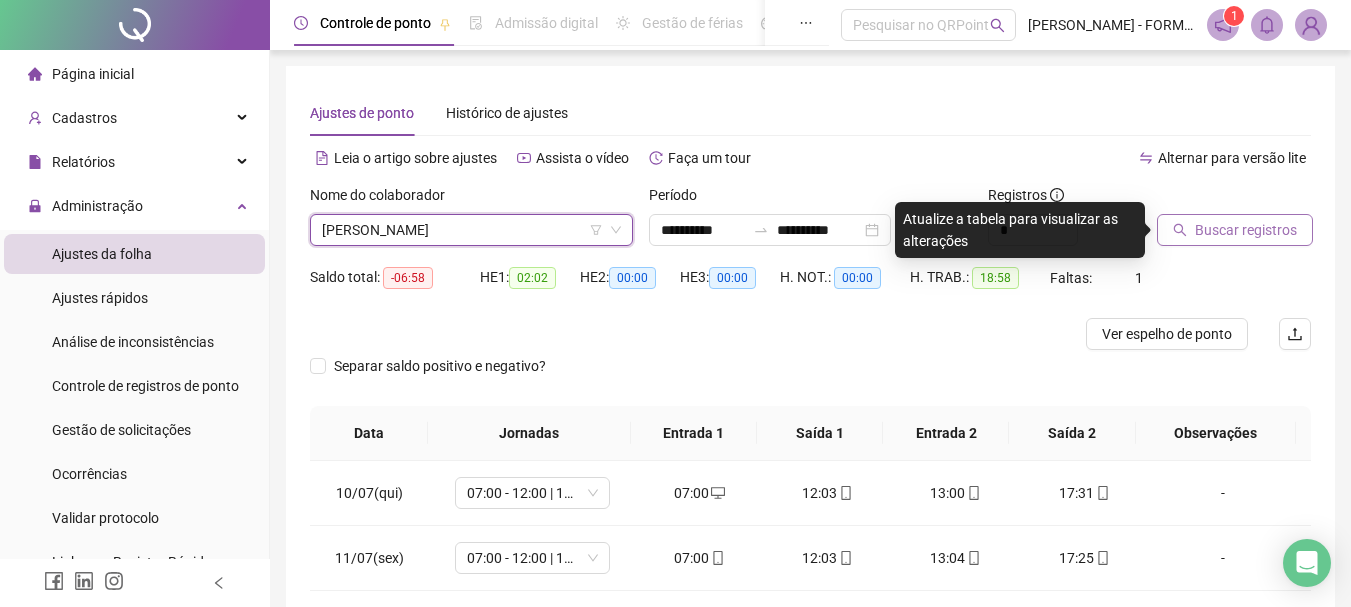 click on "Buscar registros" at bounding box center (1246, 230) 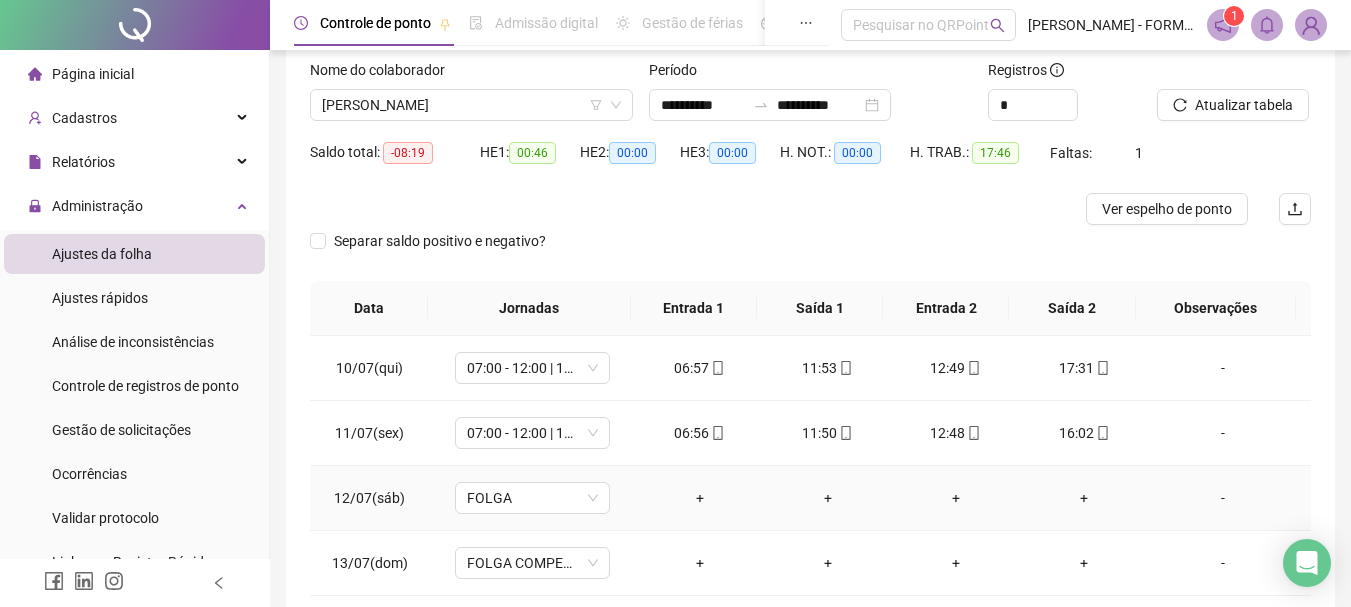 scroll, scrollTop: 89, scrollLeft: 0, axis: vertical 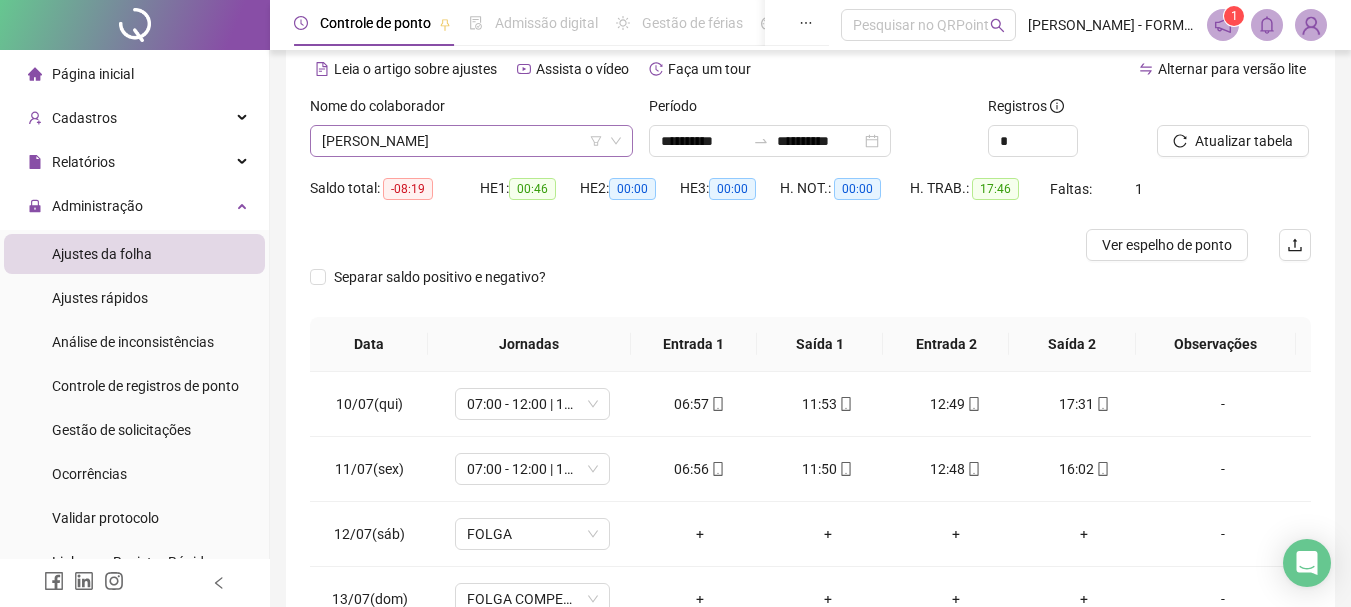 click on "[PERSON_NAME]" at bounding box center [471, 141] 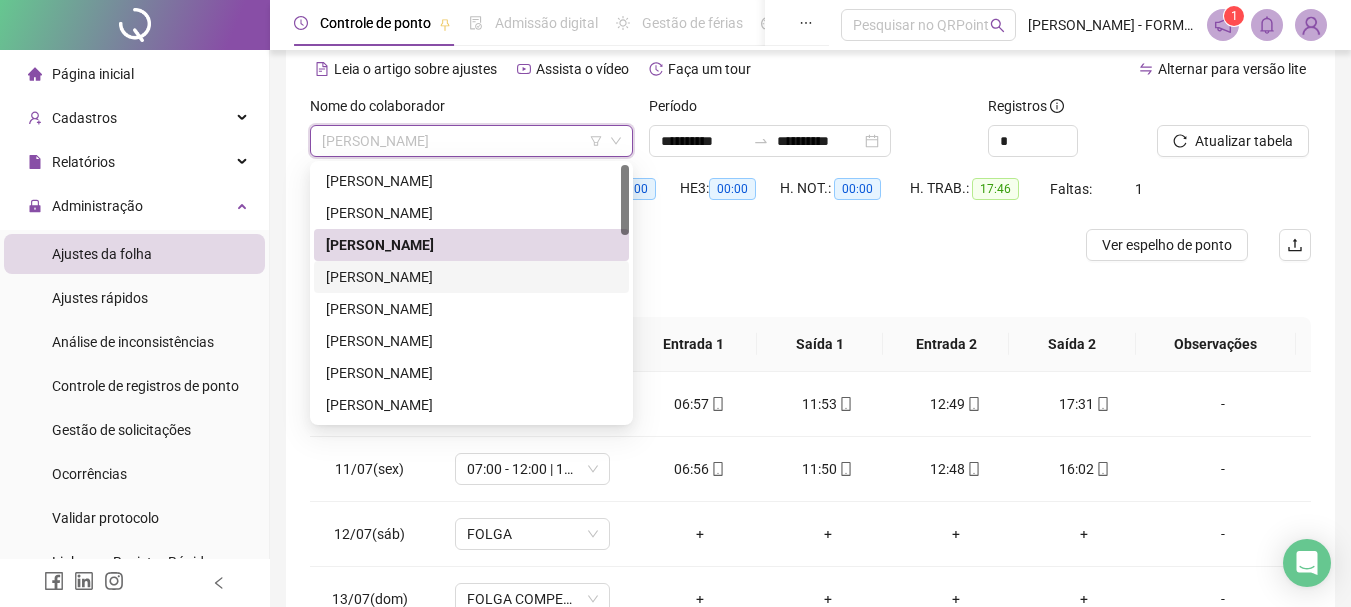 click on "[PERSON_NAME]" at bounding box center [471, 277] 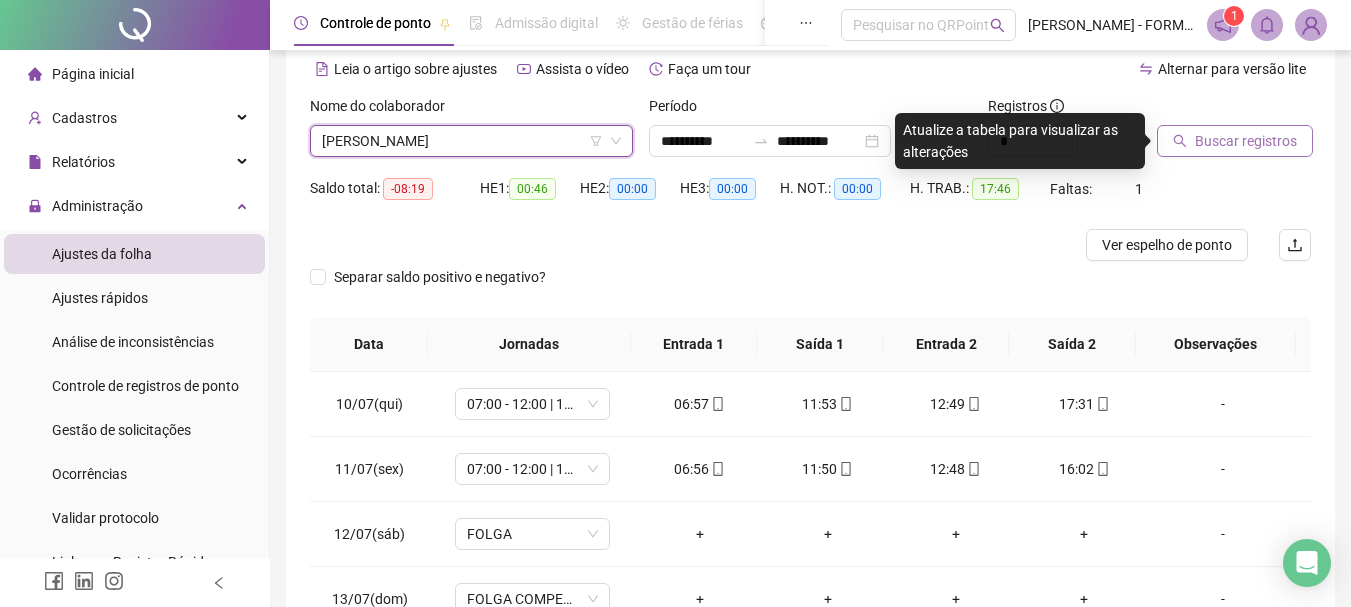 click on "Buscar registros" at bounding box center (1246, 141) 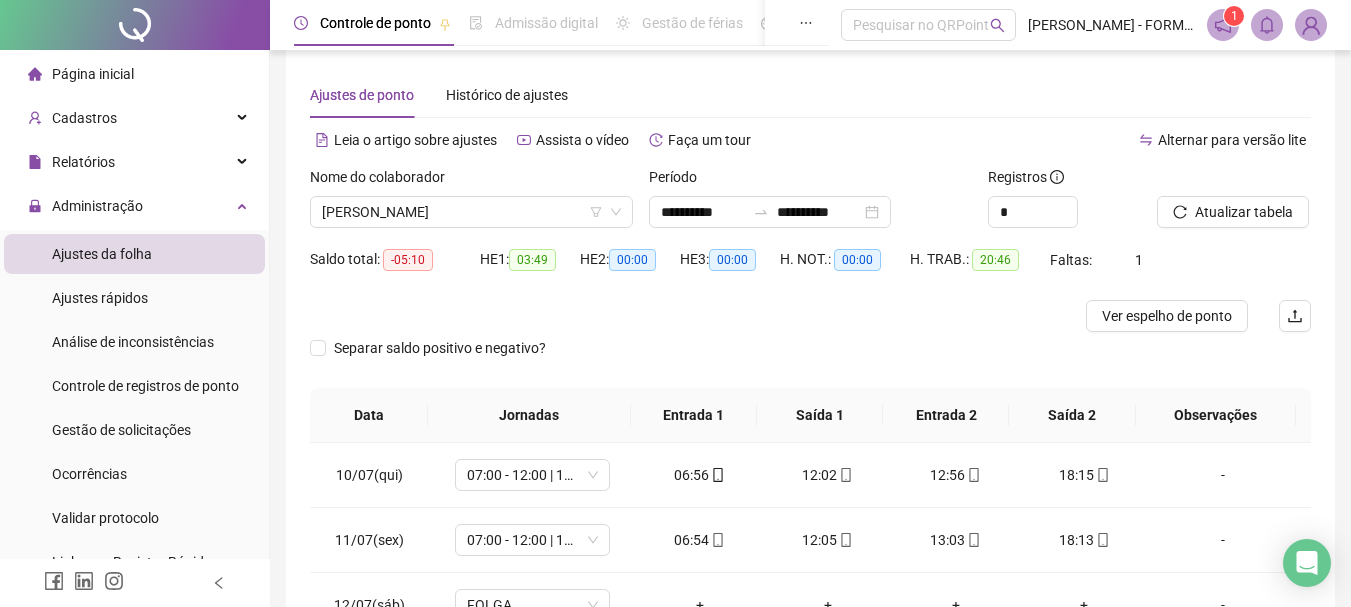 scroll, scrollTop: 0, scrollLeft: 0, axis: both 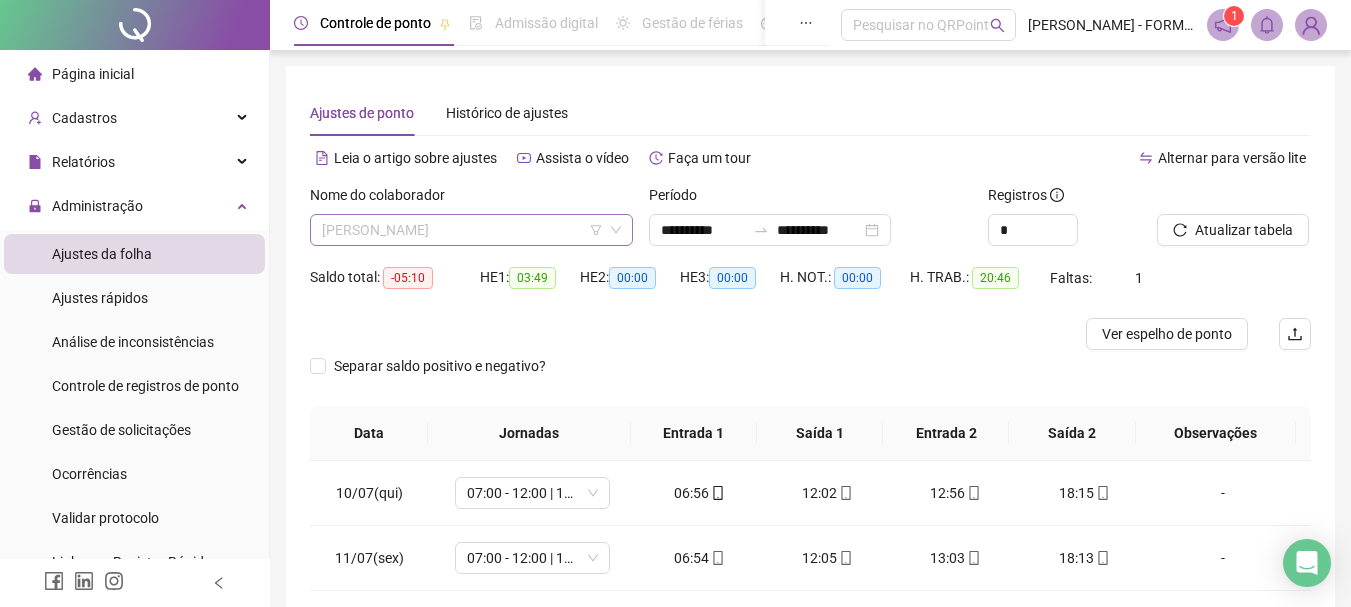 click on "[PERSON_NAME]" at bounding box center [471, 230] 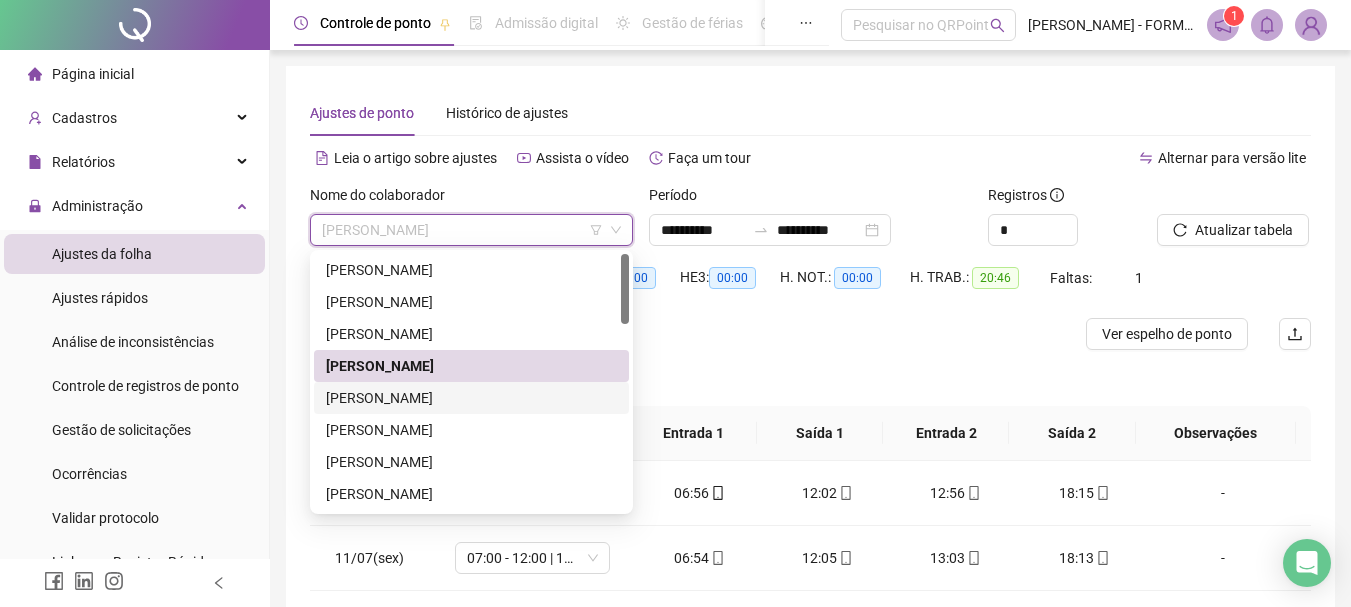 click on "[PERSON_NAME]" at bounding box center [471, 398] 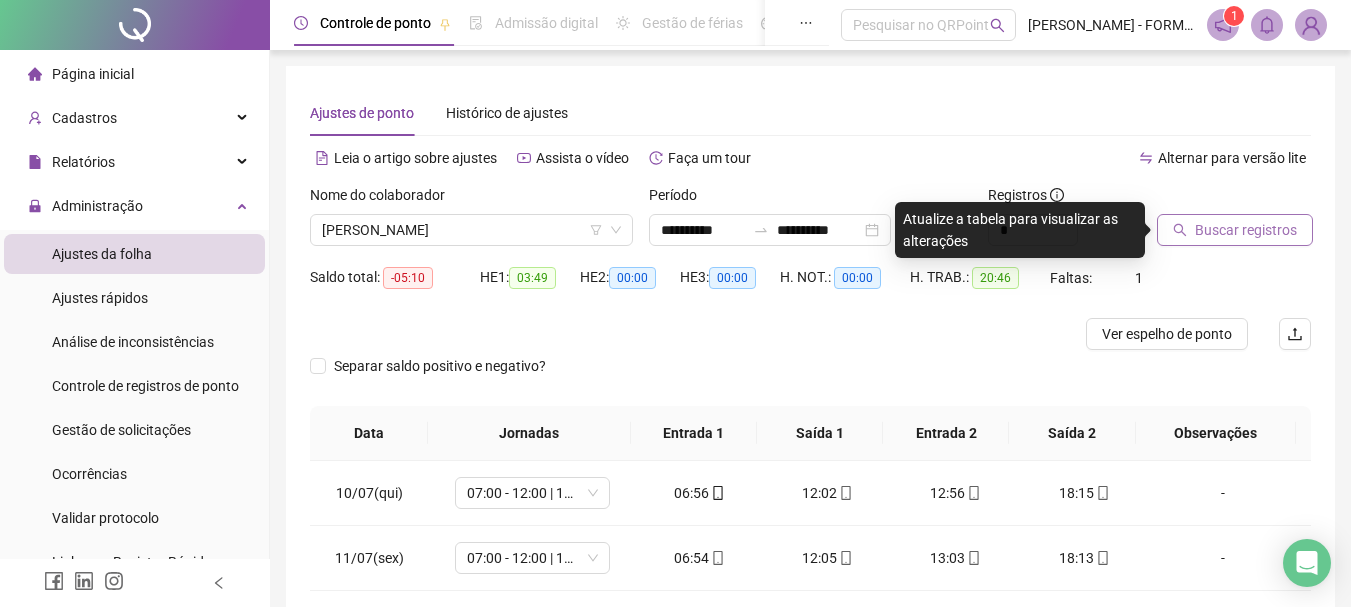 click on "Buscar registros" at bounding box center [1246, 230] 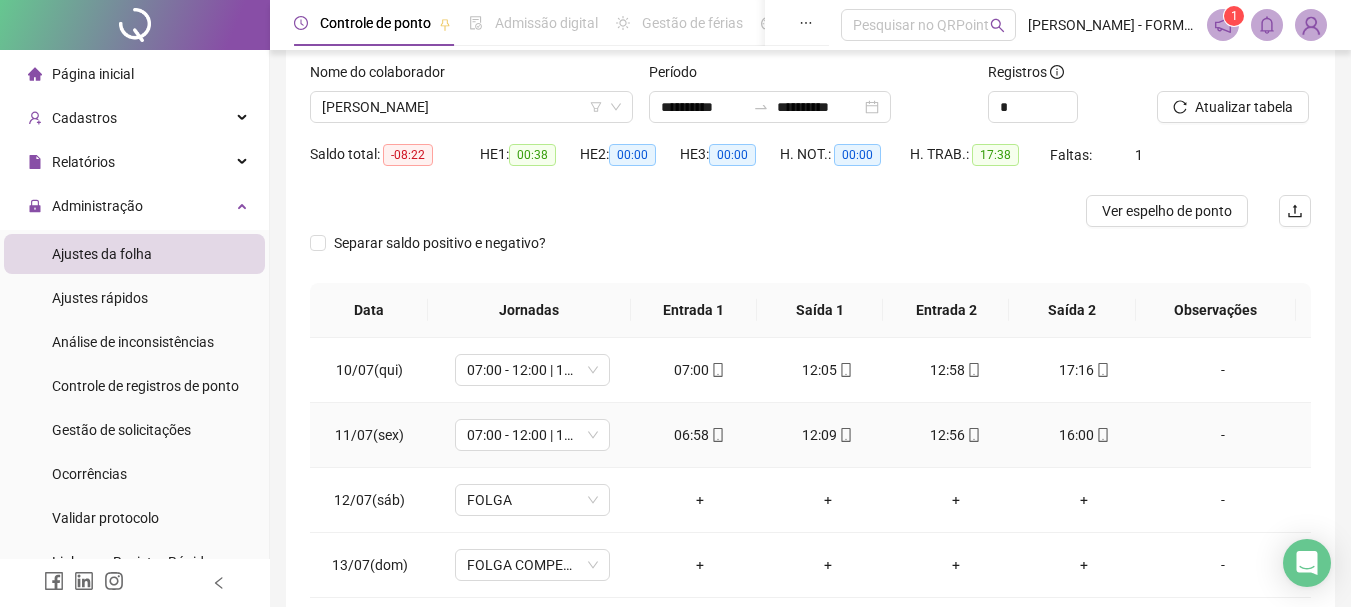scroll, scrollTop: 89, scrollLeft: 0, axis: vertical 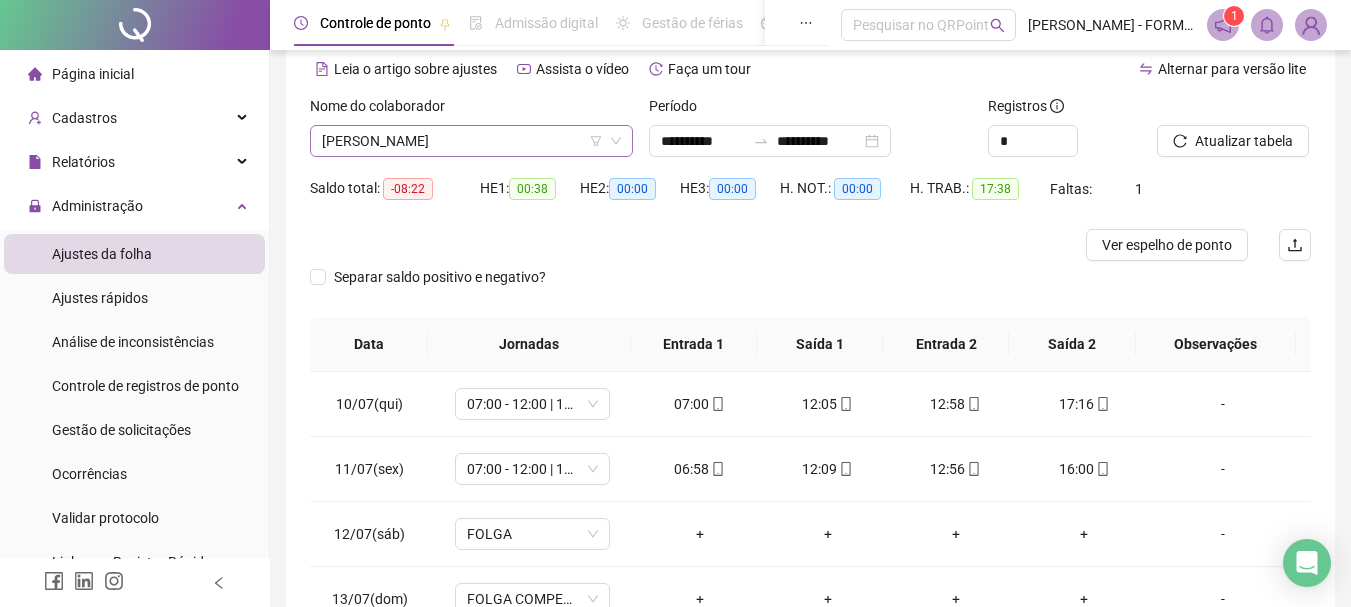 click on "[PERSON_NAME]" at bounding box center (471, 141) 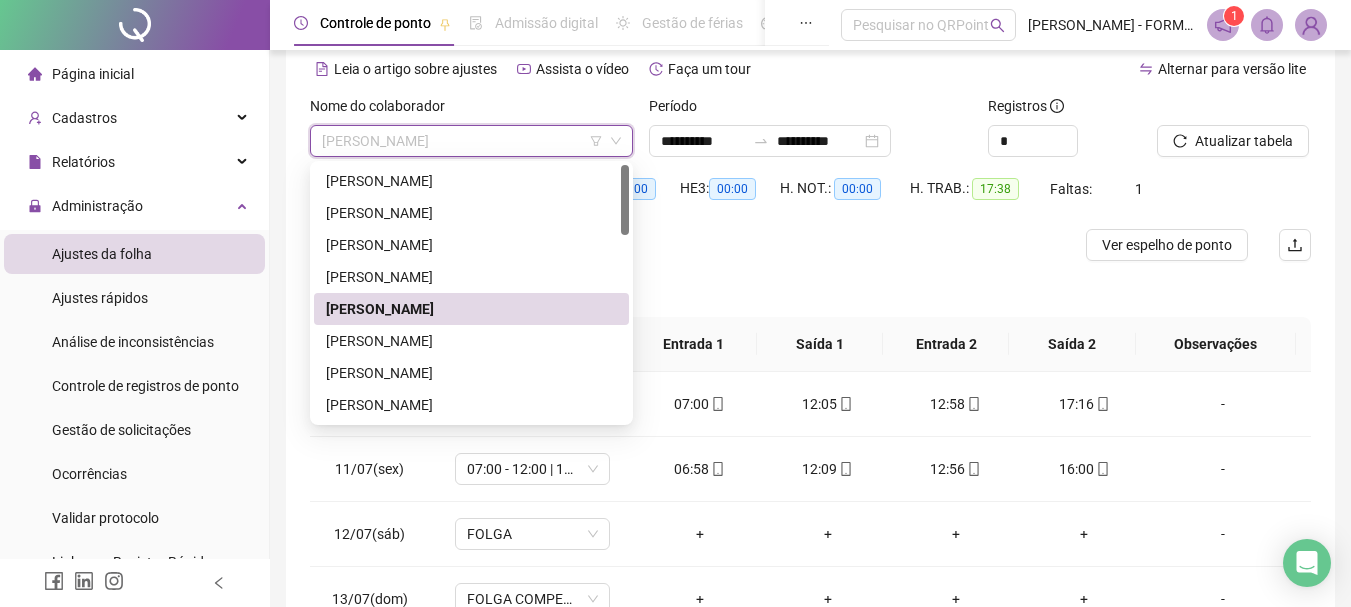 click on "[PERSON_NAME]" at bounding box center (471, 309) 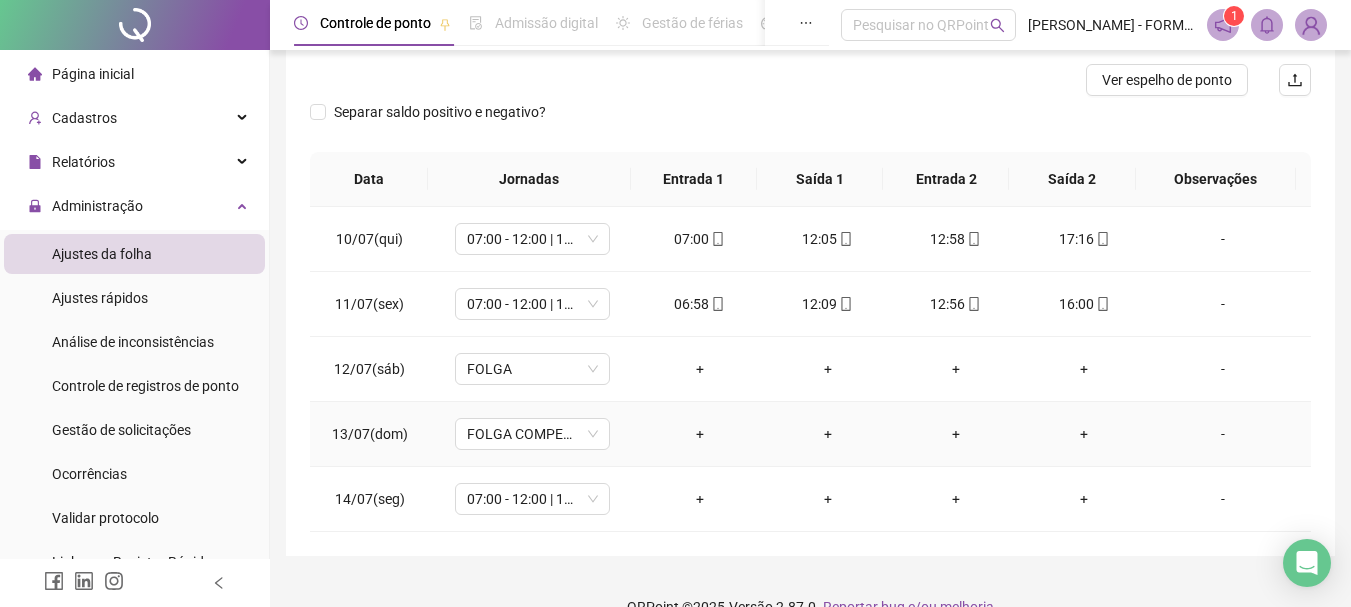 scroll, scrollTop: 289, scrollLeft: 0, axis: vertical 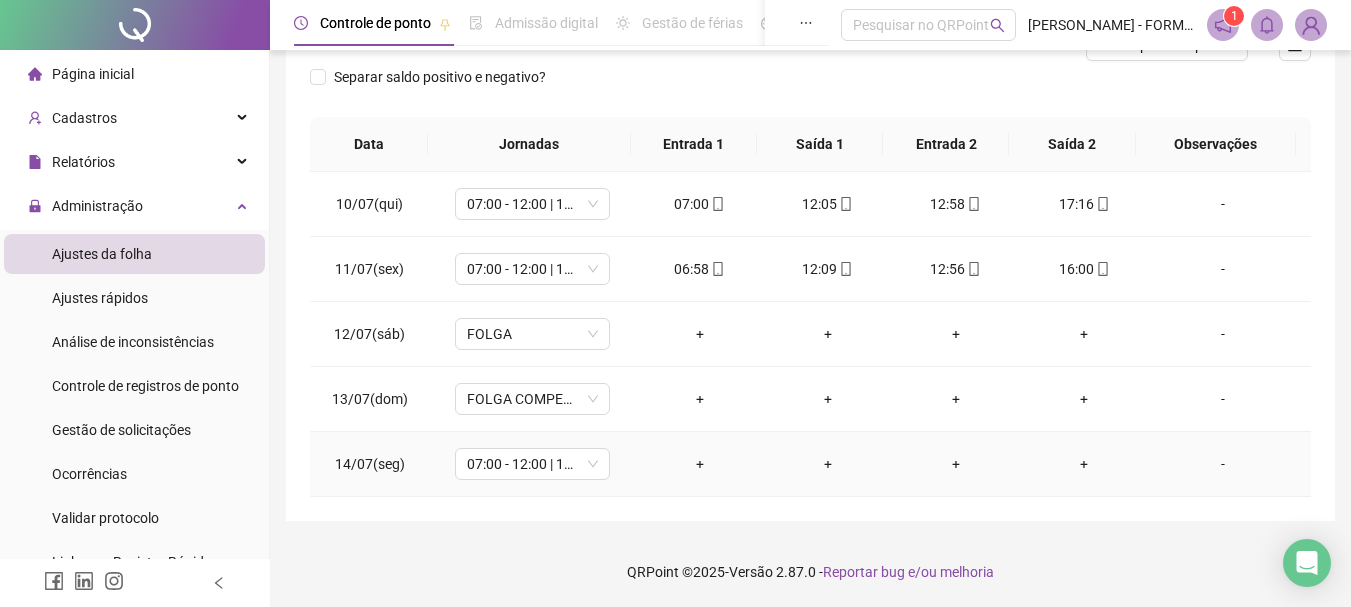 click on "+" at bounding box center [700, 464] 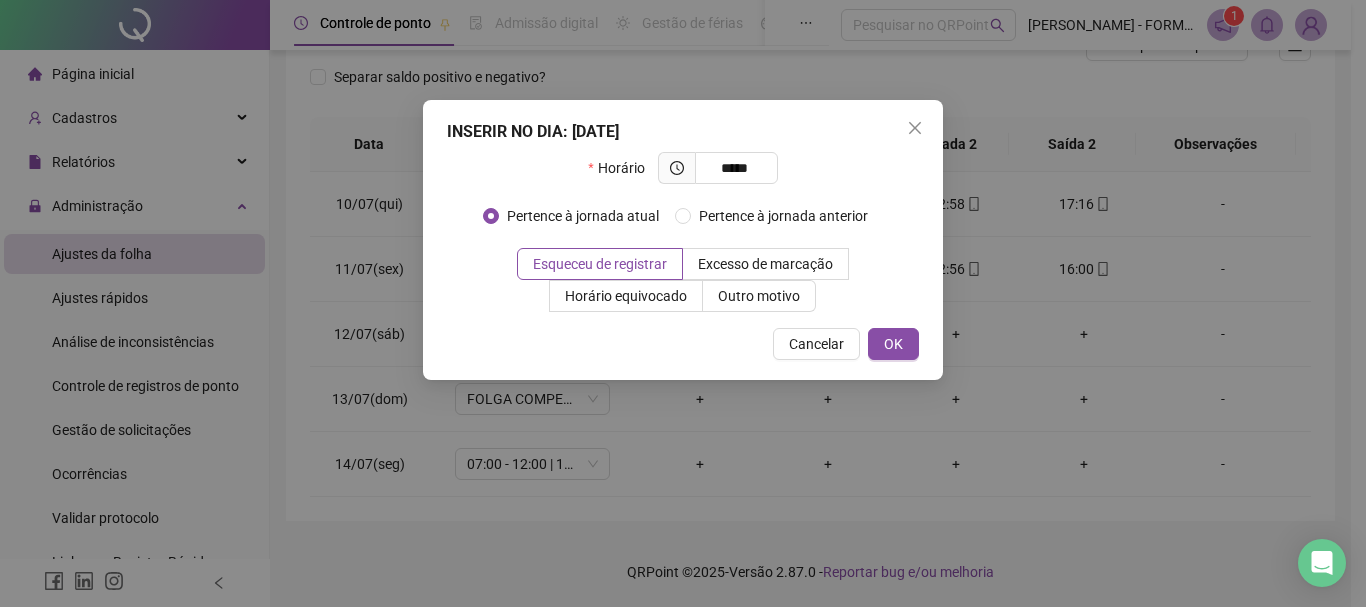 type on "*****" 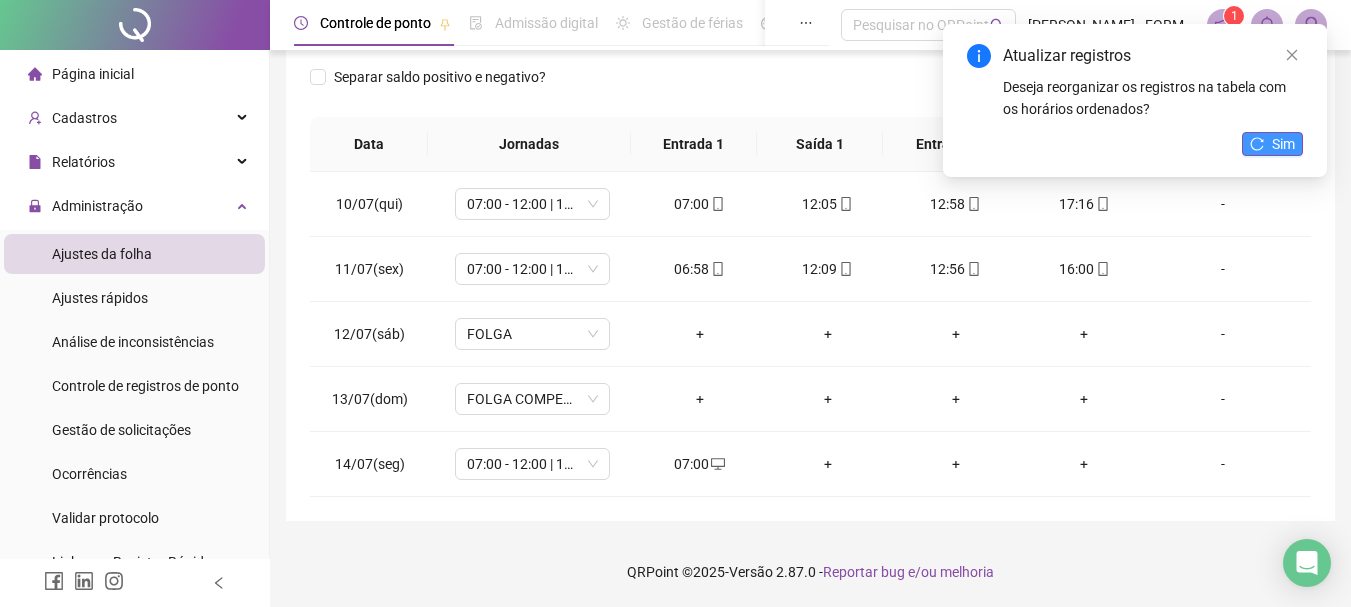 click on "Sim" at bounding box center [1283, 144] 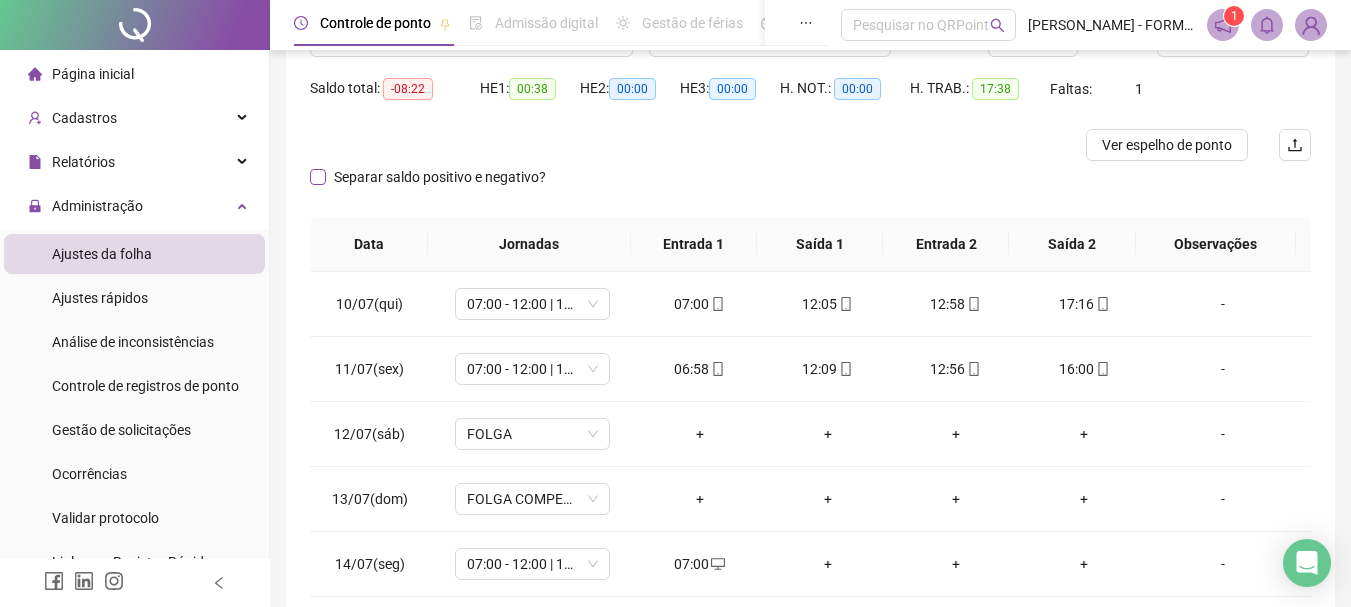 scroll, scrollTop: 89, scrollLeft: 0, axis: vertical 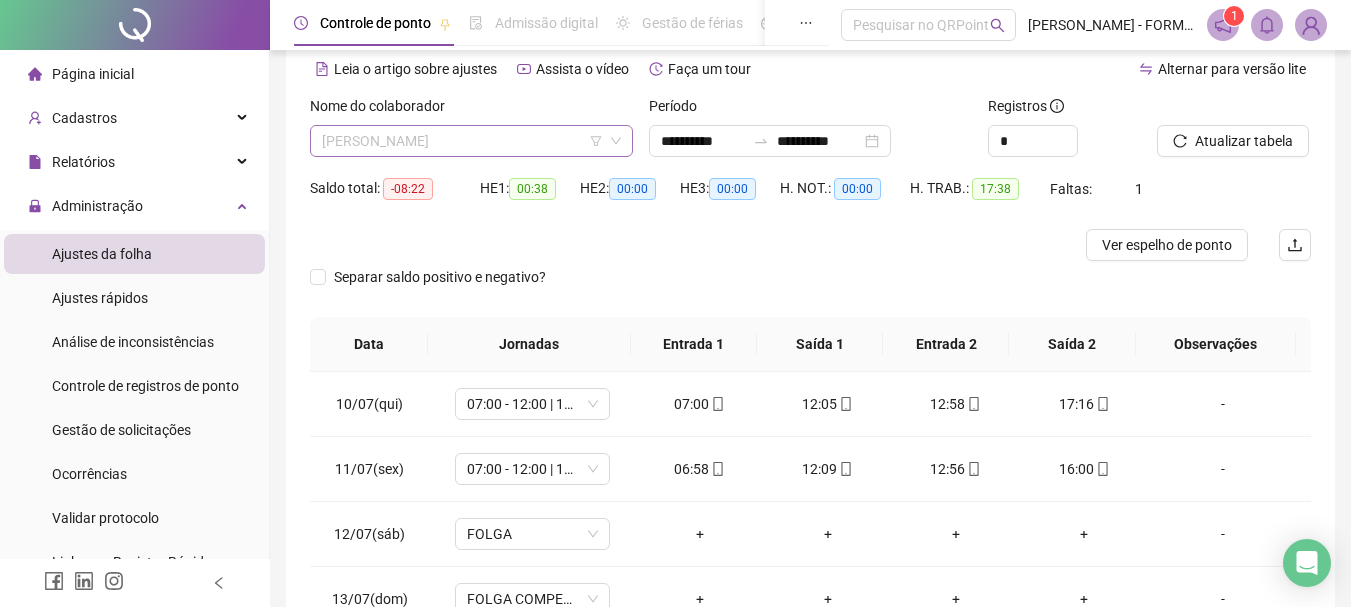 click on "[PERSON_NAME]" at bounding box center (471, 141) 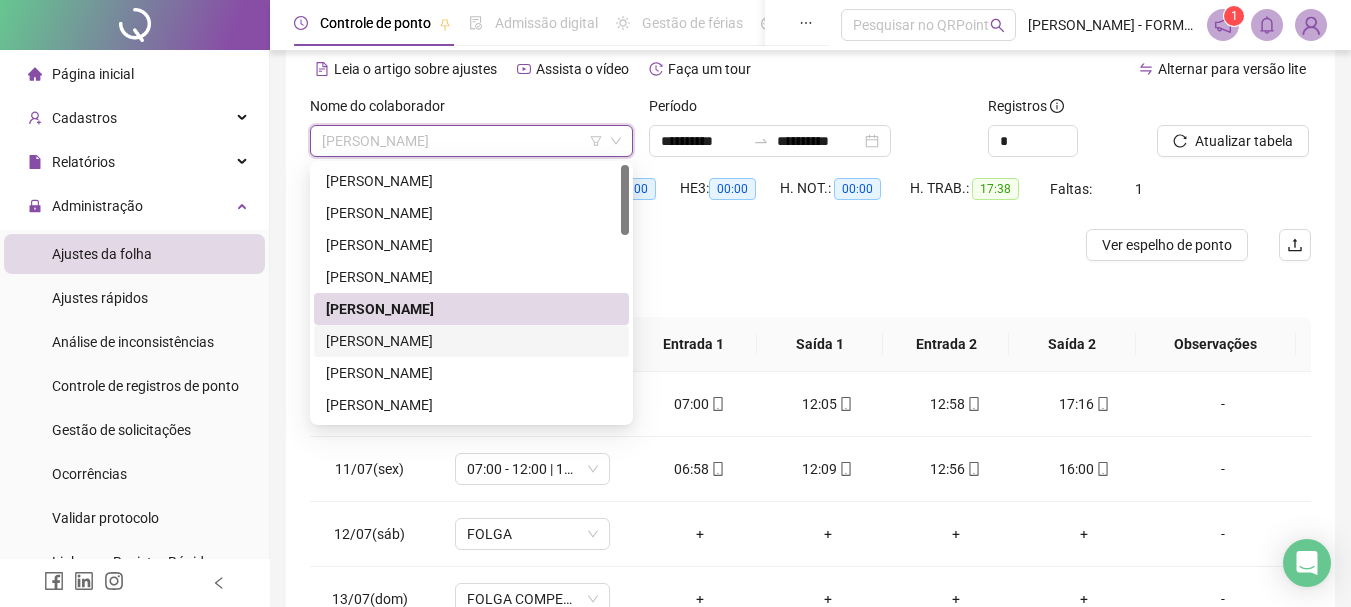 click on "[PERSON_NAME]" at bounding box center (471, 341) 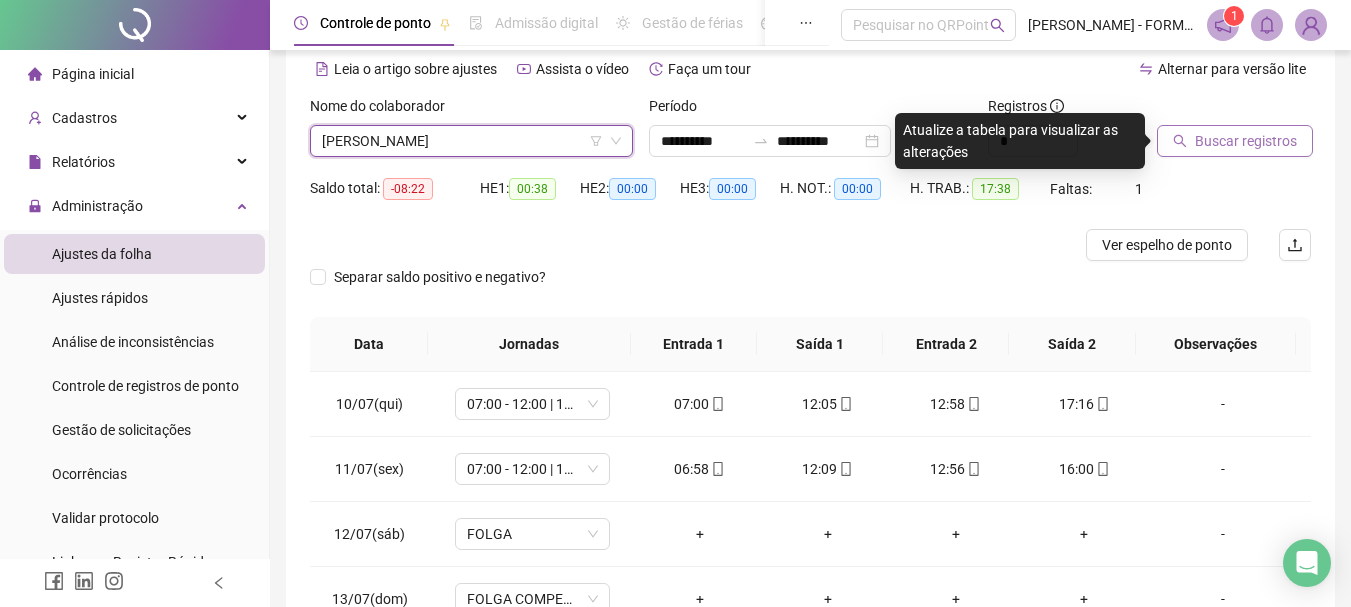 click on "Buscar registros" at bounding box center [1246, 141] 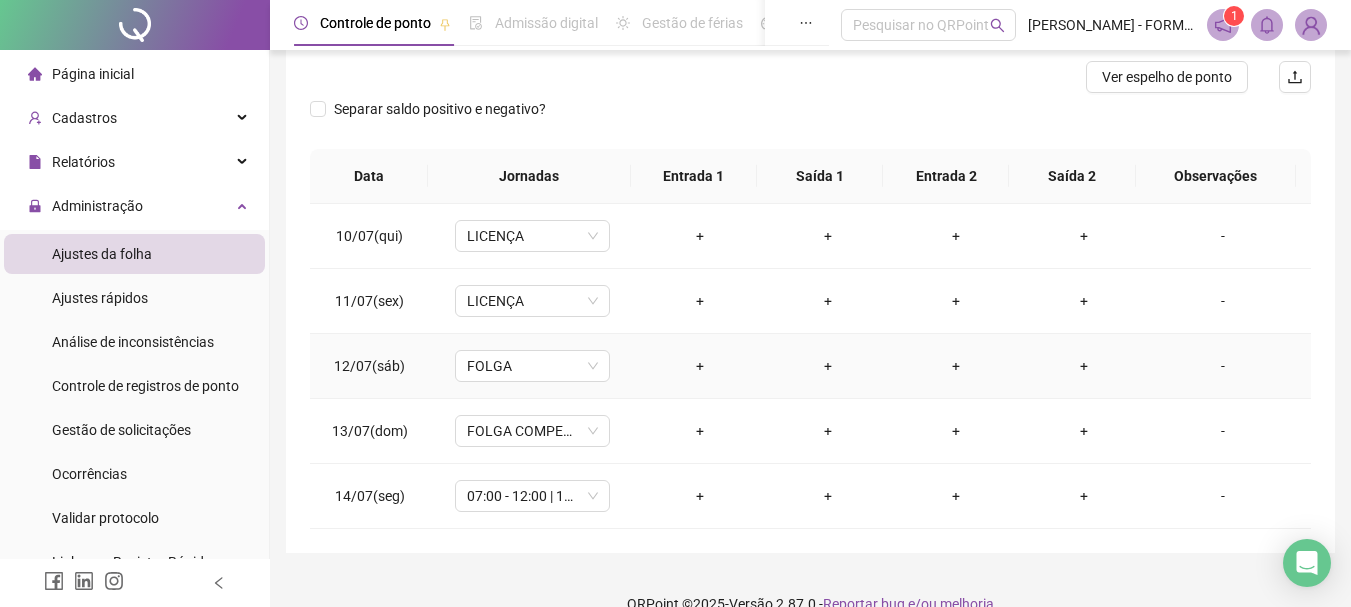 scroll, scrollTop: 289, scrollLeft: 0, axis: vertical 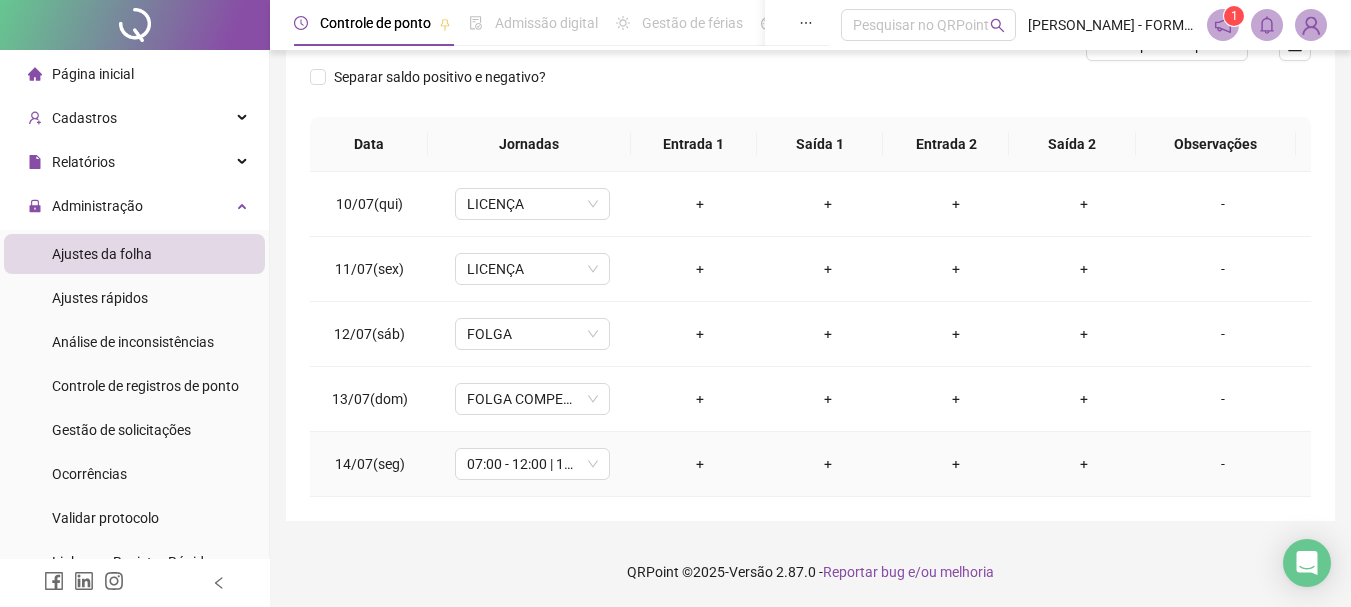 click on "+" at bounding box center (700, 464) 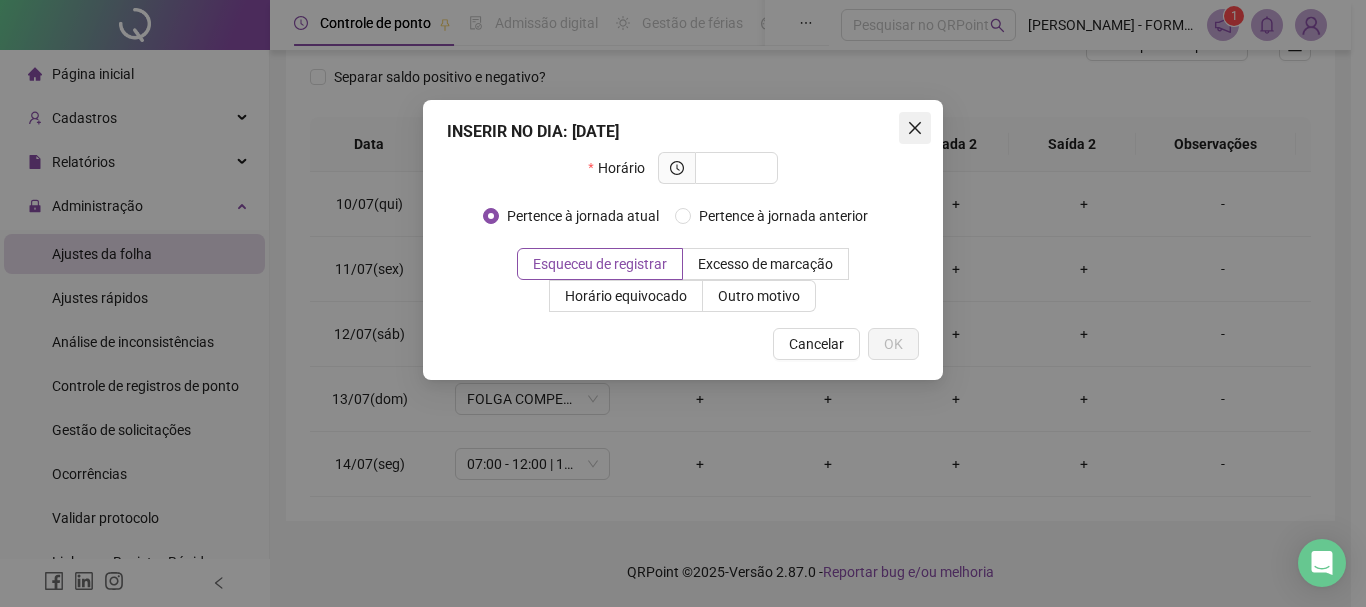 click 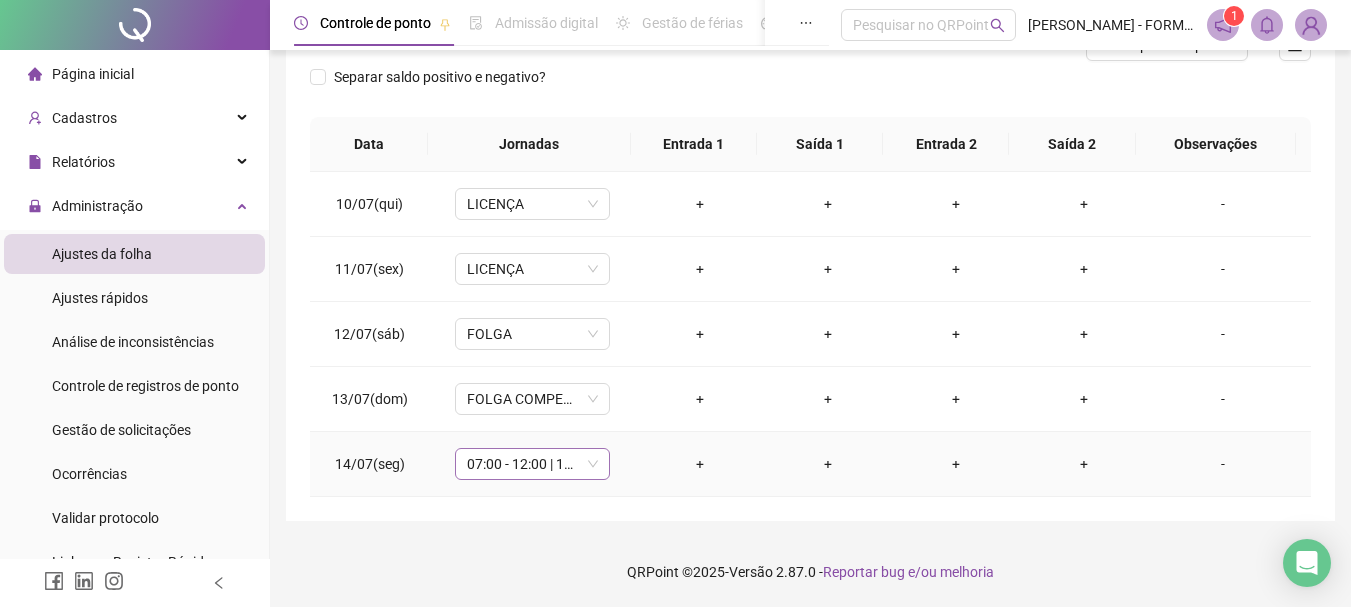 click on "07:00 - 12:00 | 13:00 - 17:00" at bounding box center [532, 464] 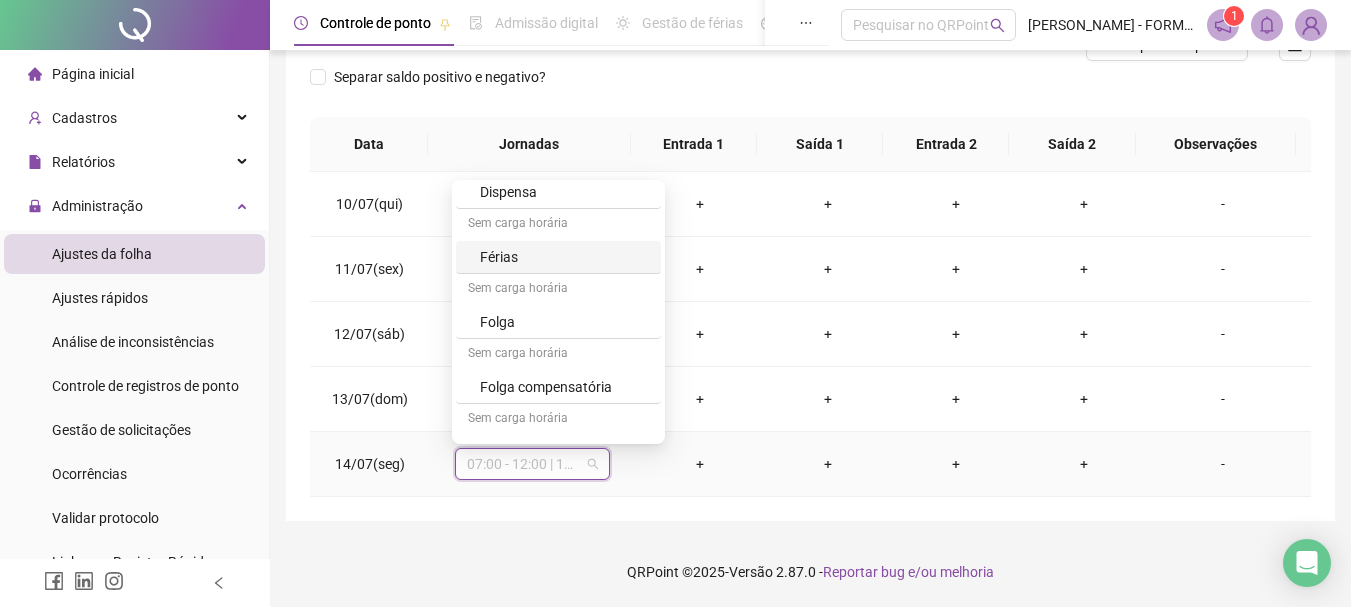 scroll, scrollTop: 589, scrollLeft: 0, axis: vertical 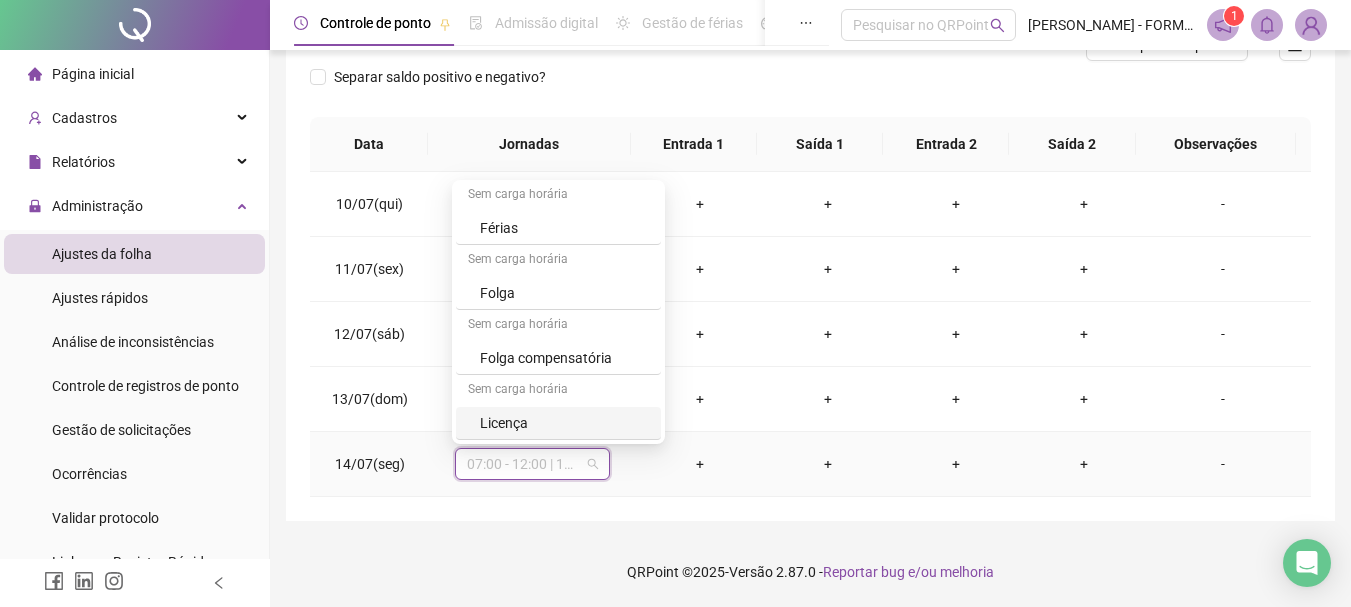 click on "Licença" at bounding box center (564, 423) 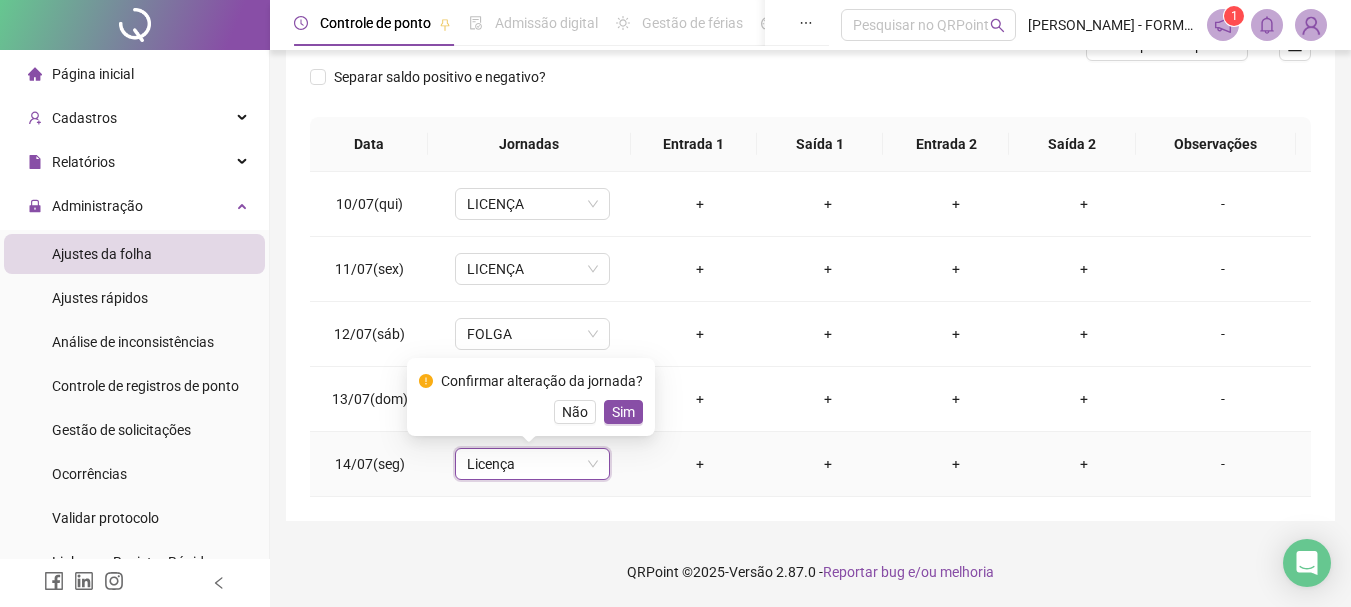 click on "Sim" at bounding box center (623, 412) 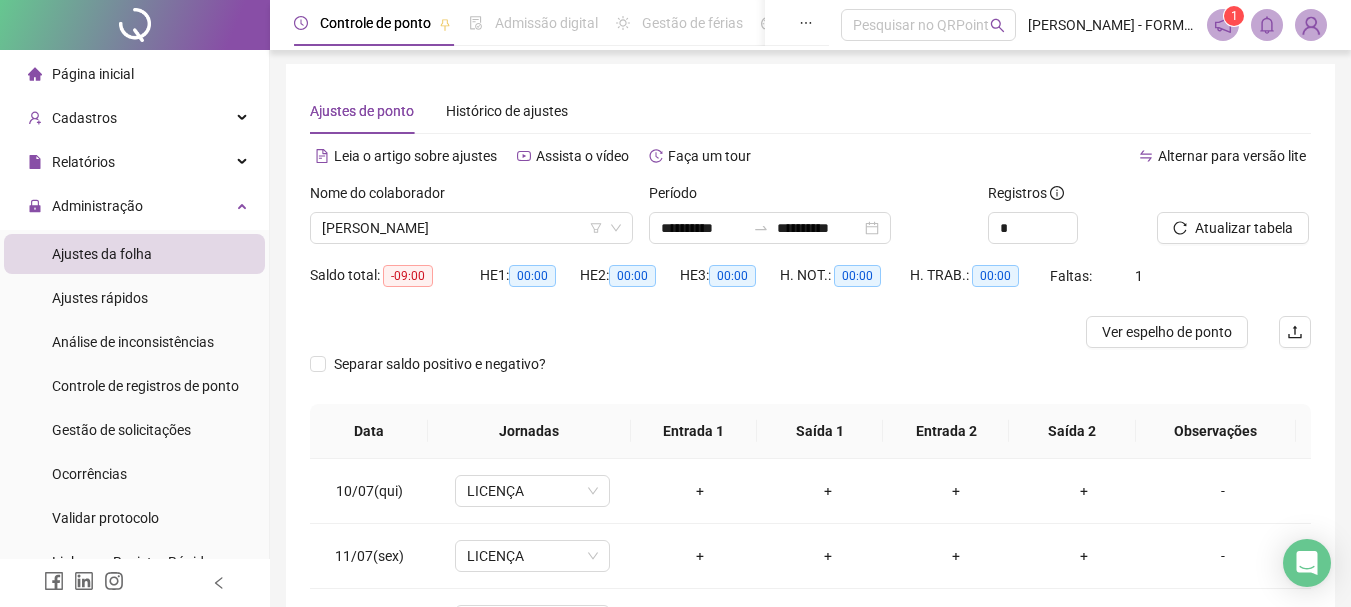scroll, scrollTop: 0, scrollLeft: 0, axis: both 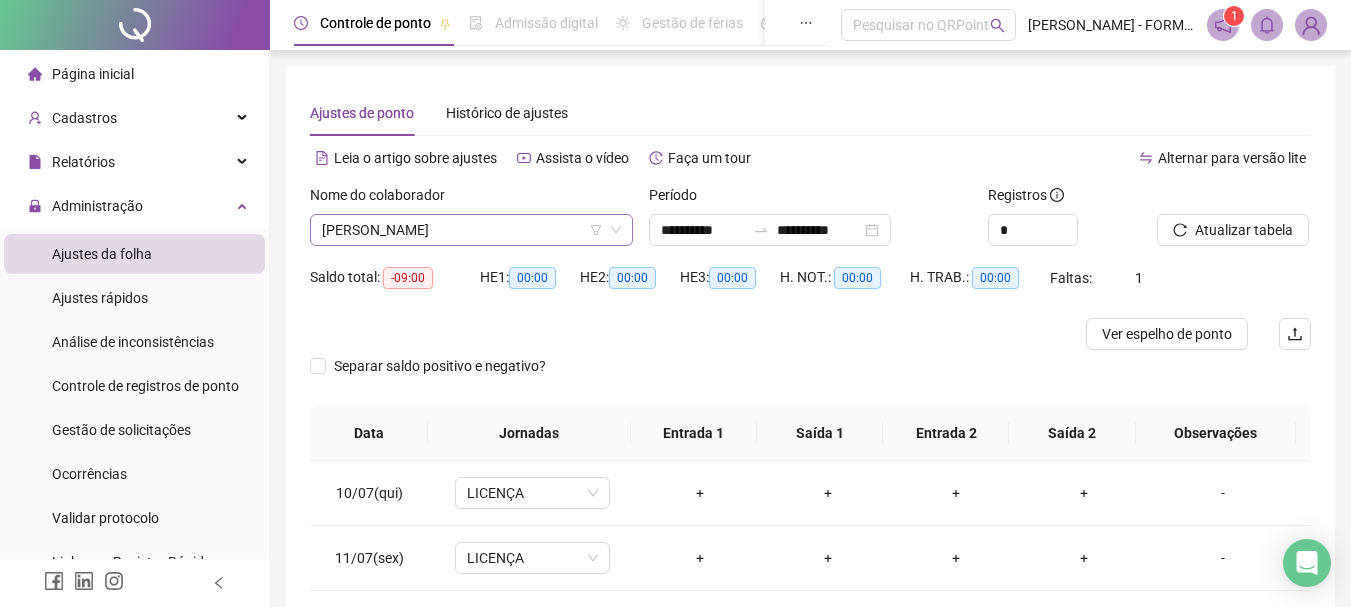 click on "[PERSON_NAME]" at bounding box center [471, 230] 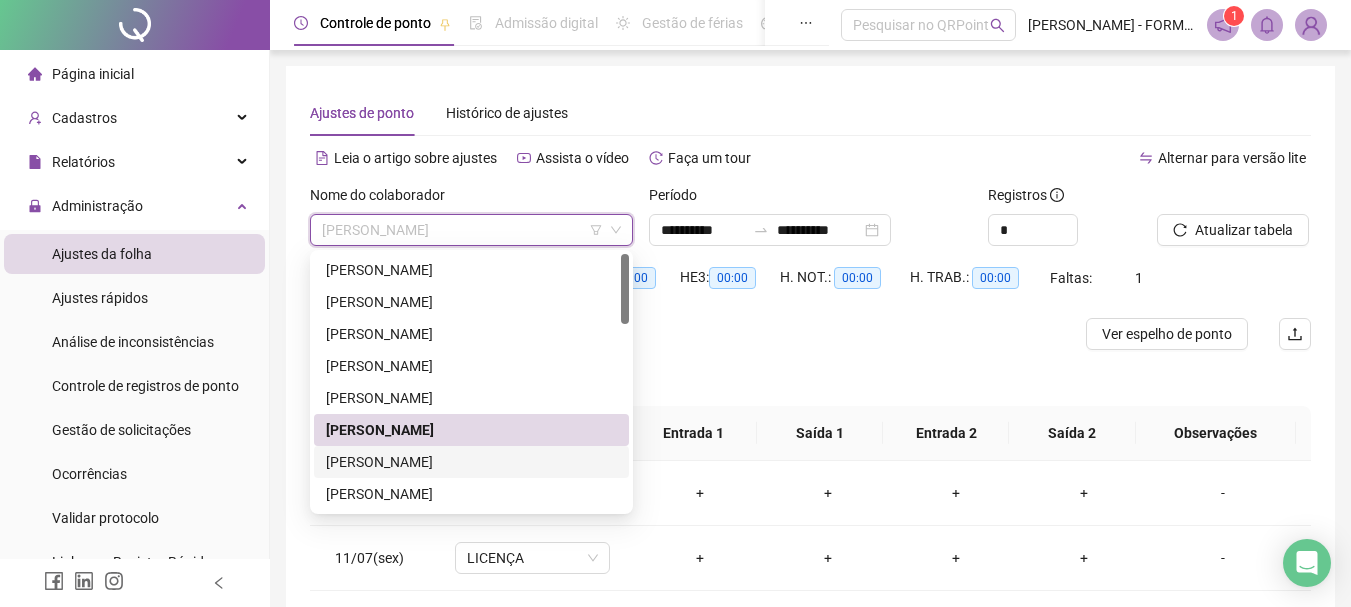 click on "[PERSON_NAME]" at bounding box center [471, 462] 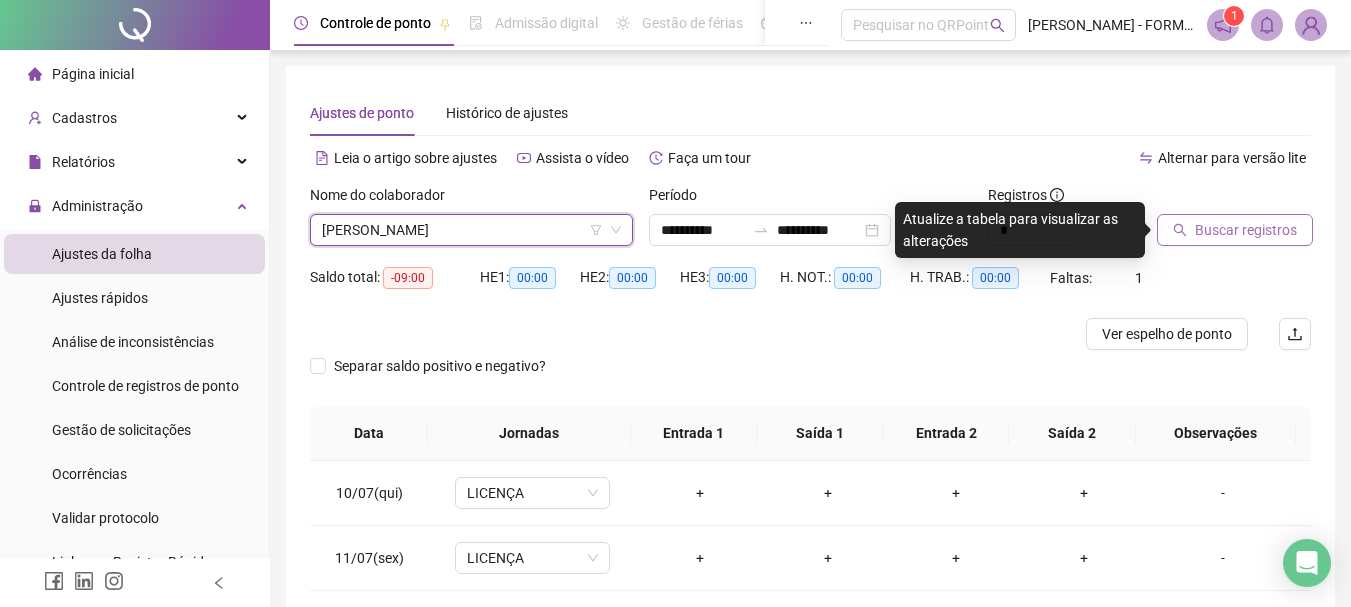 click on "Buscar registros" at bounding box center [1246, 230] 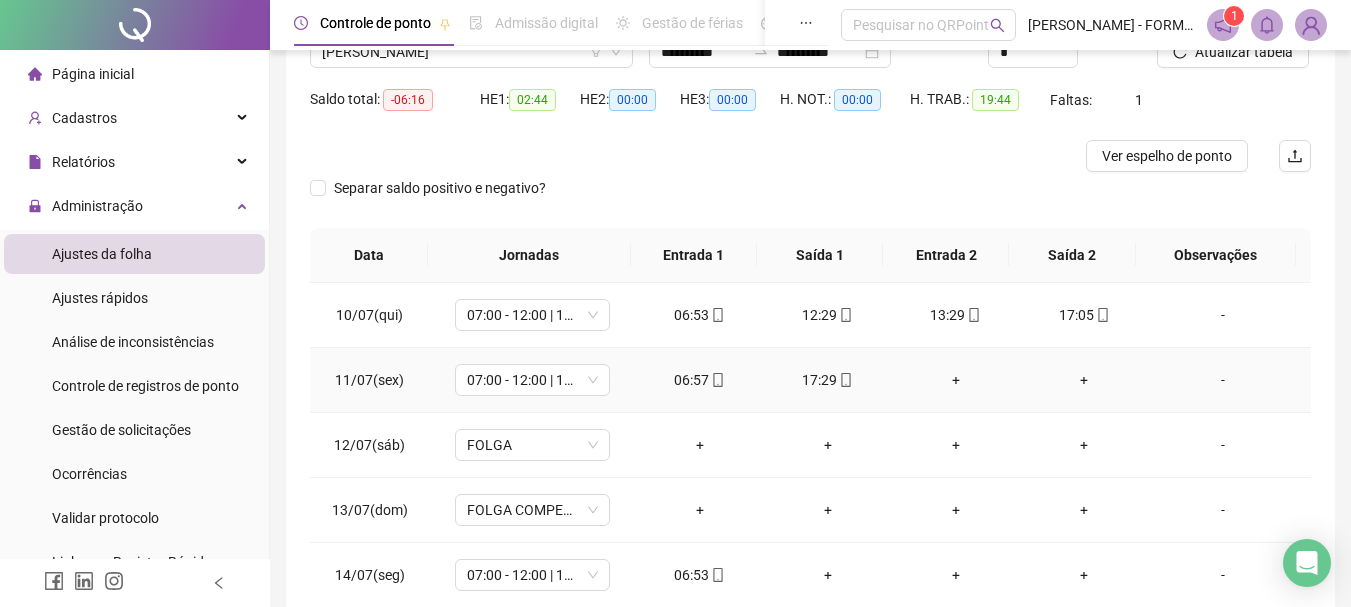 scroll, scrollTop: 200, scrollLeft: 0, axis: vertical 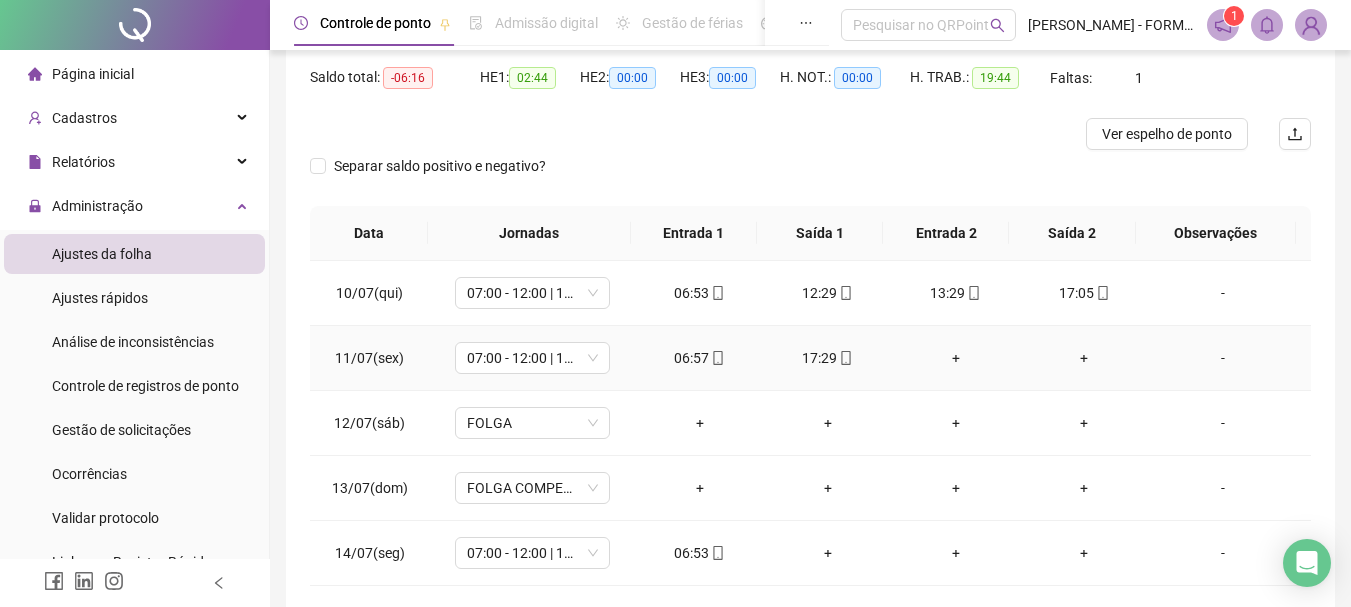 click on "+" at bounding box center (956, 358) 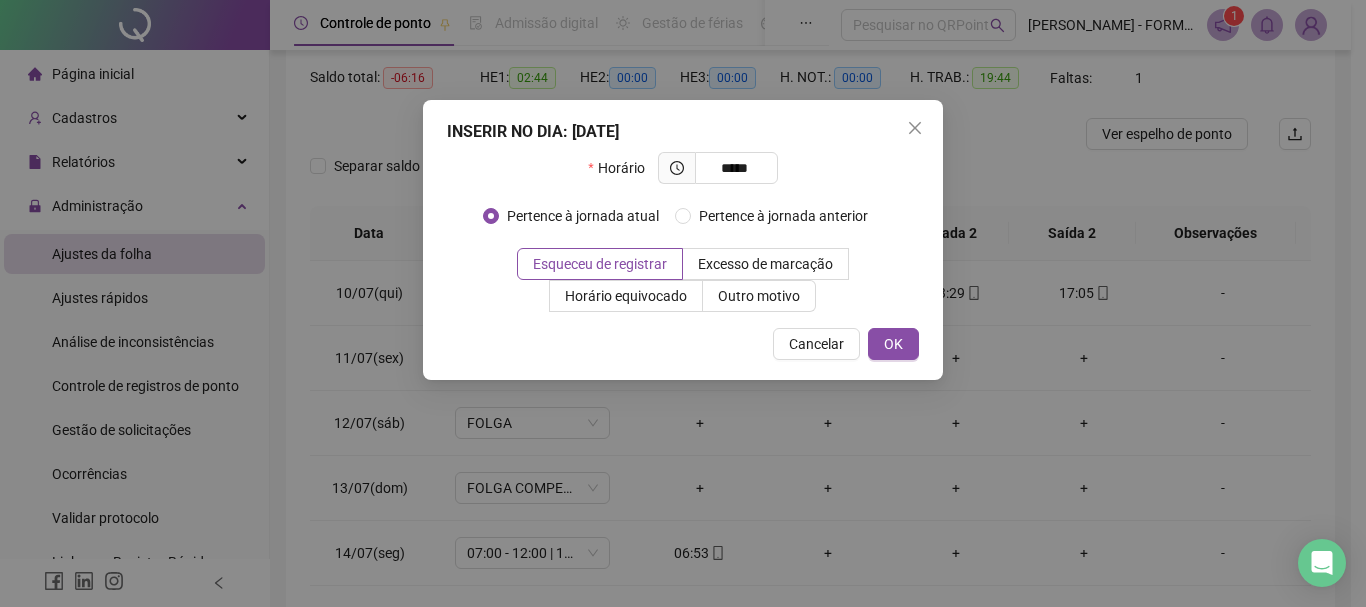 type on "*****" 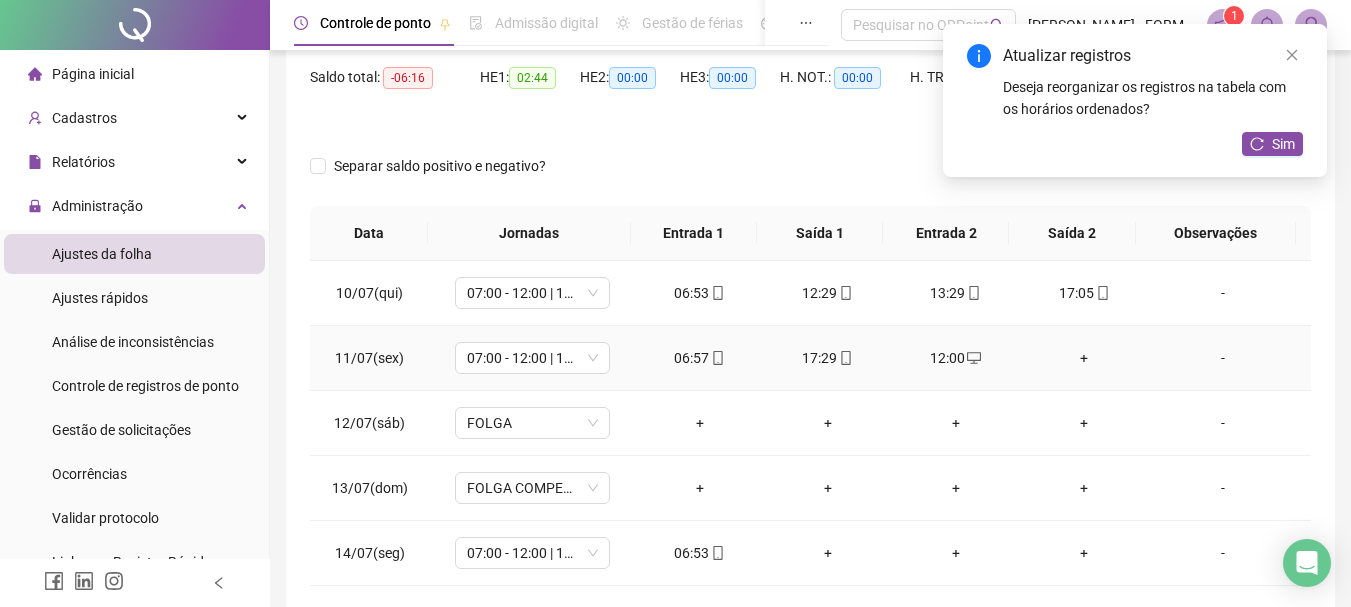 click on "+" at bounding box center [1084, 358] 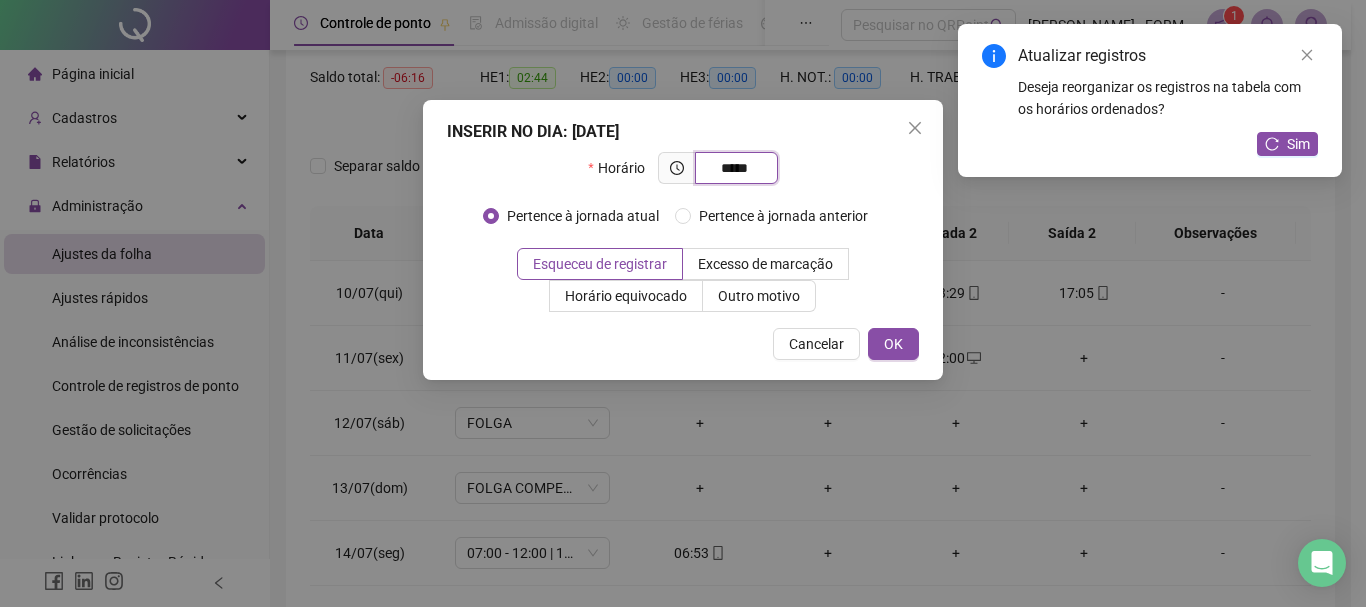 type on "*****" 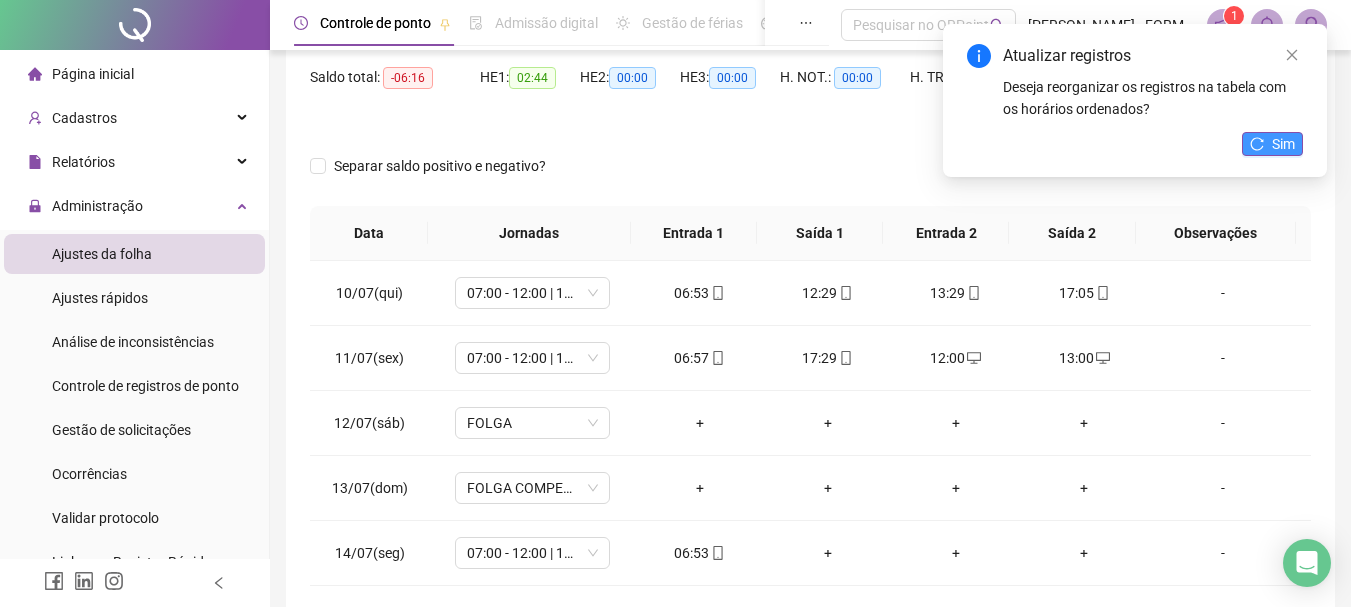 click on "Sim" at bounding box center (1283, 144) 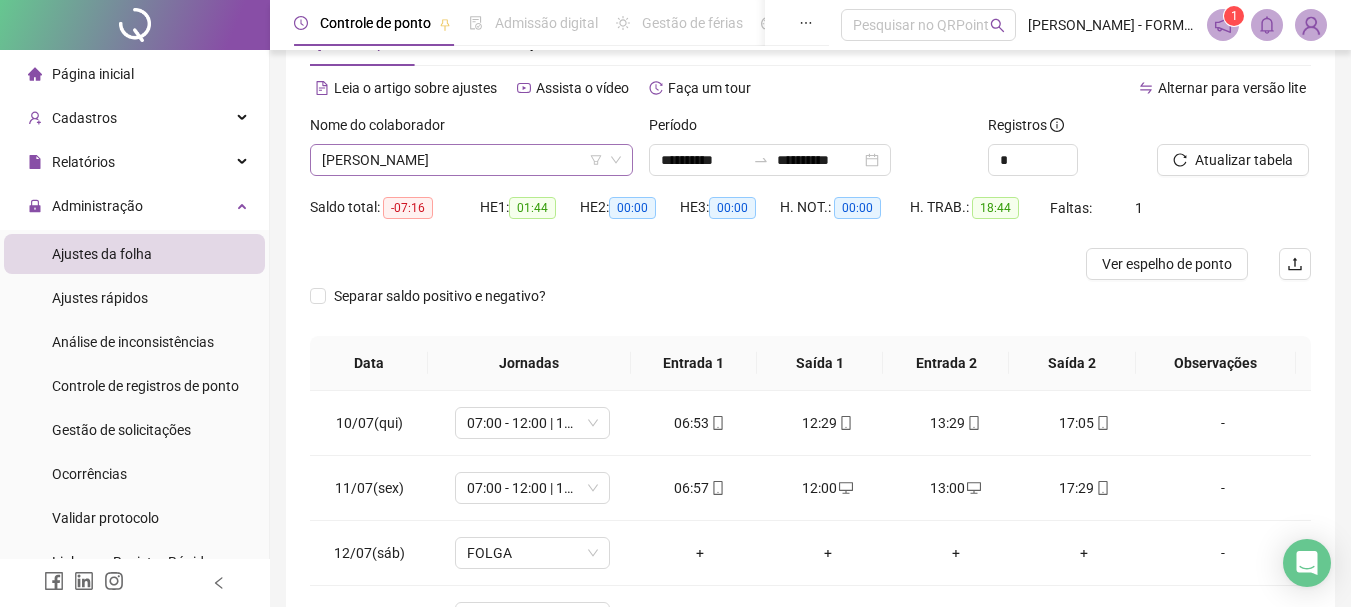 scroll, scrollTop: 100, scrollLeft: 0, axis: vertical 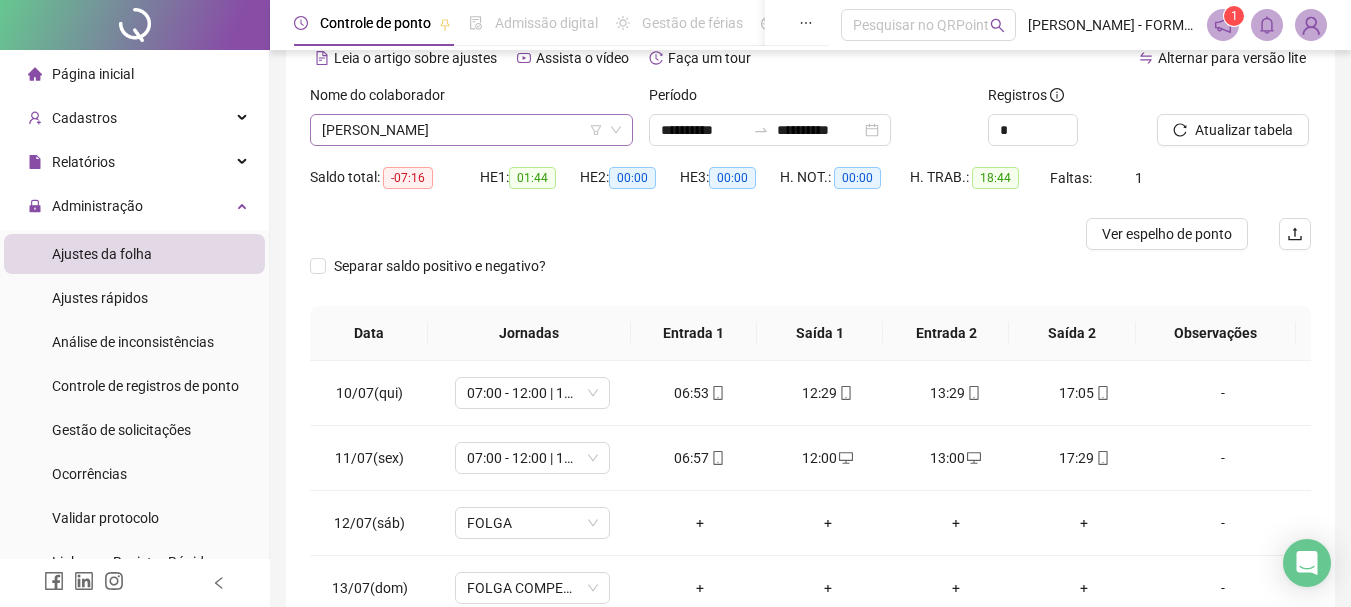 click on "[PERSON_NAME]" at bounding box center (471, 130) 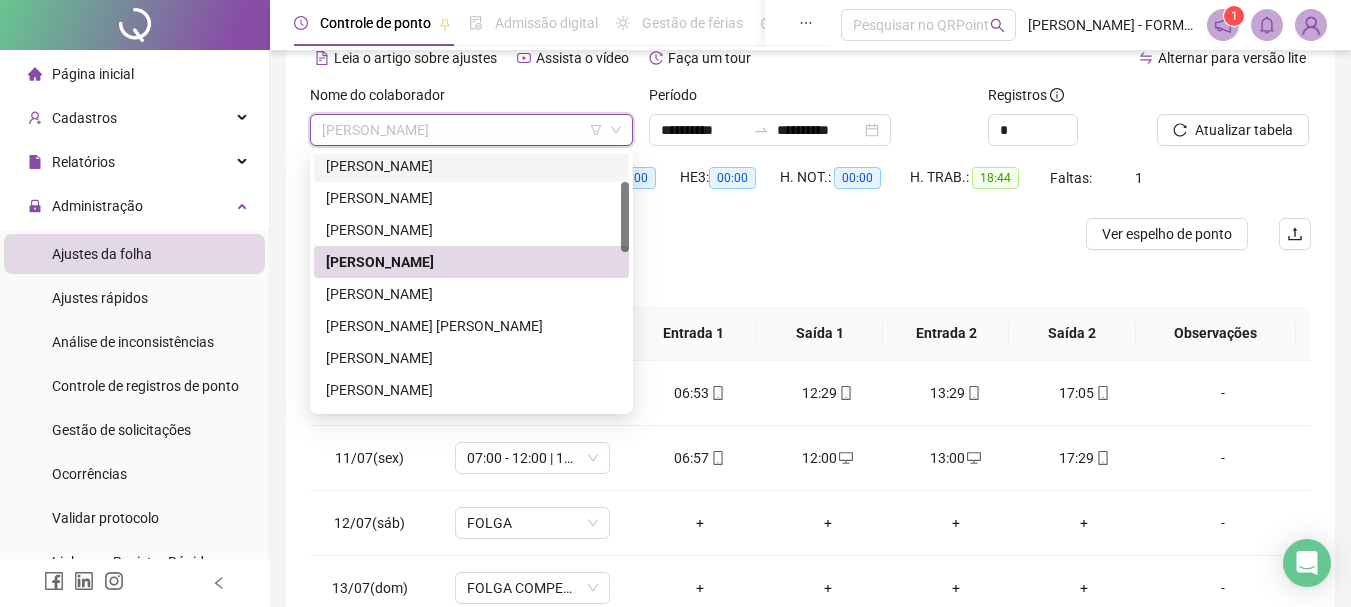 scroll, scrollTop: 200, scrollLeft: 0, axis: vertical 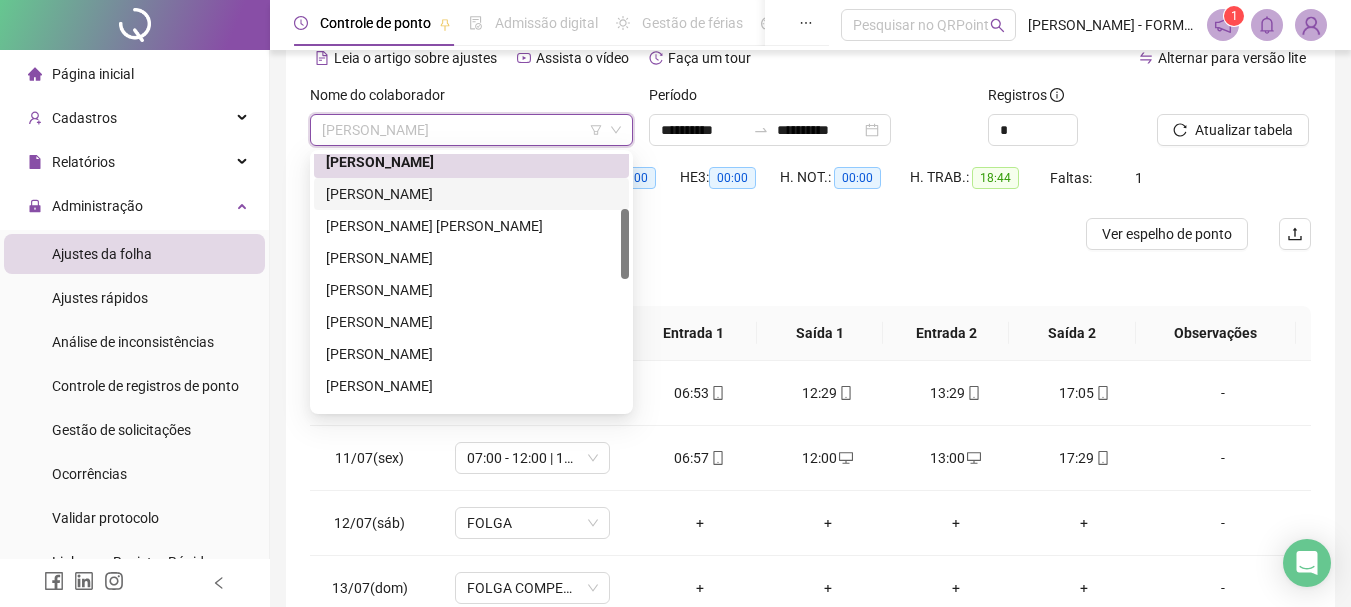 click on "[PERSON_NAME]" at bounding box center [471, 194] 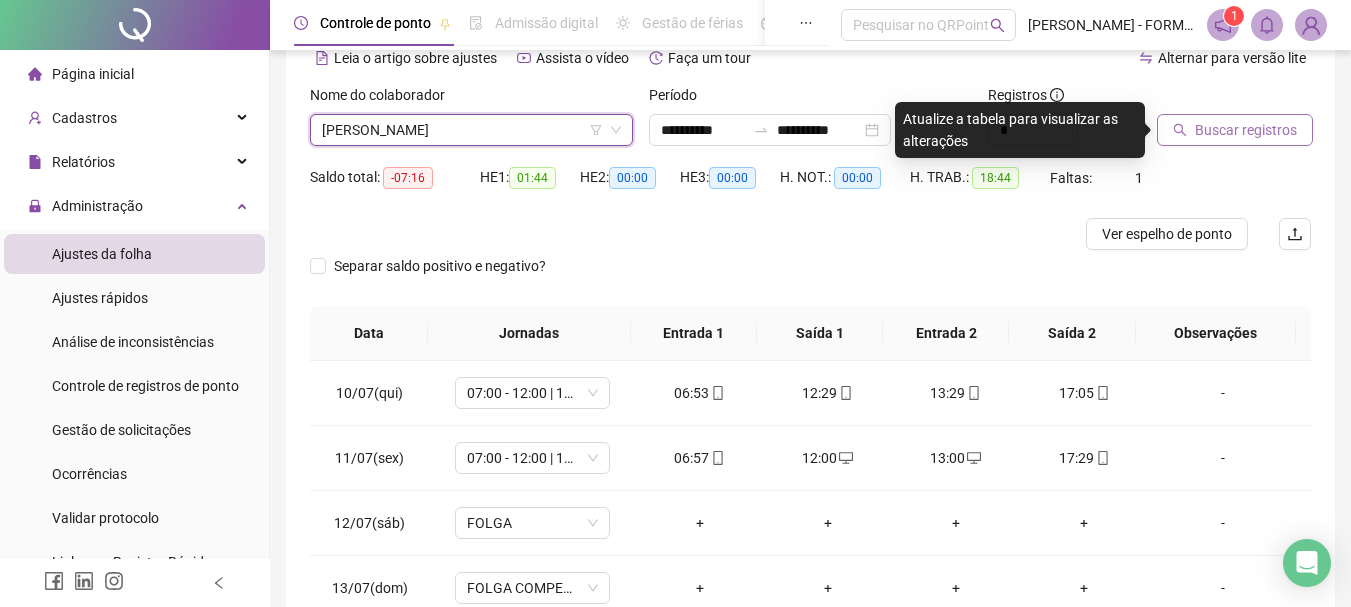 click on "Buscar registros" at bounding box center [1246, 130] 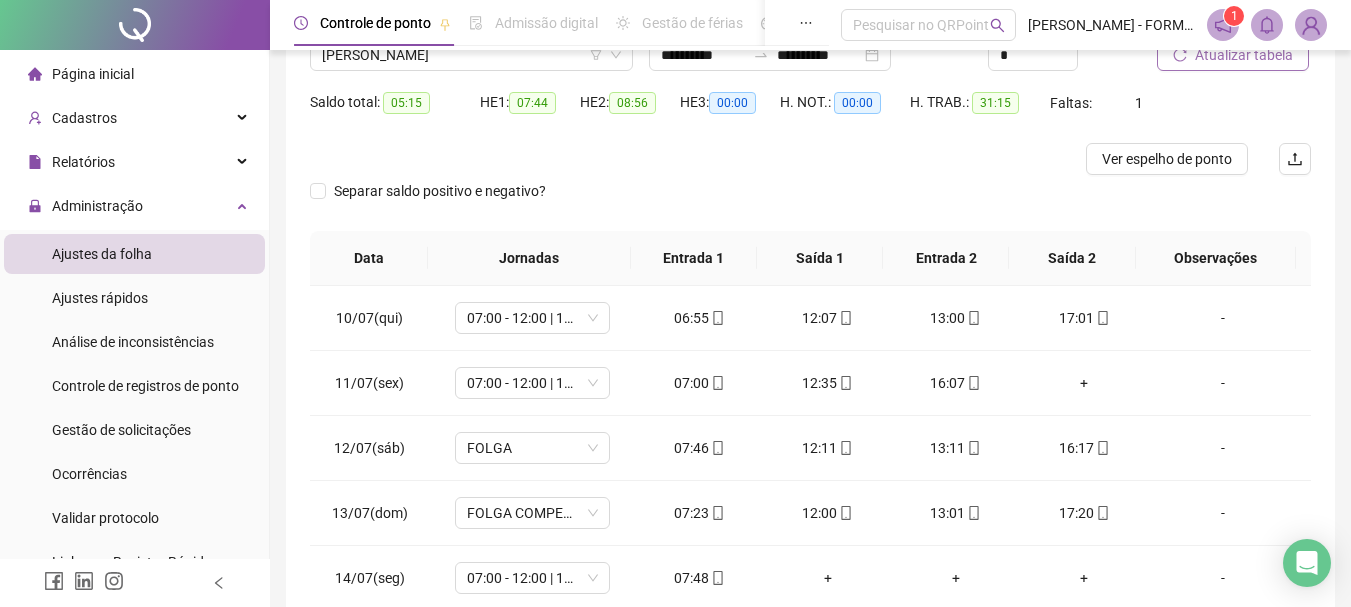 scroll, scrollTop: 200, scrollLeft: 0, axis: vertical 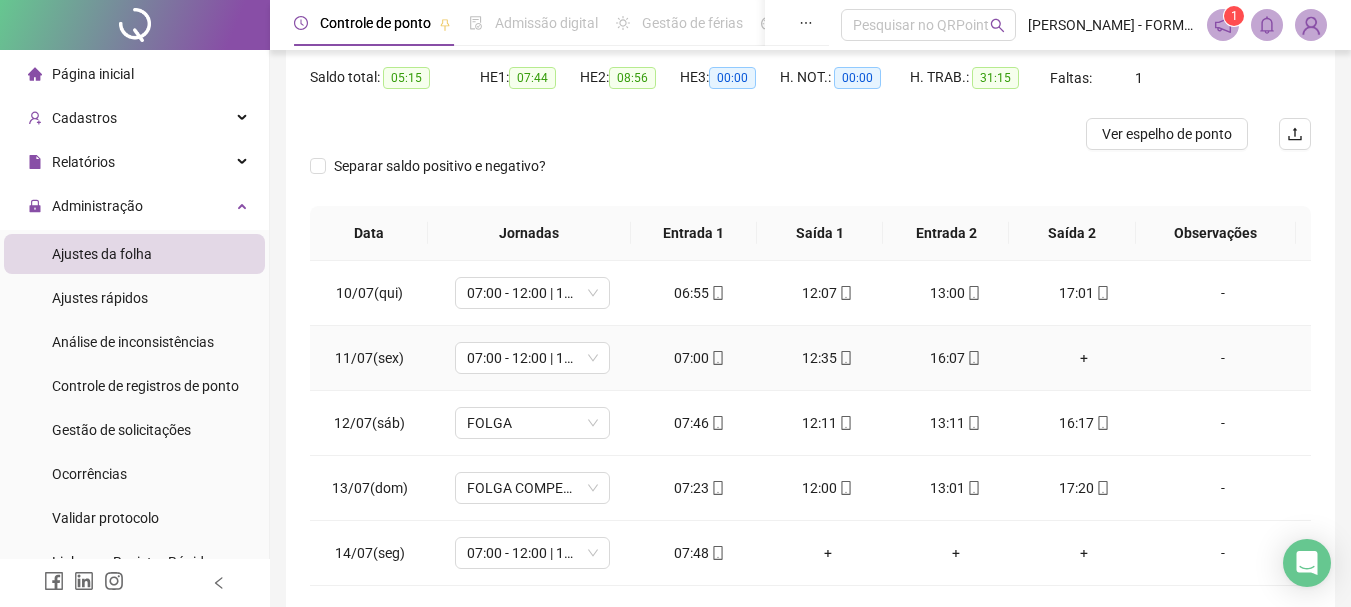 click on "+" at bounding box center (1084, 358) 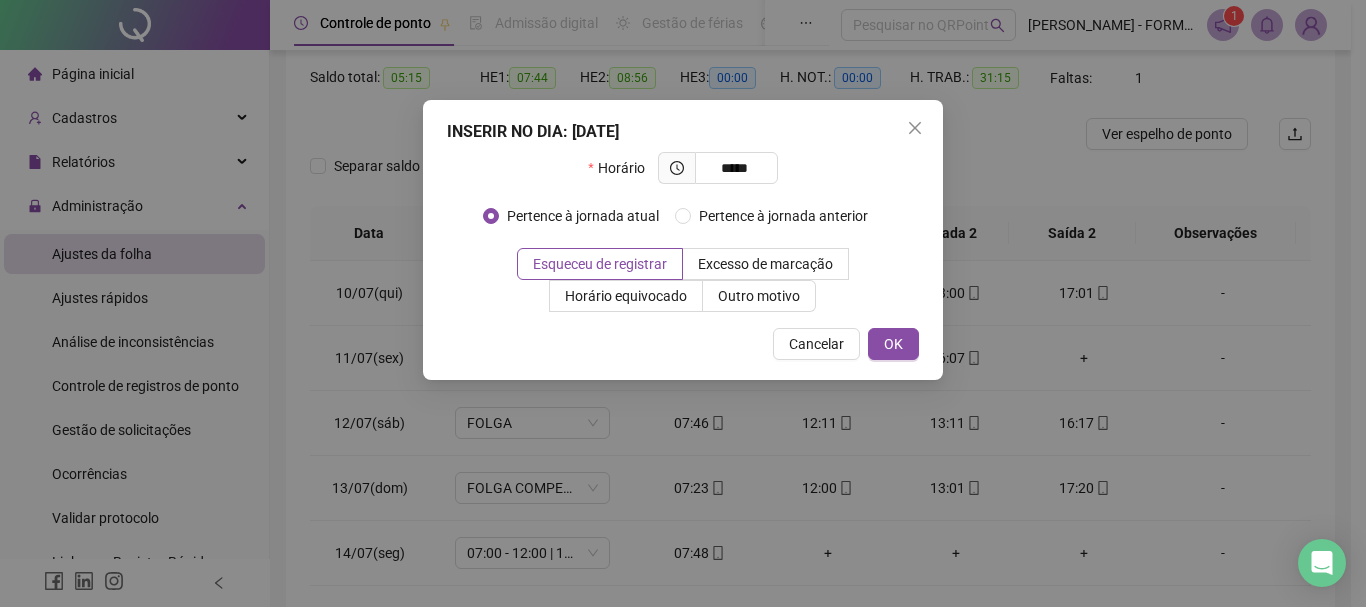 type on "*****" 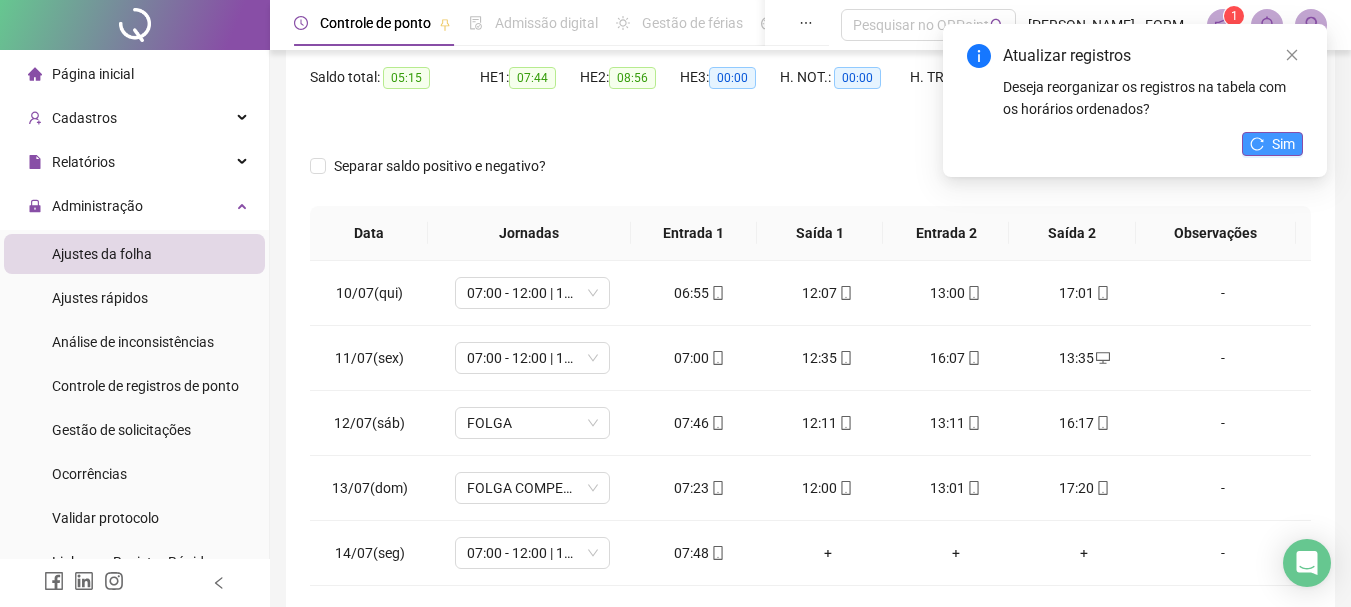 click on "Sim" at bounding box center [1272, 144] 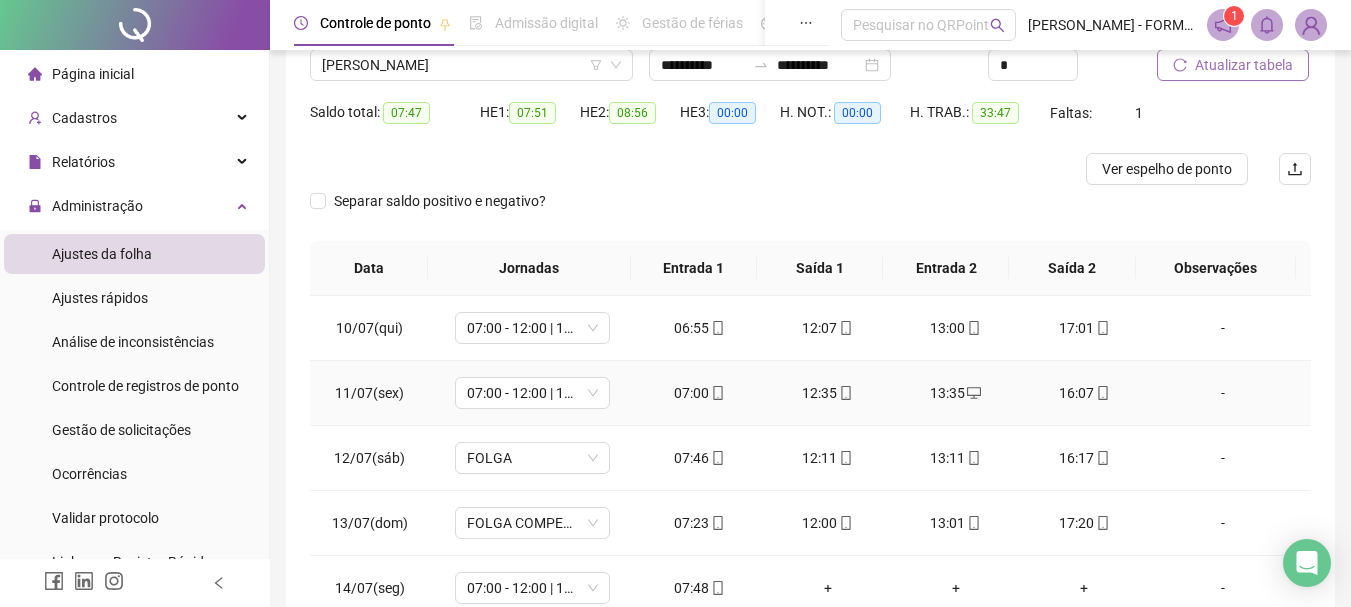 scroll, scrollTop: 89, scrollLeft: 0, axis: vertical 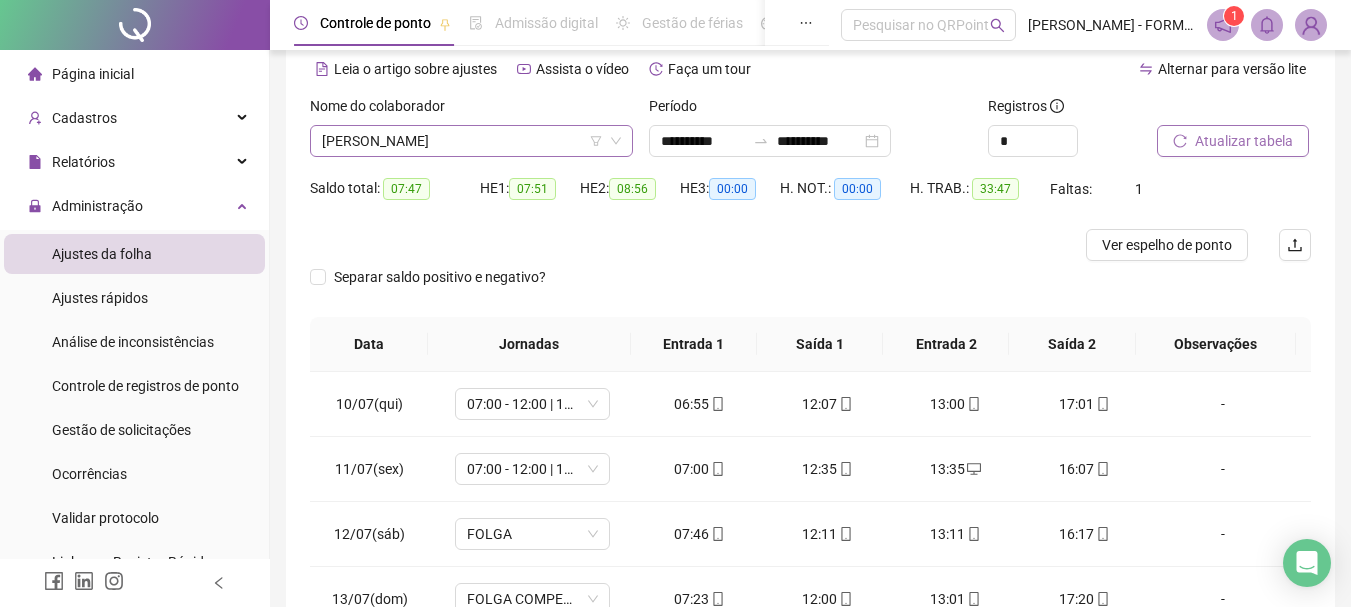 click on "[PERSON_NAME]" at bounding box center (471, 141) 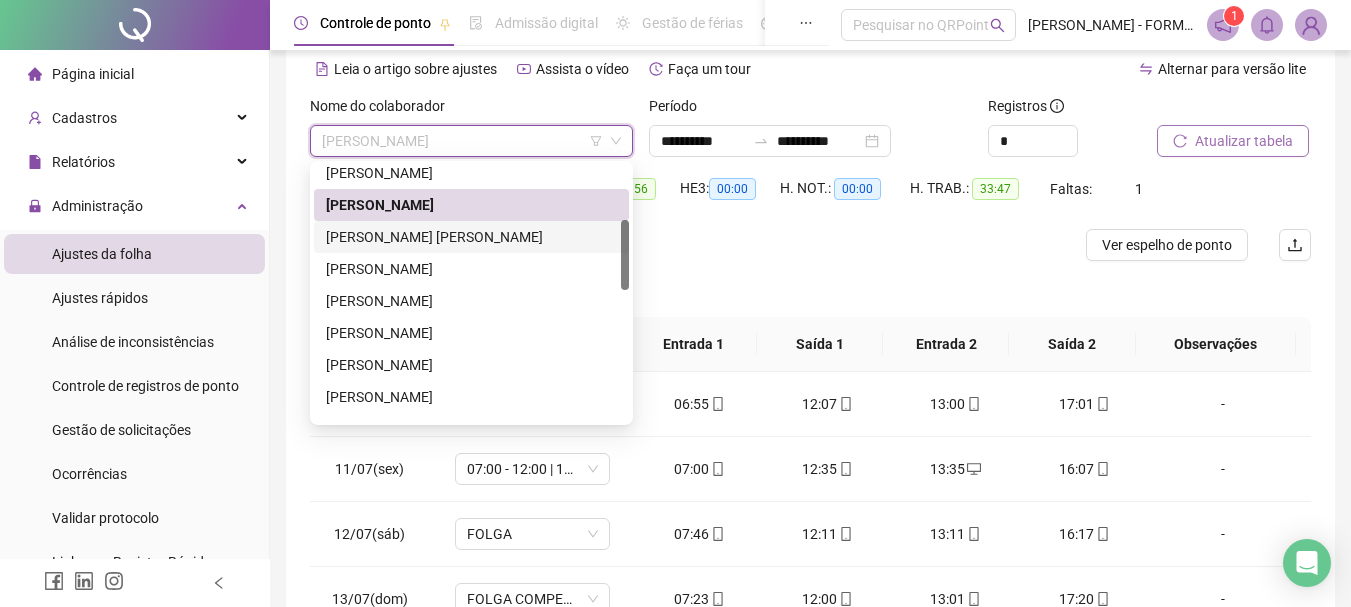 click on "[PERSON_NAME] [PERSON_NAME]" at bounding box center (471, 237) 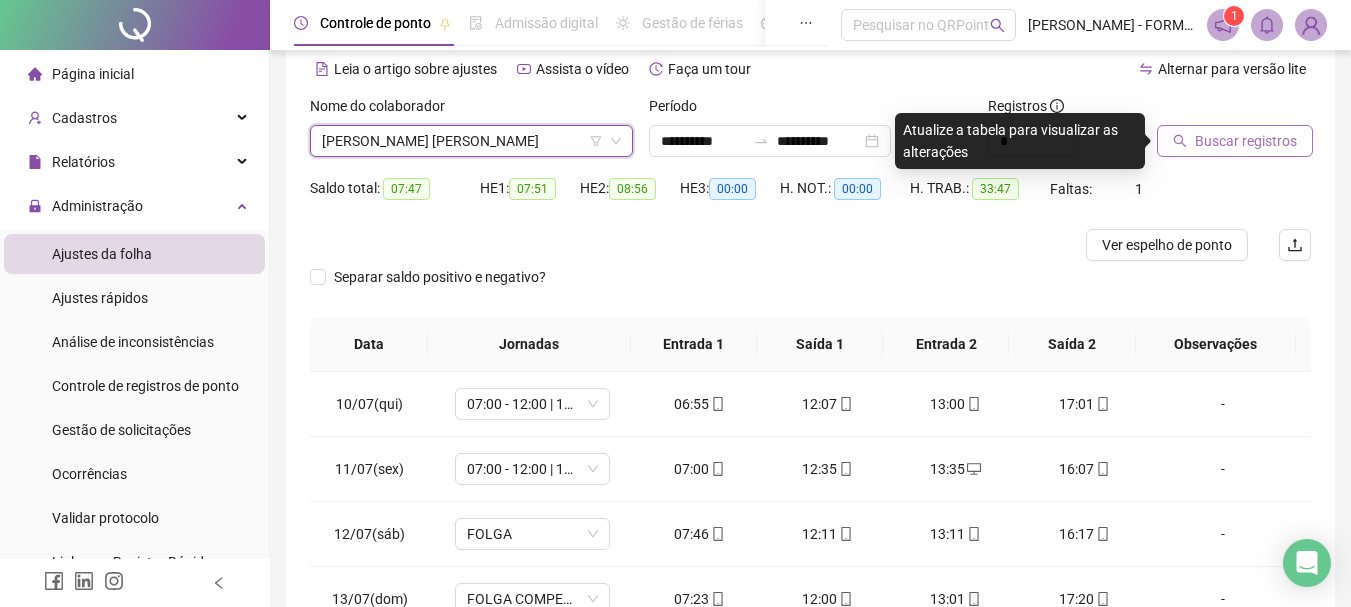 click on "Buscar registros" at bounding box center [1246, 141] 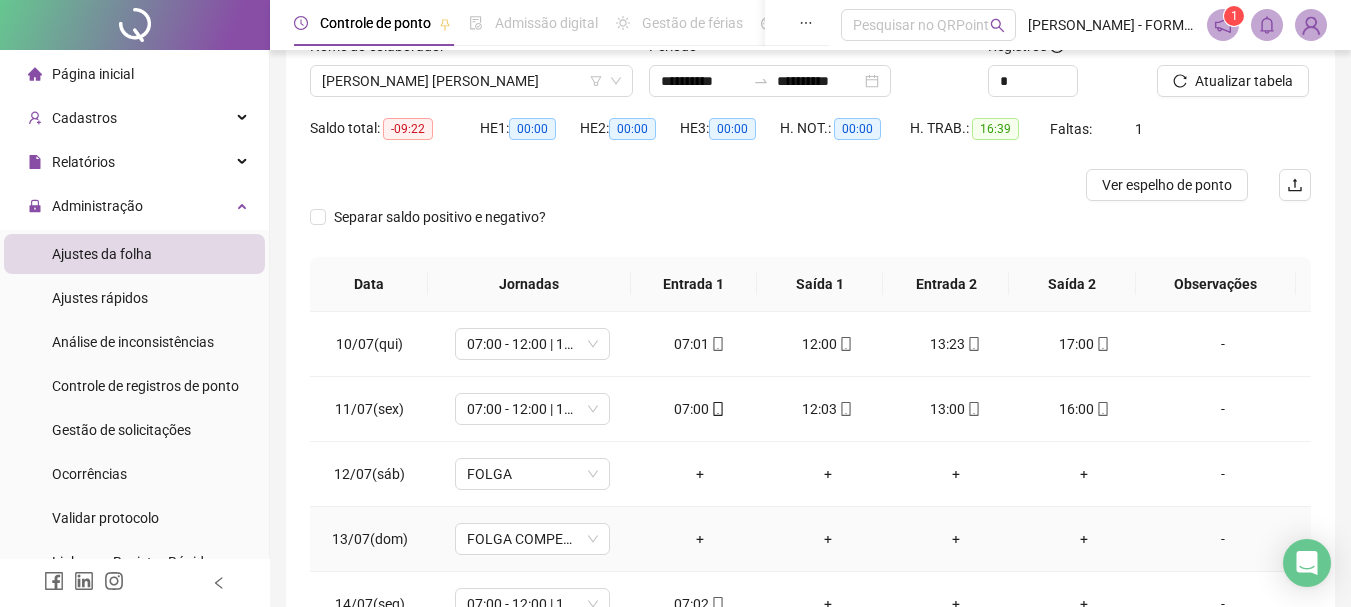 scroll, scrollTop: 89, scrollLeft: 0, axis: vertical 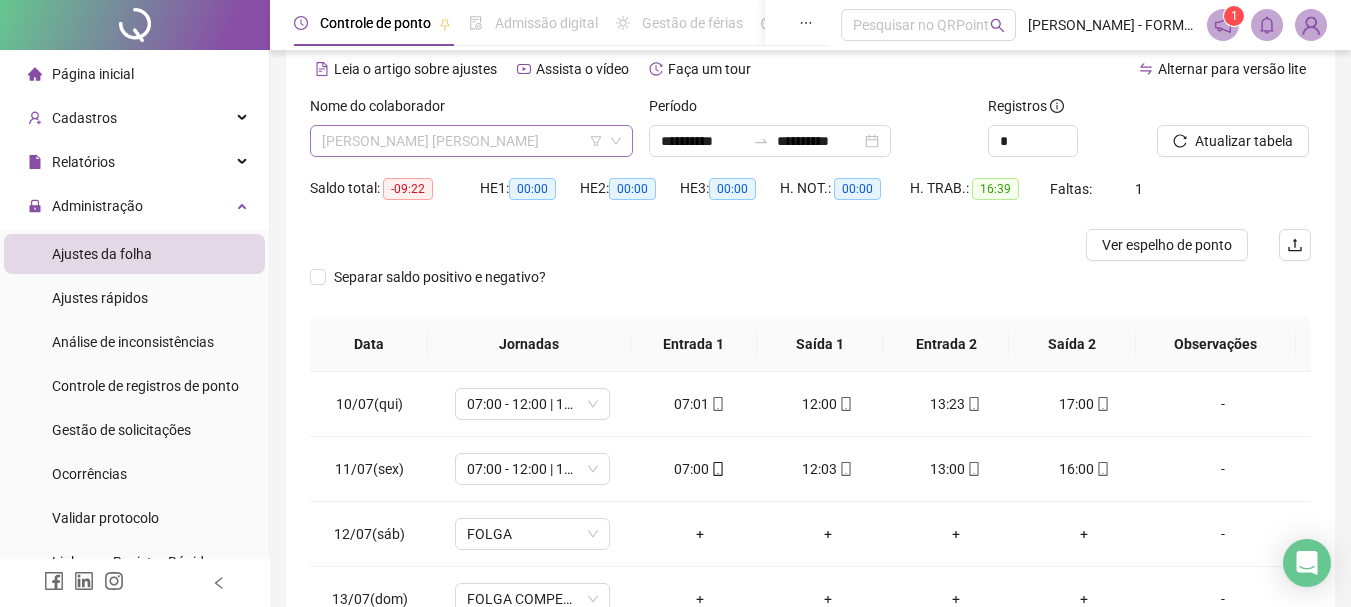 click on "[PERSON_NAME] [PERSON_NAME]" at bounding box center [471, 141] 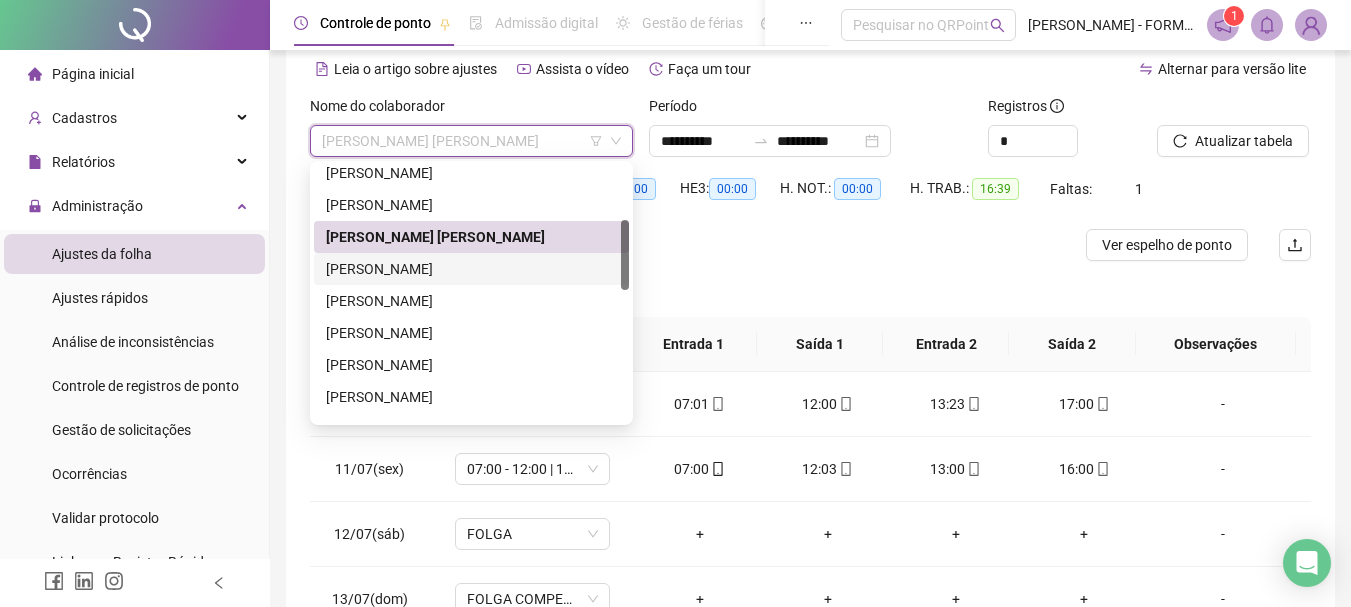 click on "[PERSON_NAME]" at bounding box center [471, 269] 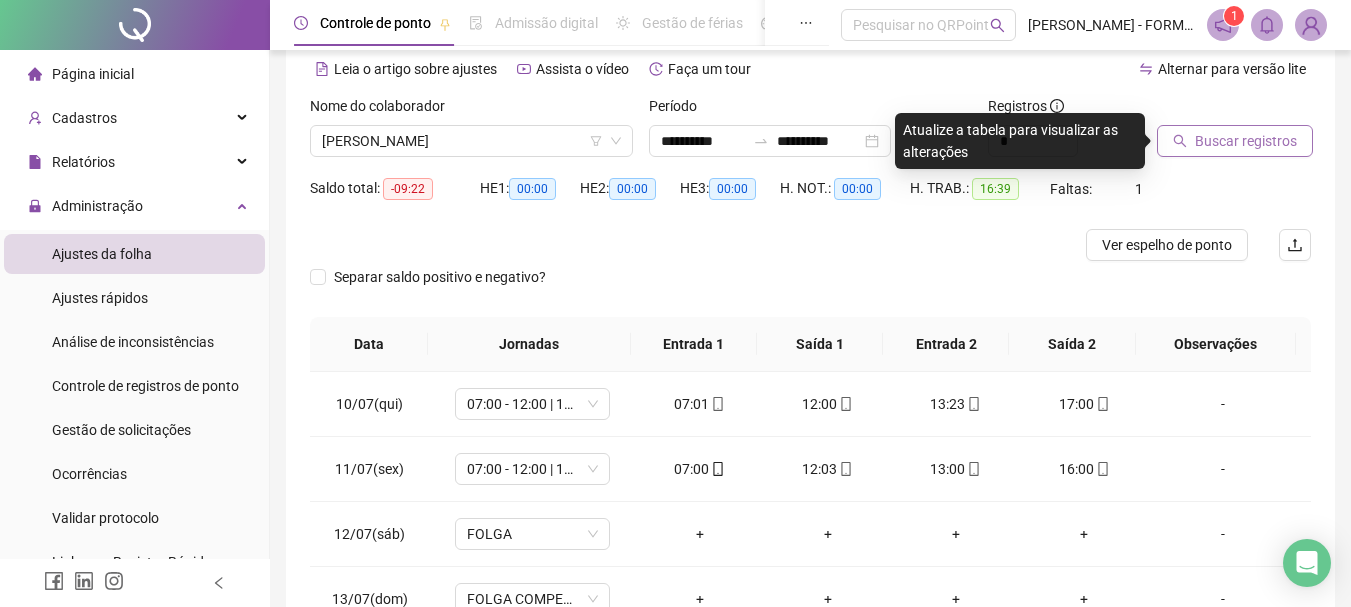 click on "Buscar registros" at bounding box center [1246, 141] 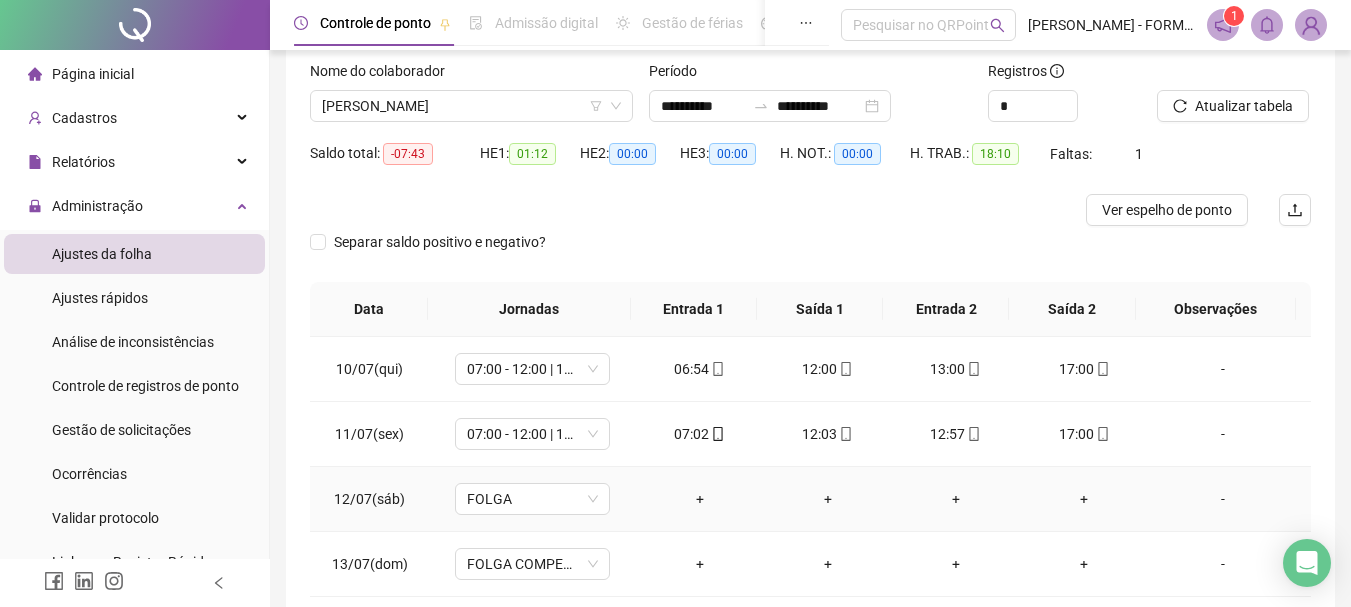 scroll, scrollTop: 89, scrollLeft: 0, axis: vertical 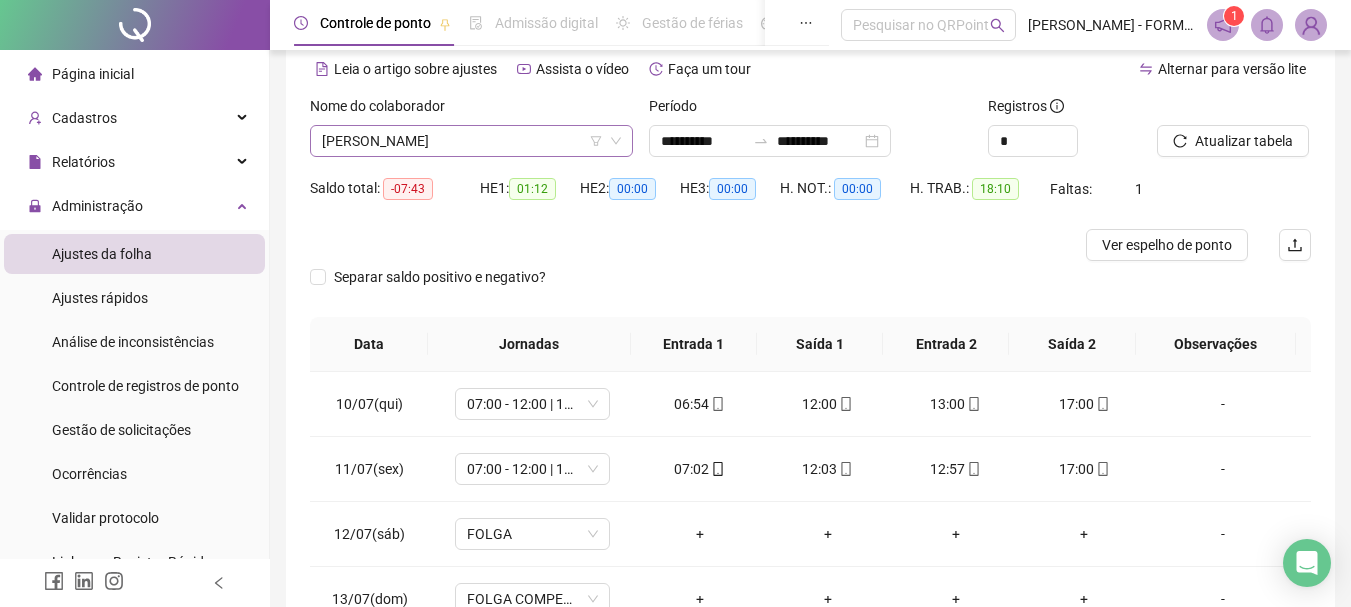 click on "[PERSON_NAME]" at bounding box center [471, 141] 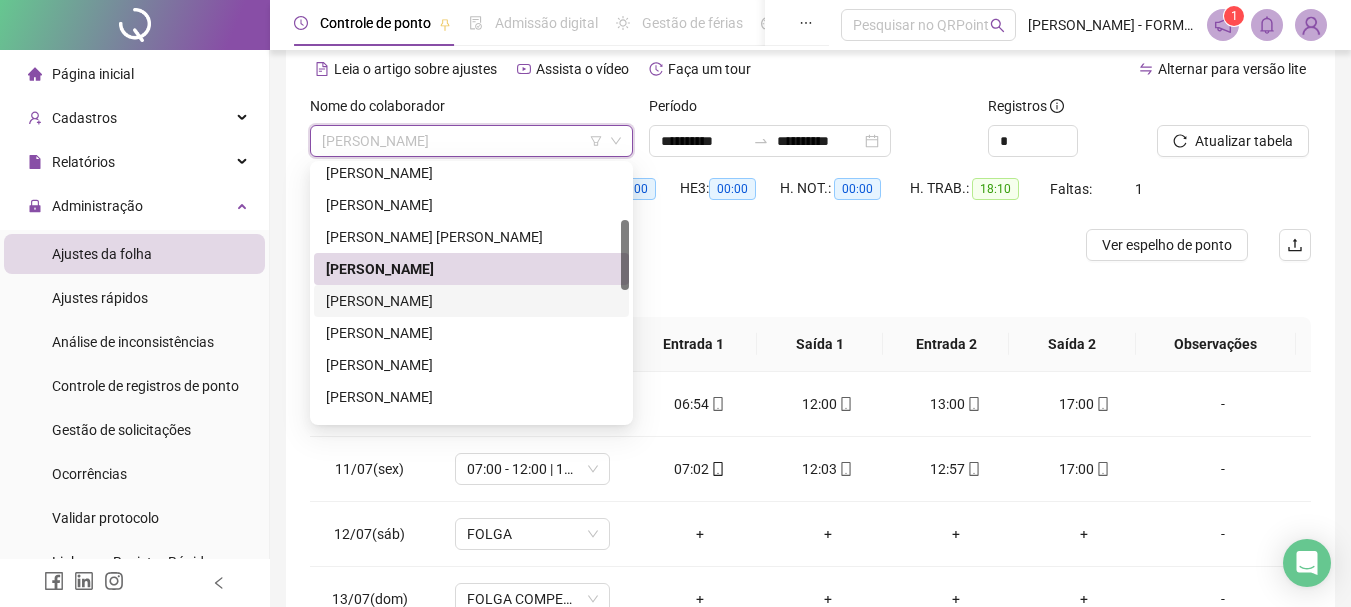 click on "[PERSON_NAME]" at bounding box center (471, 301) 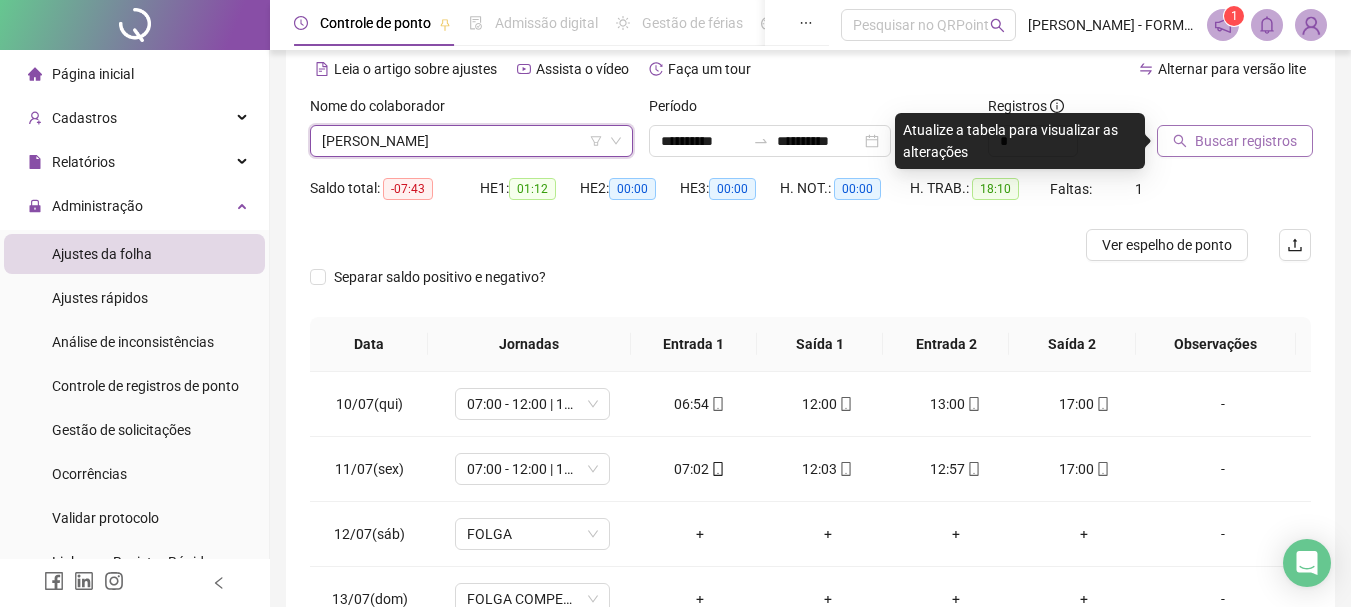 click on "Buscar registros" at bounding box center [1246, 141] 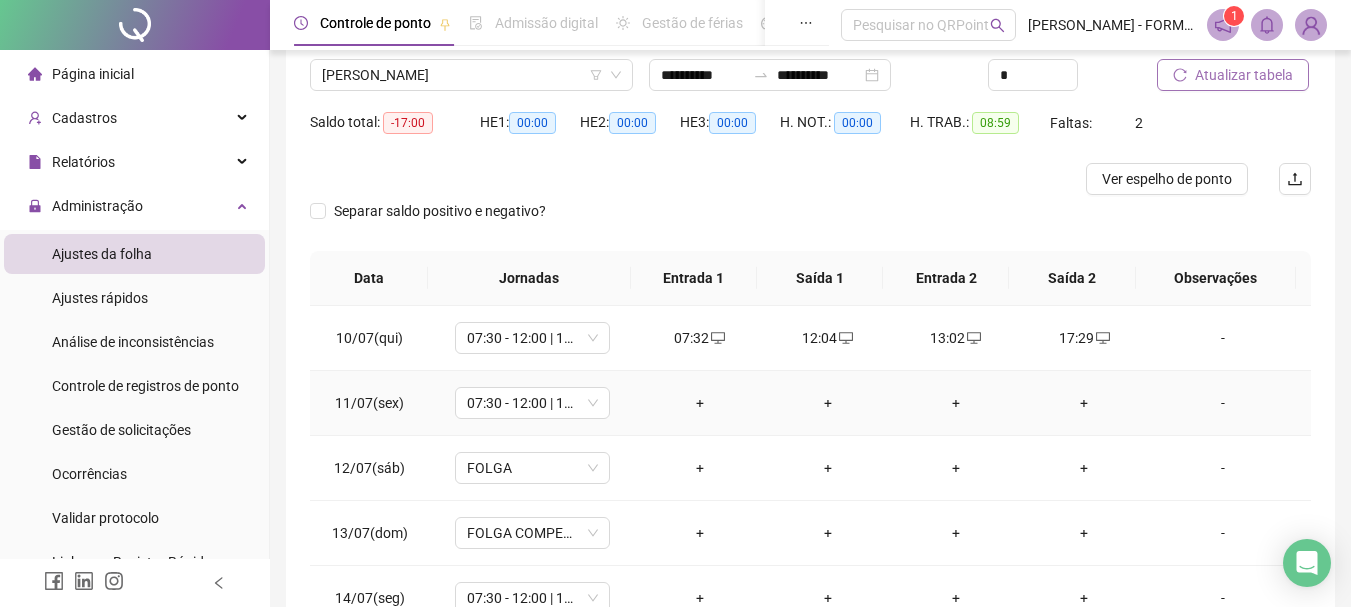 scroll, scrollTop: 189, scrollLeft: 0, axis: vertical 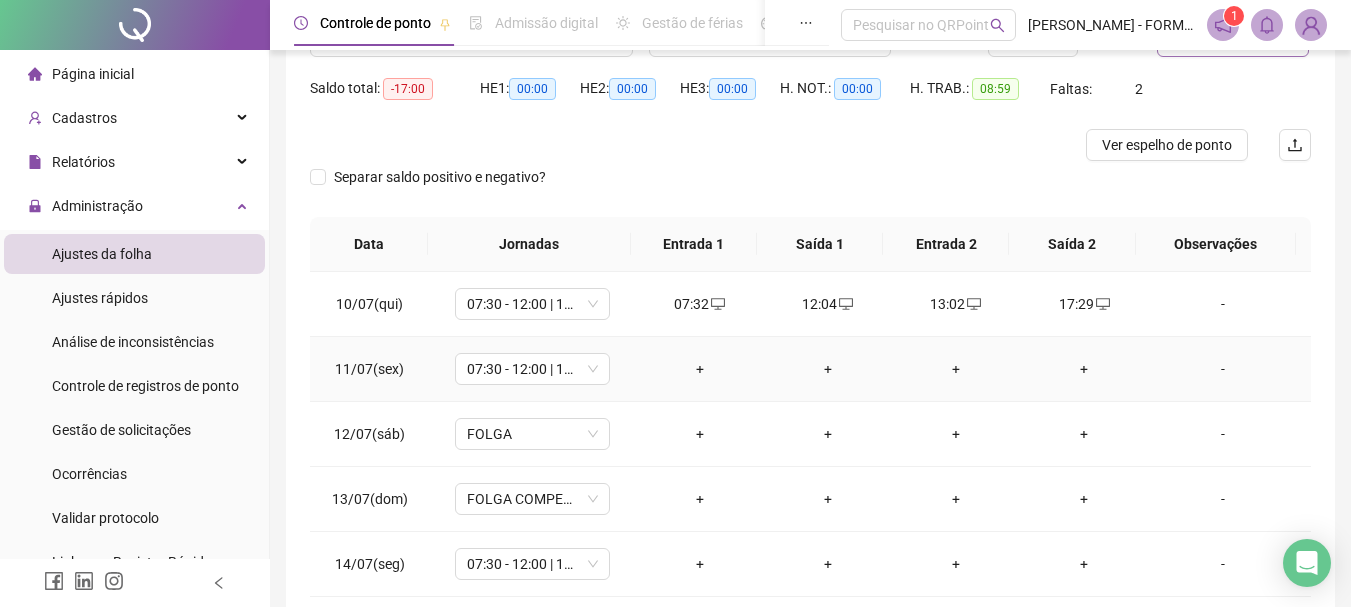 click on "+" at bounding box center (700, 369) 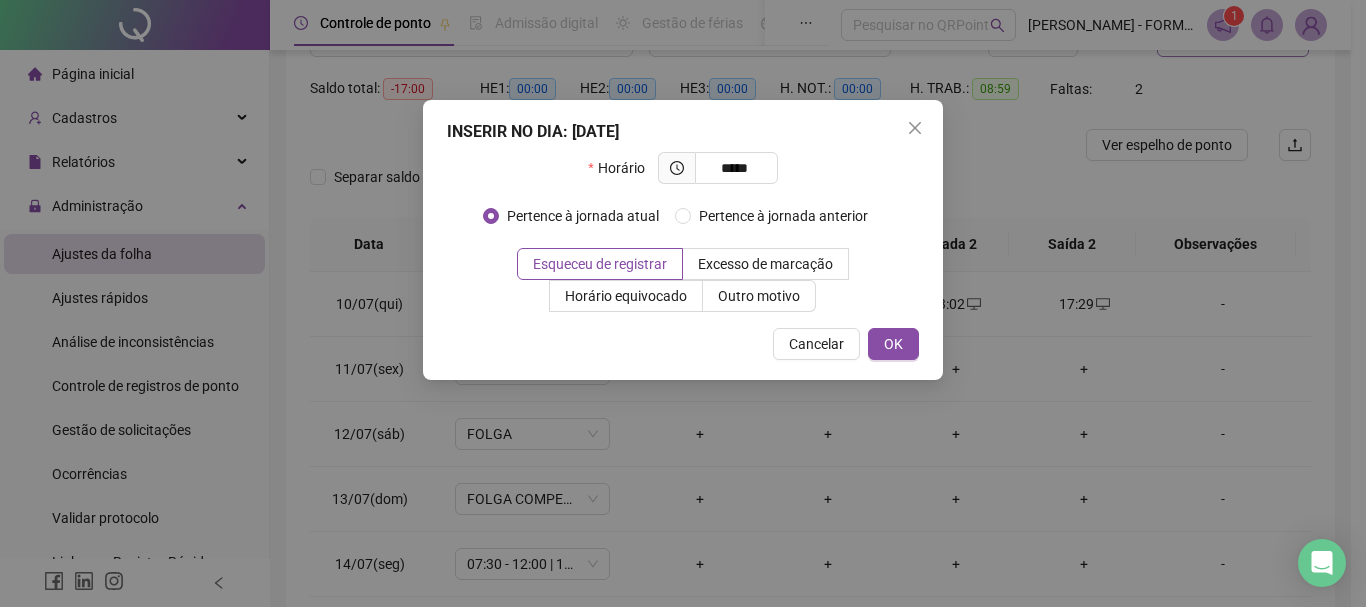 type on "*****" 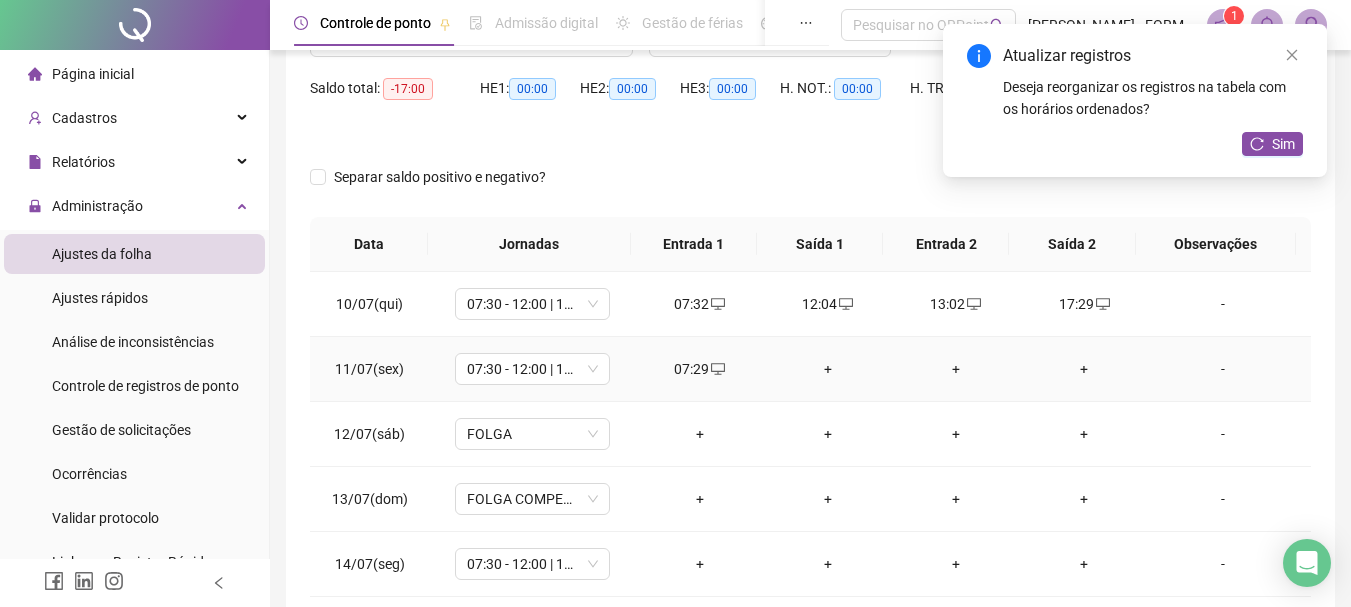 click on "+" at bounding box center [828, 369] 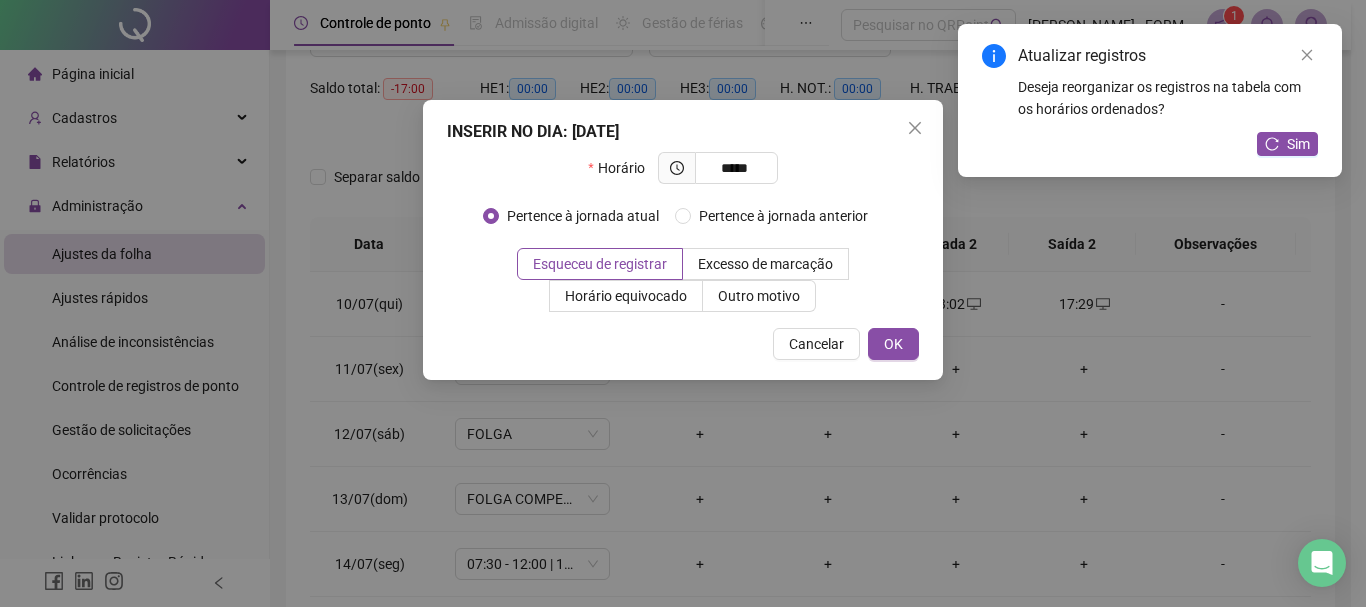 type on "*****" 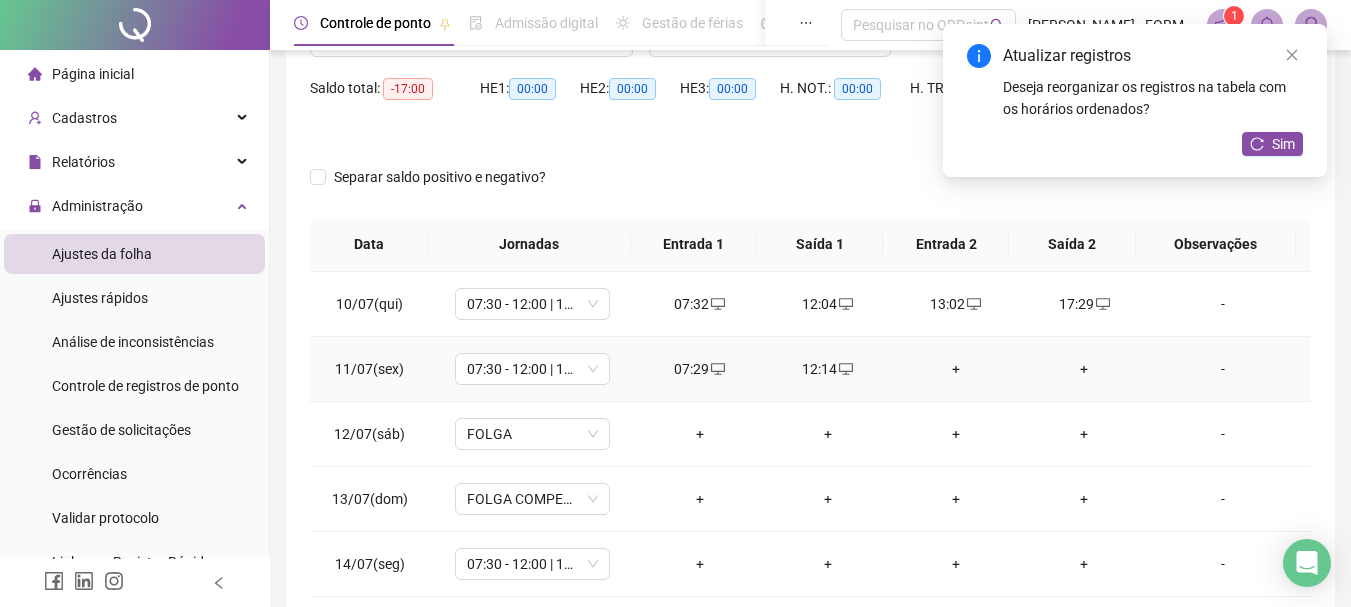 click on "+" at bounding box center (956, 369) 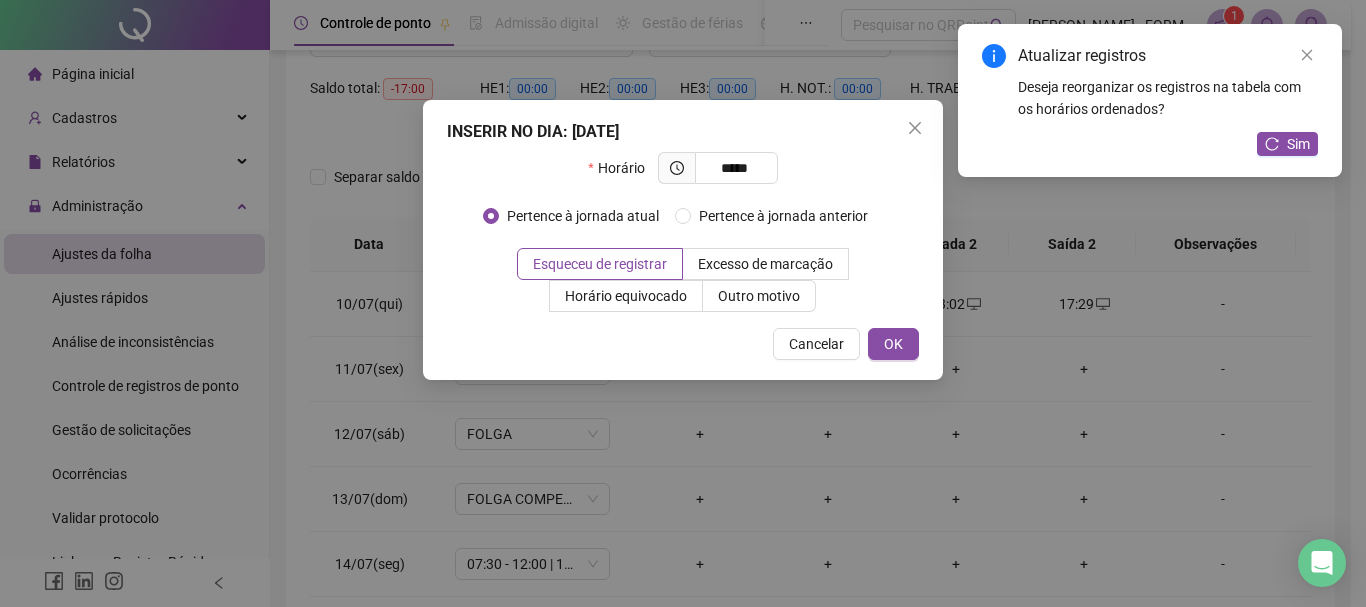 type on "*****" 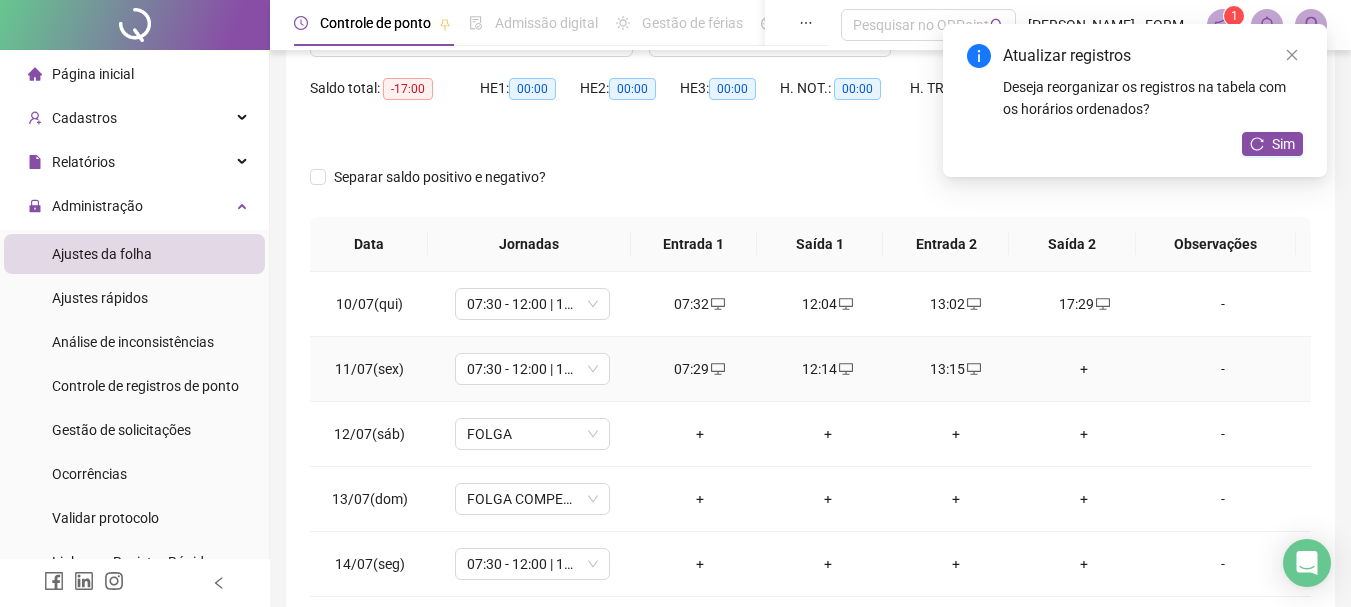 click on "+" at bounding box center [1084, 369] 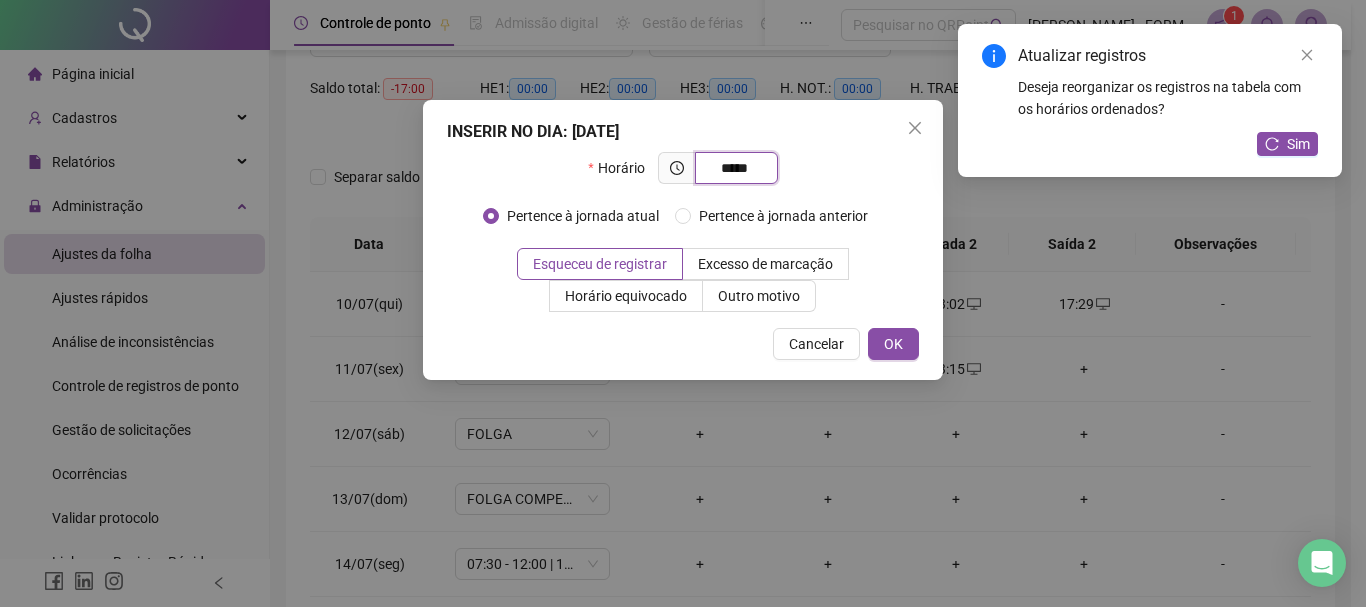 type on "*****" 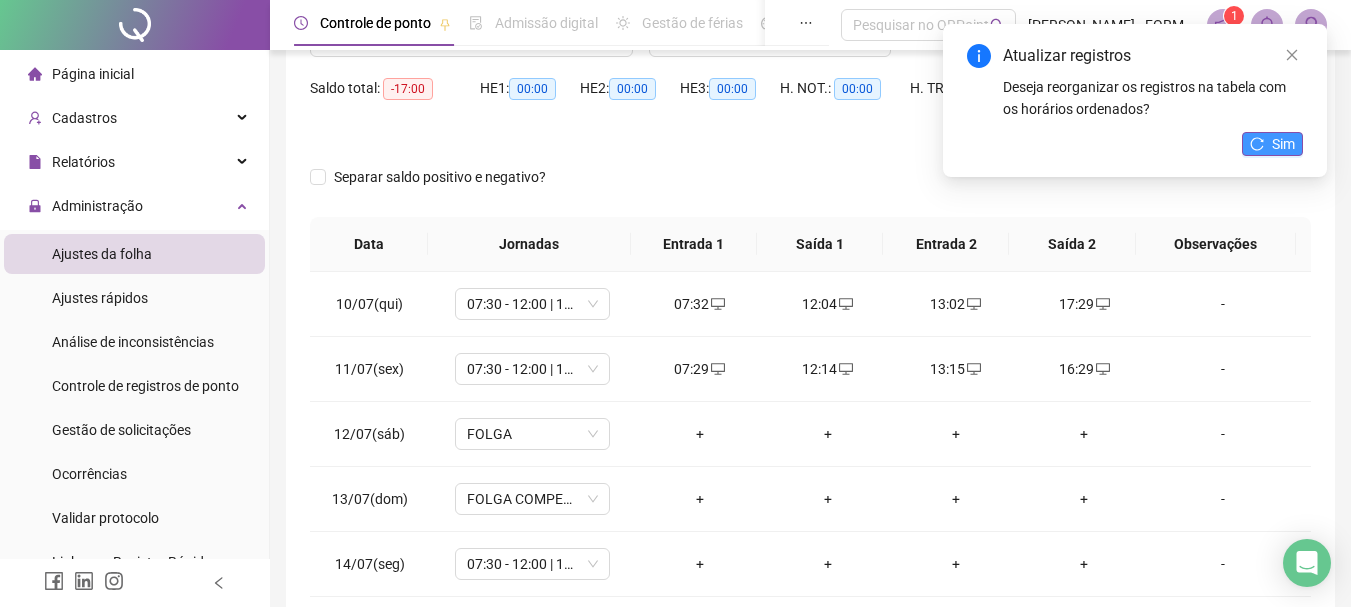 click on "Sim" at bounding box center (1283, 144) 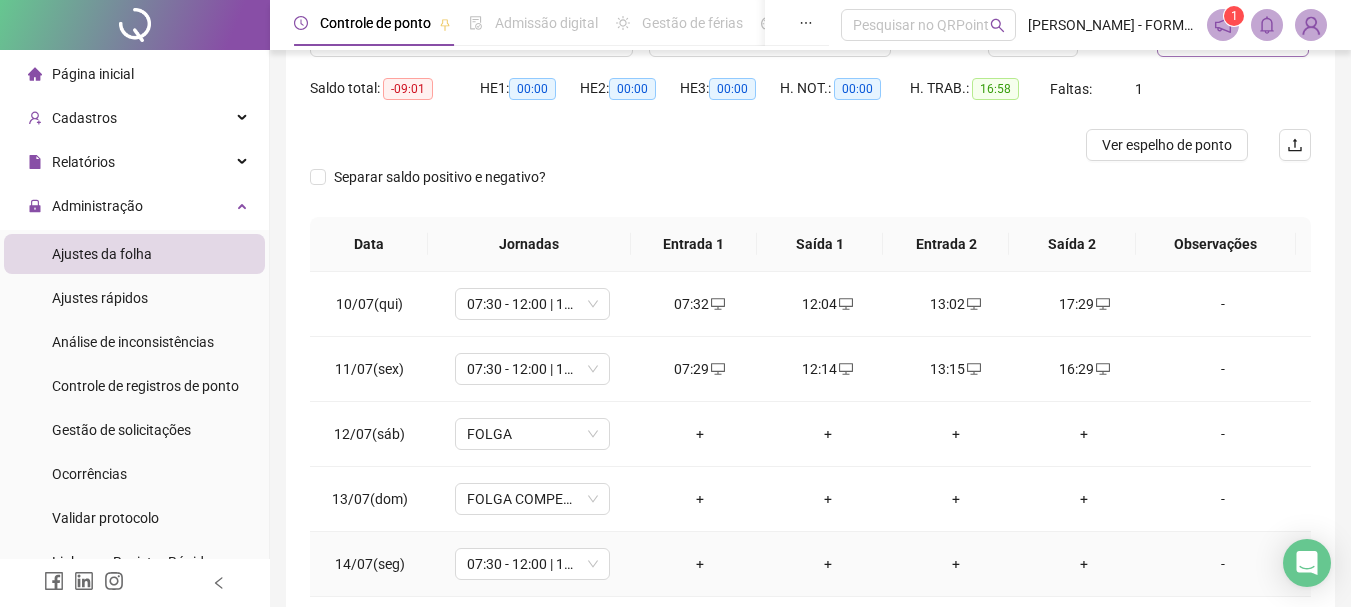 click on "+" at bounding box center (700, 564) 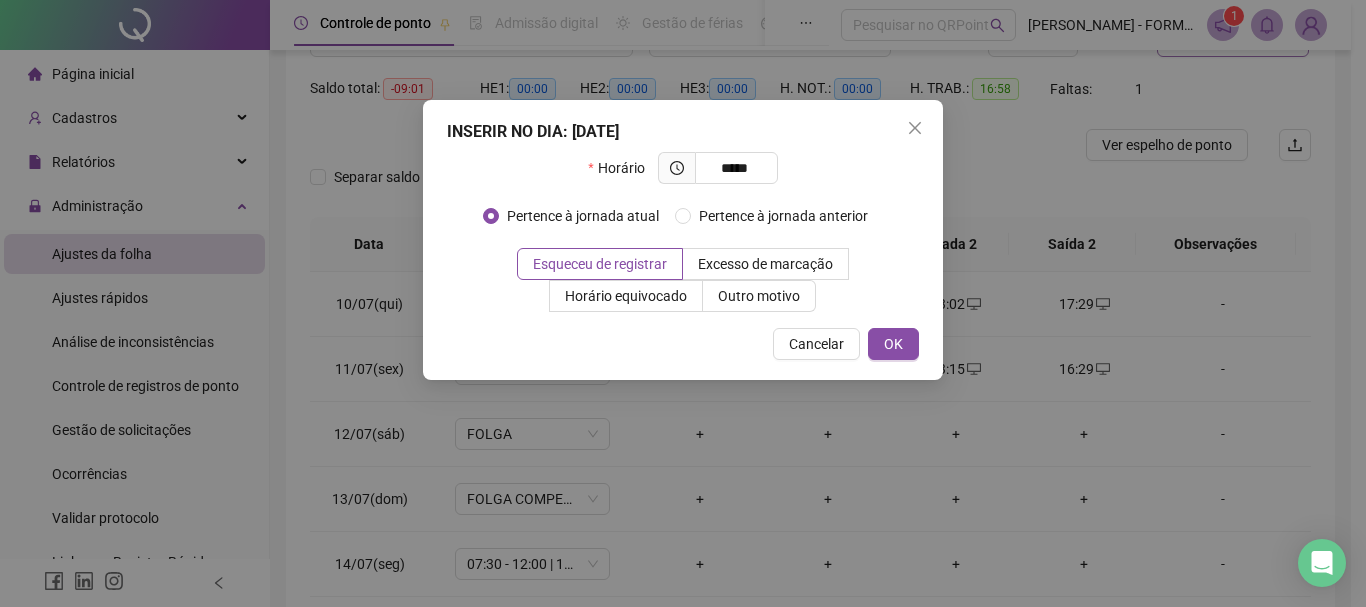 type on "*****" 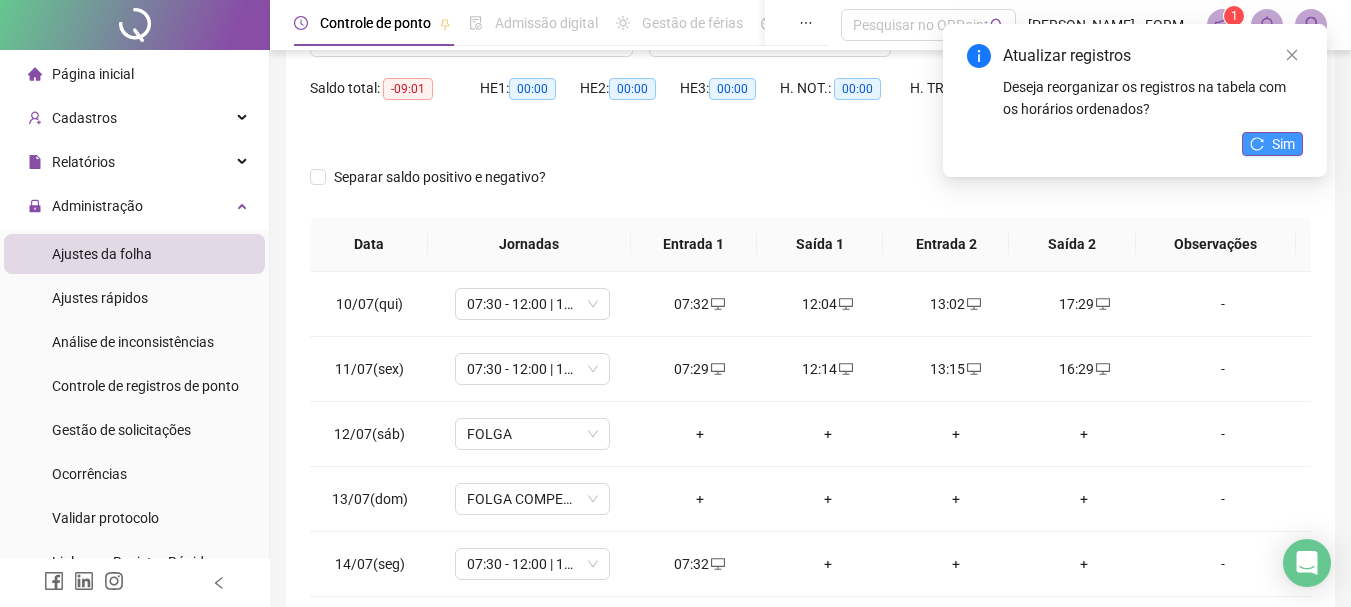 click on "Sim" at bounding box center [1283, 144] 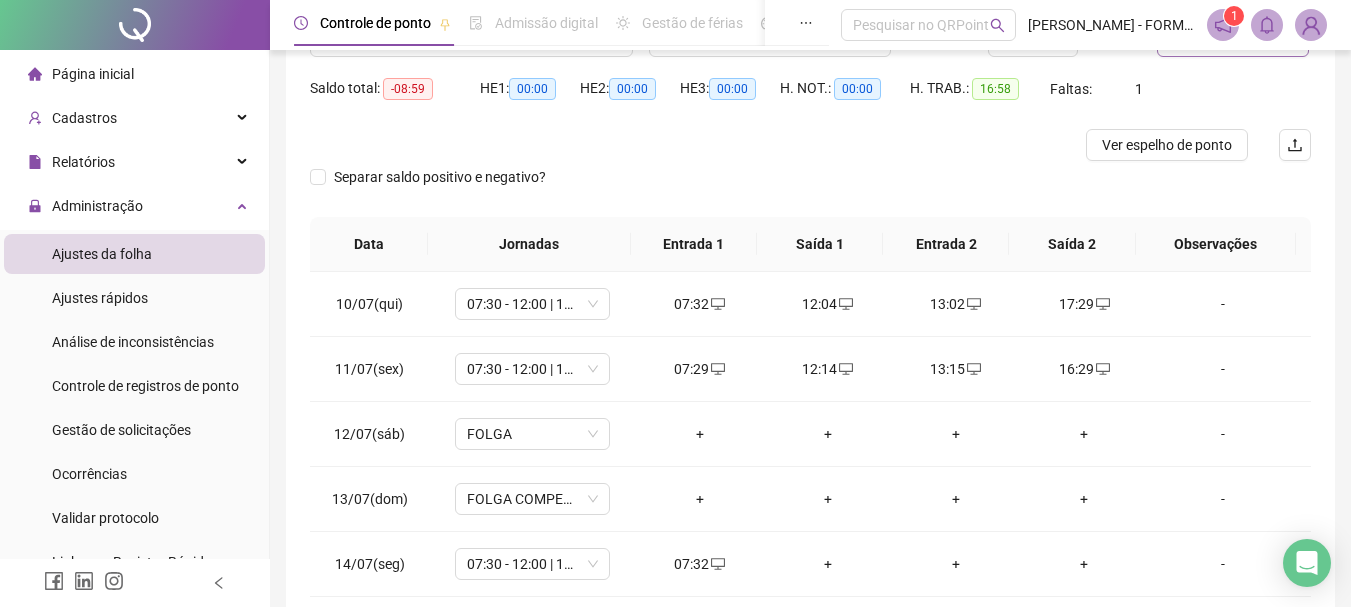 scroll, scrollTop: 89, scrollLeft: 0, axis: vertical 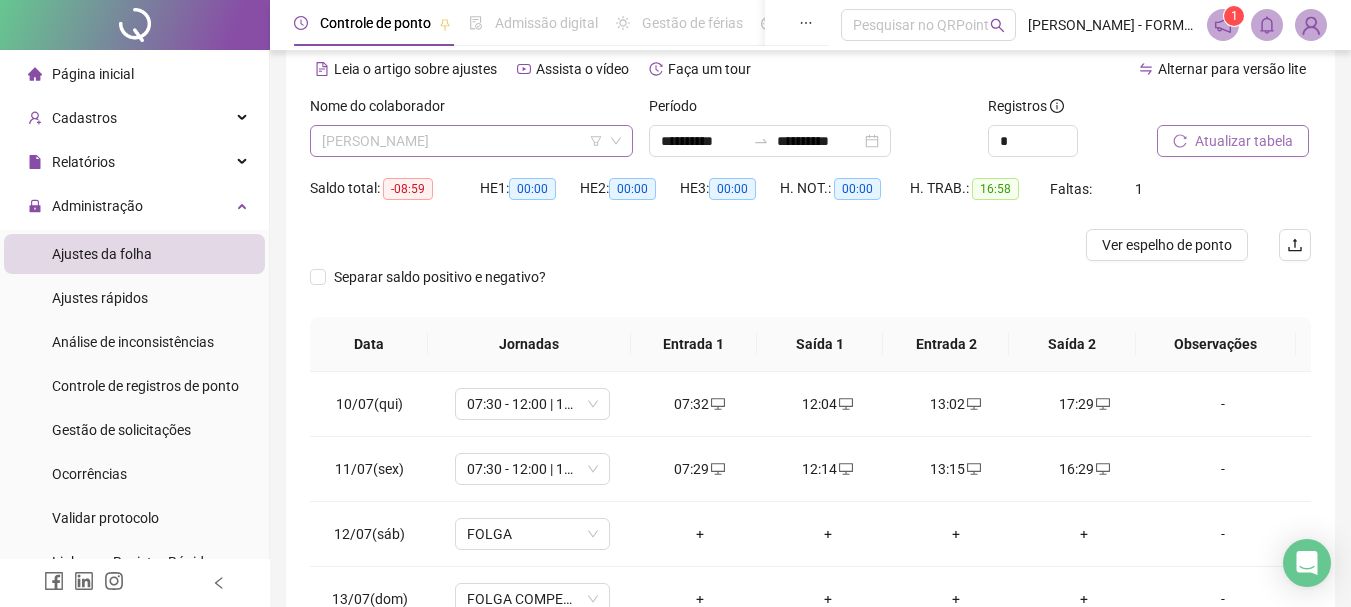 click on "[PERSON_NAME]" at bounding box center (471, 141) 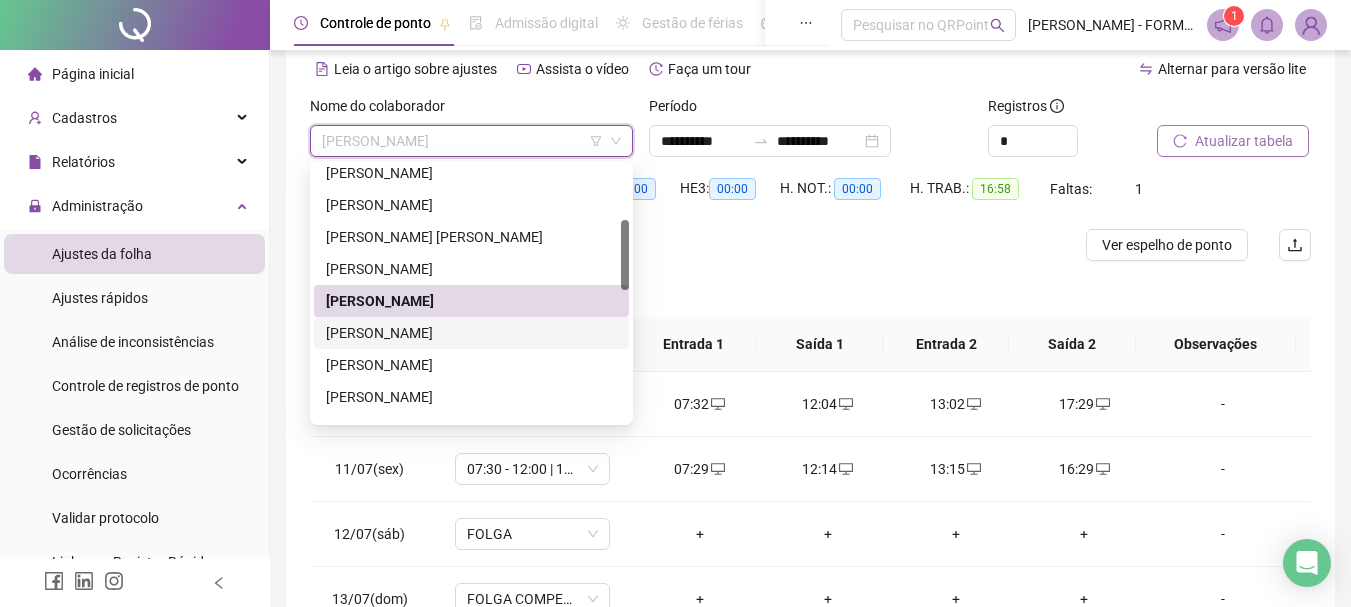 click on "[PERSON_NAME]" at bounding box center [471, 333] 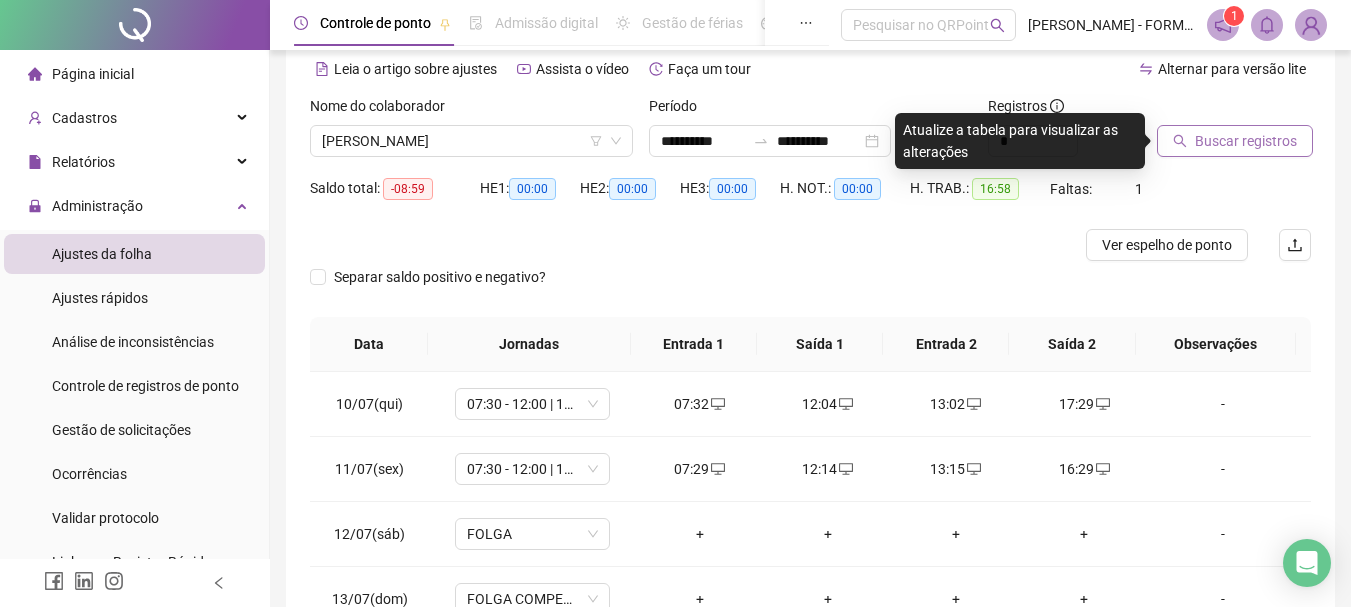 click on "Buscar registros" at bounding box center (1246, 141) 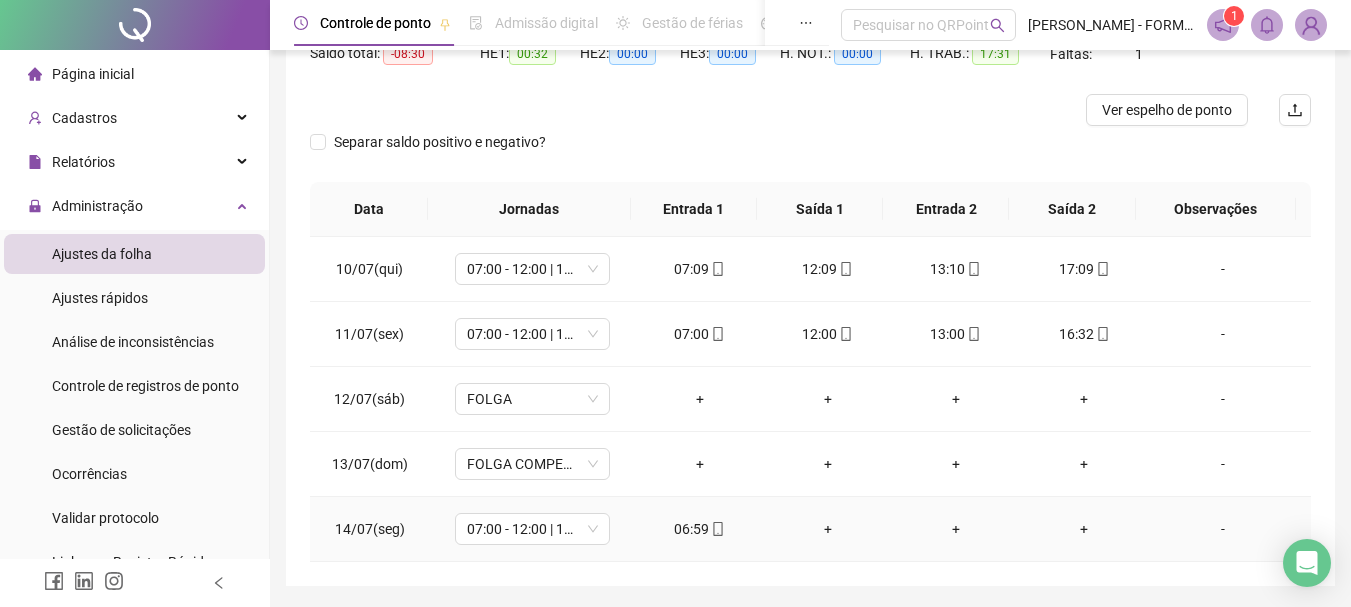 scroll, scrollTop: 189, scrollLeft: 0, axis: vertical 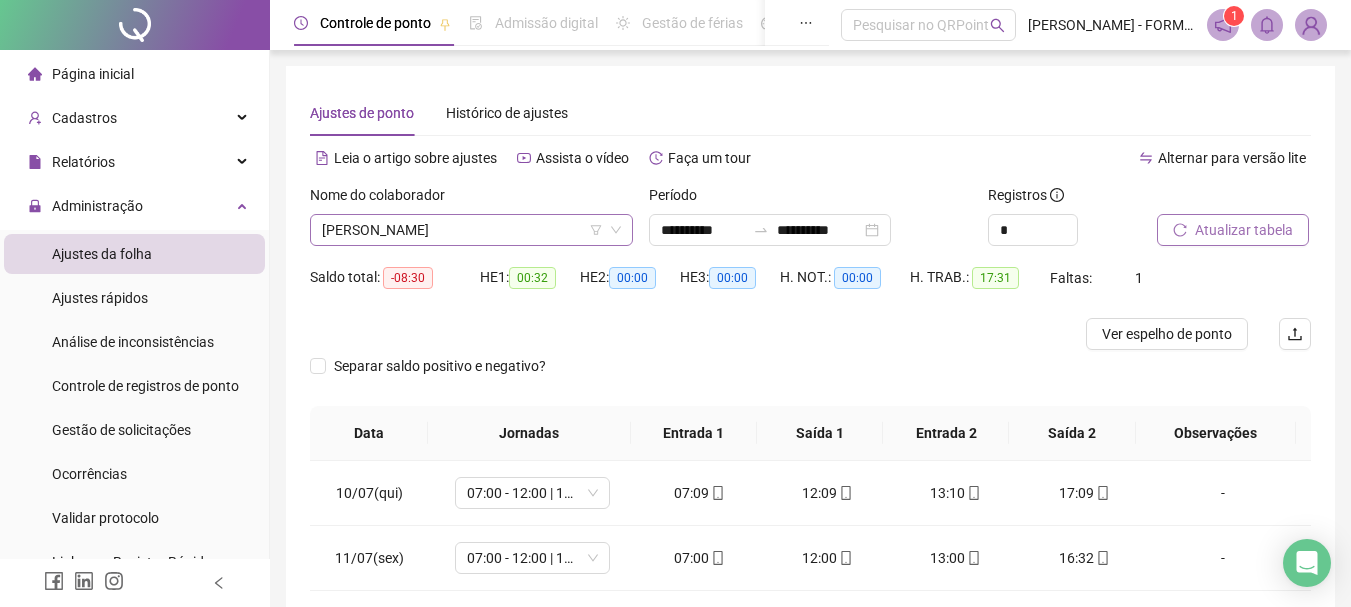 click on "[PERSON_NAME]" at bounding box center [471, 230] 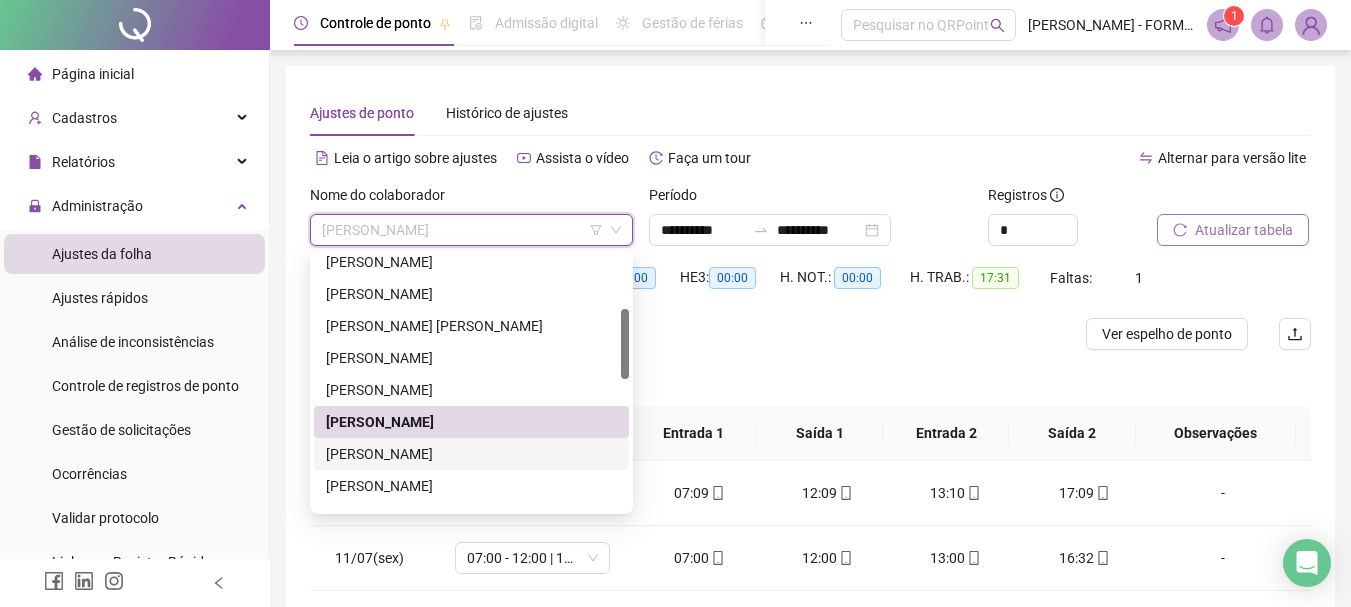 click on "[PERSON_NAME]" at bounding box center (471, 454) 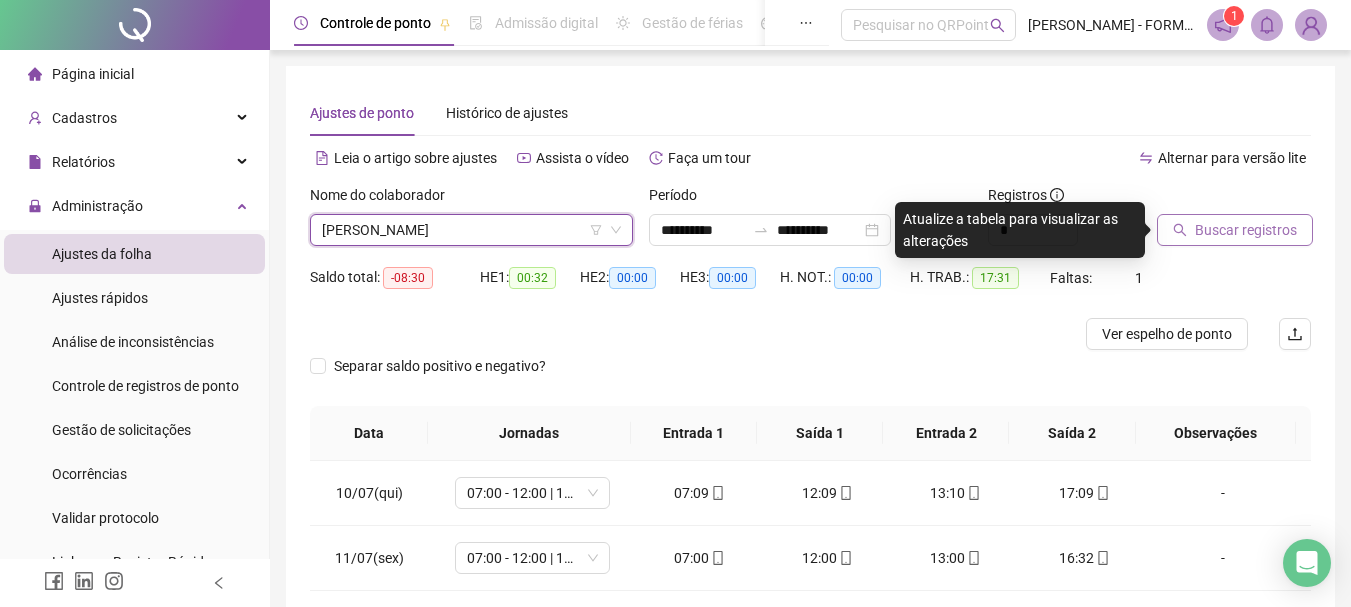 click on "Buscar registros" at bounding box center (1246, 230) 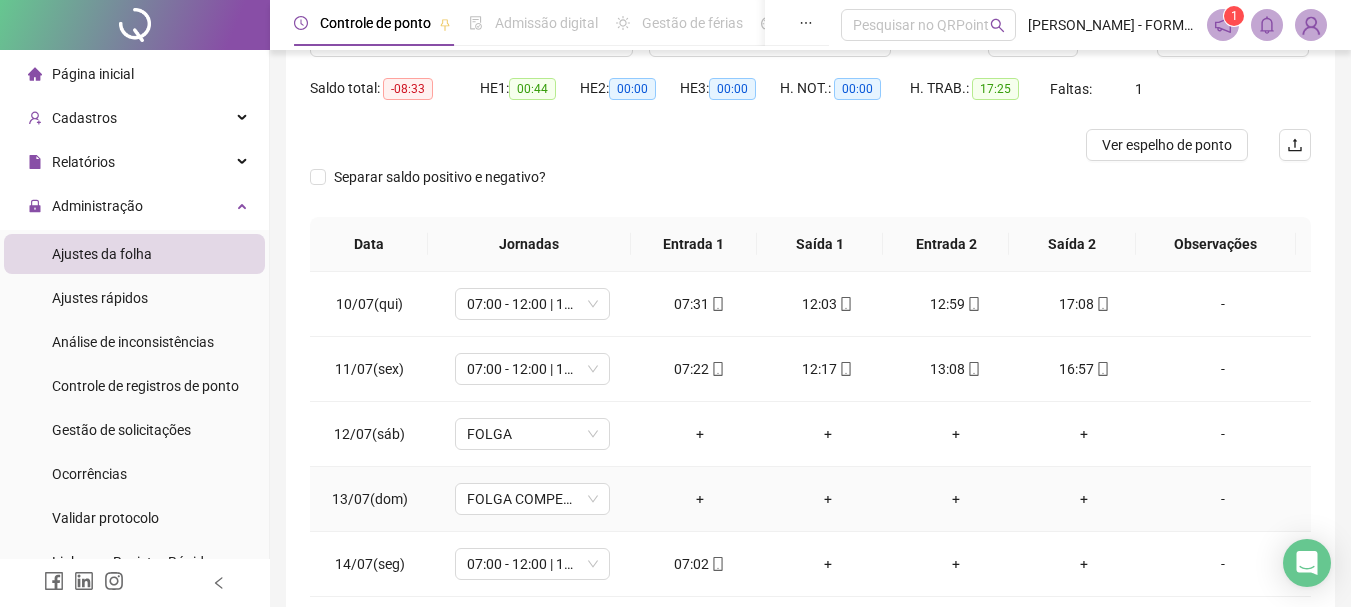 scroll, scrollTop: 89, scrollLeft: 0, axis: vertical 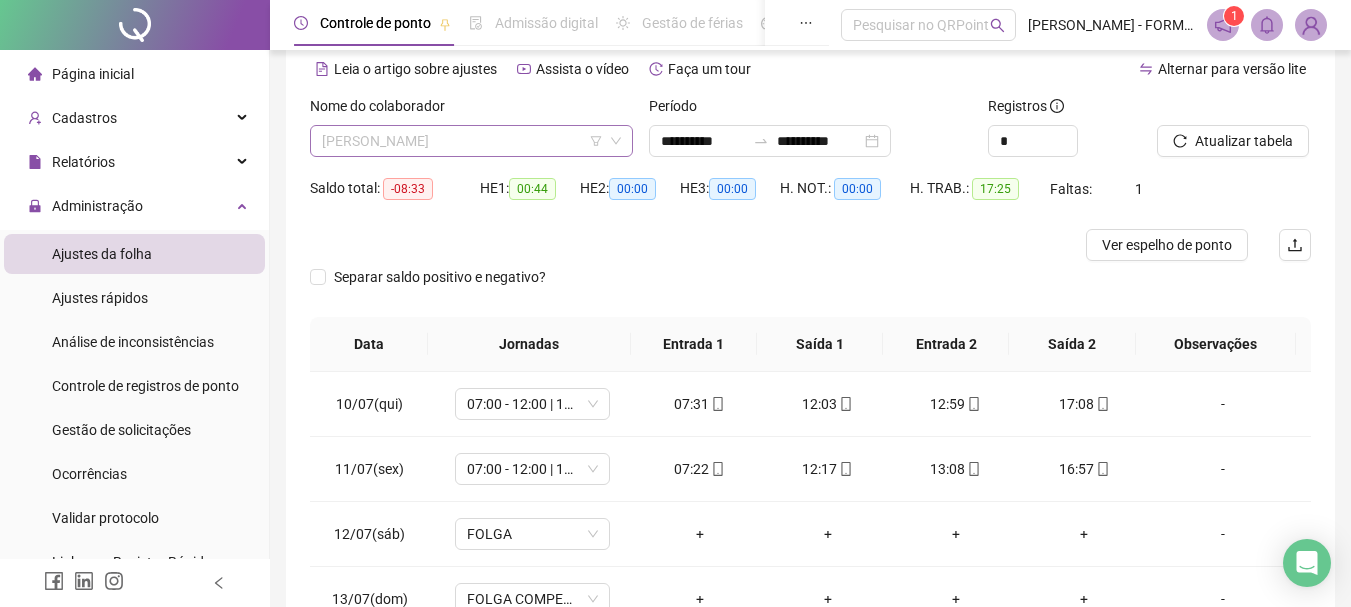 click on "[PERSON_NAME]" at bounding box center (471, 141) 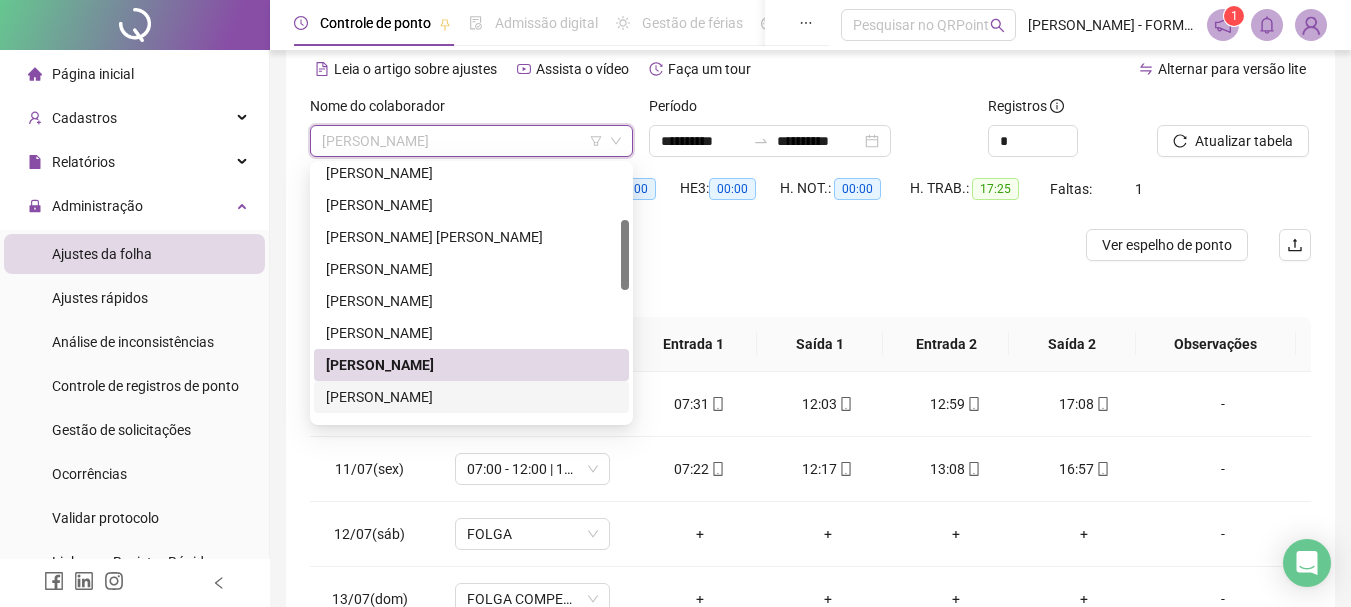 click on "[PERSON_NAME]" at bounding box center (471, 397) 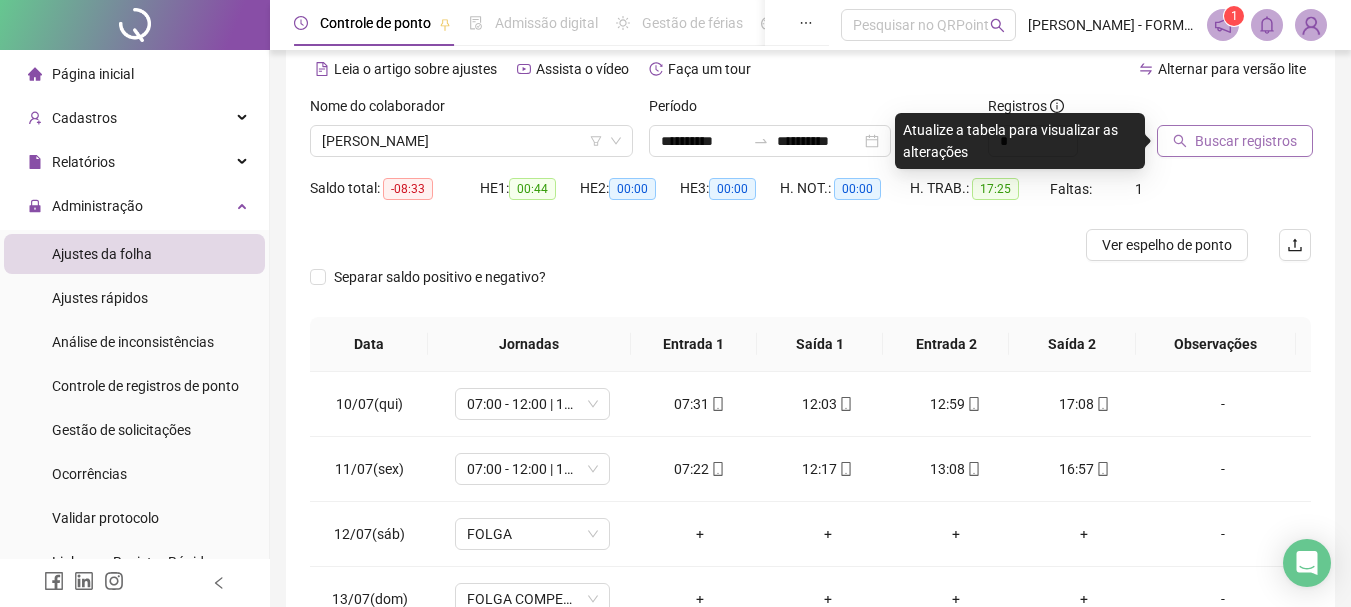 click on "Buscar registros" at bounding box center (1246, 141) 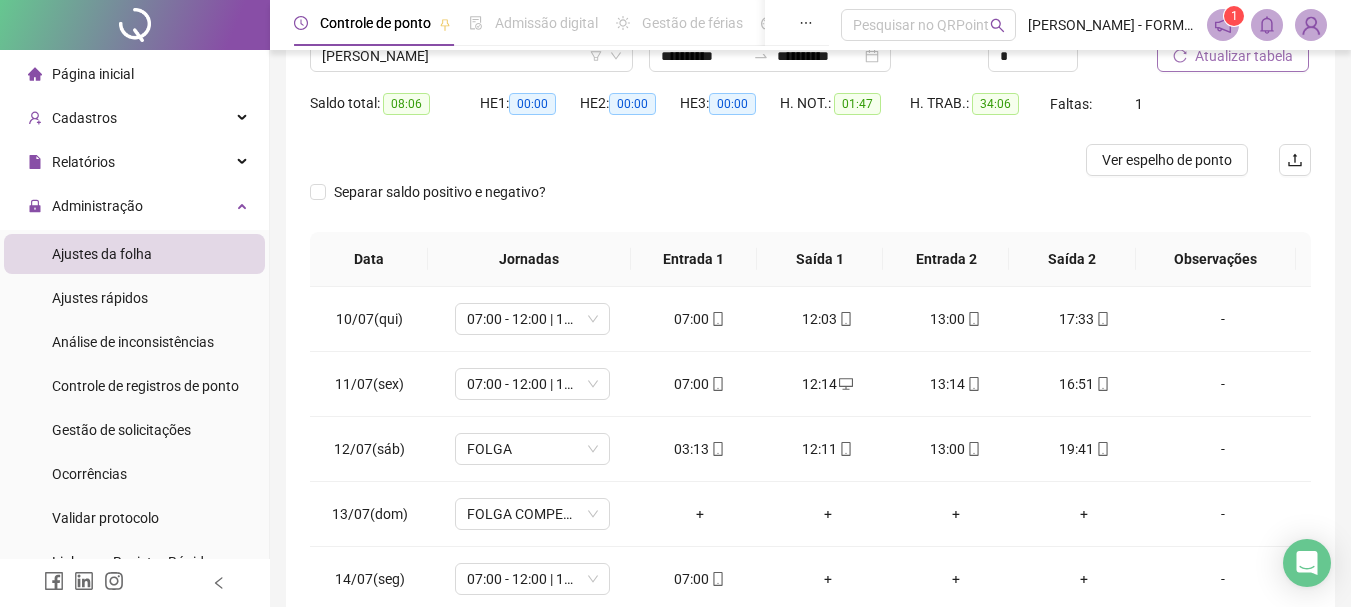 scroll, scrollTop: 200, scrollLeft: 0, axis: vertical 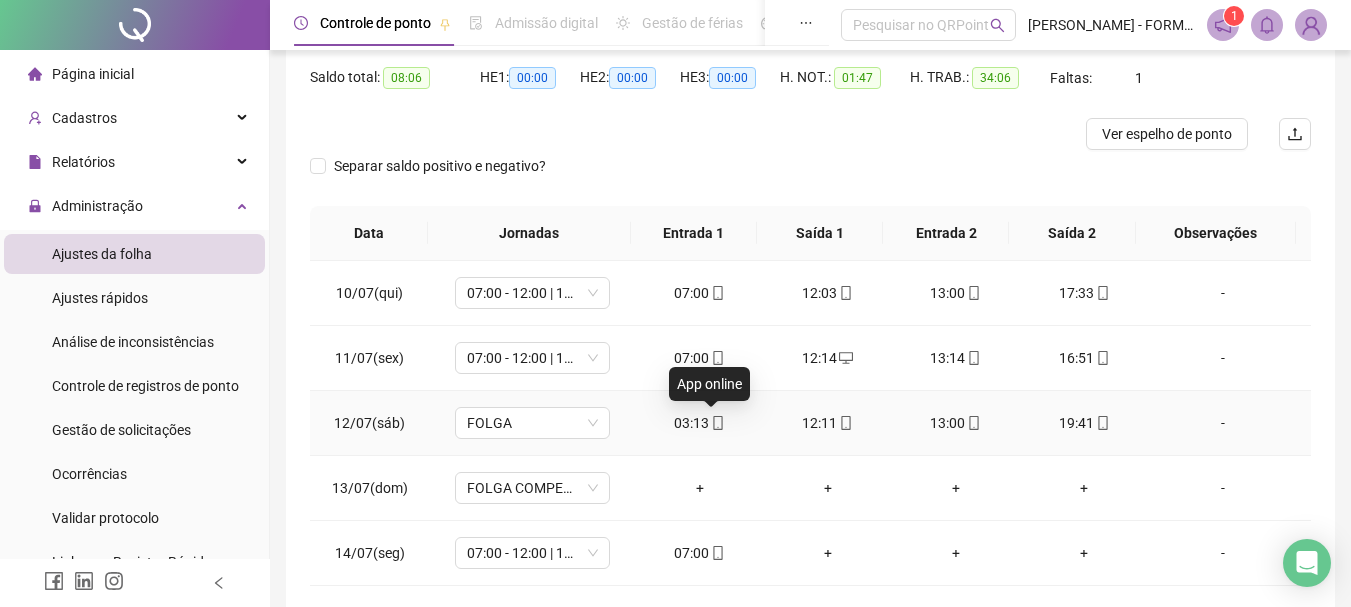 click 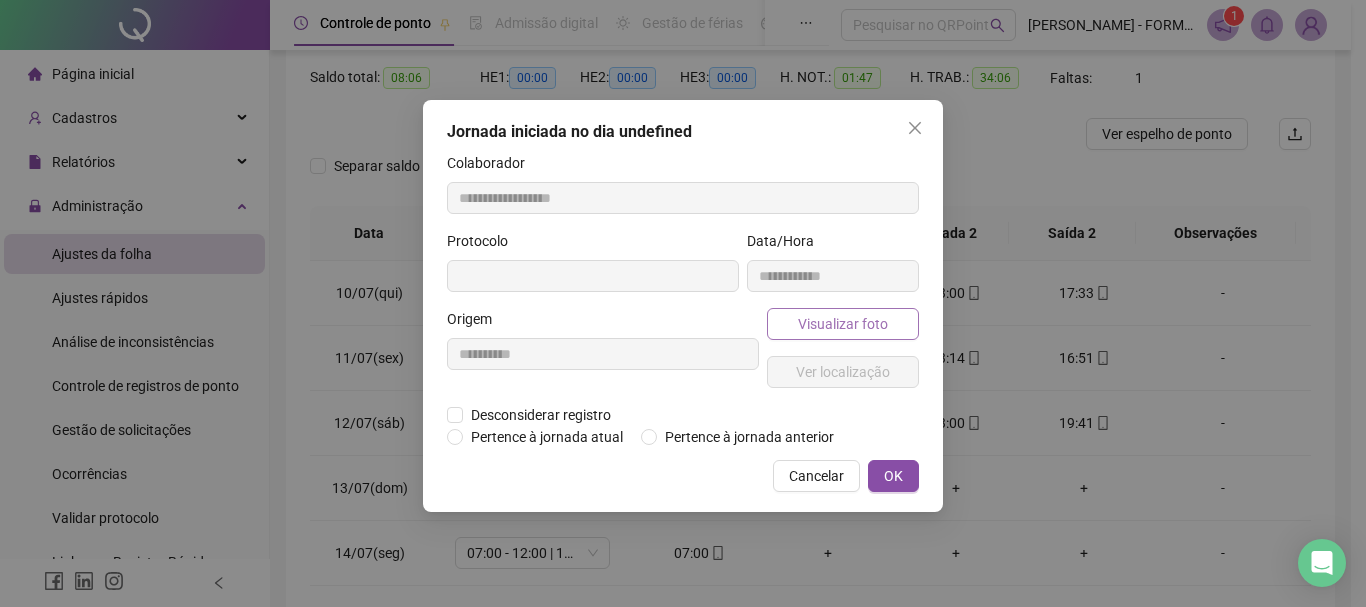 type on "**********" 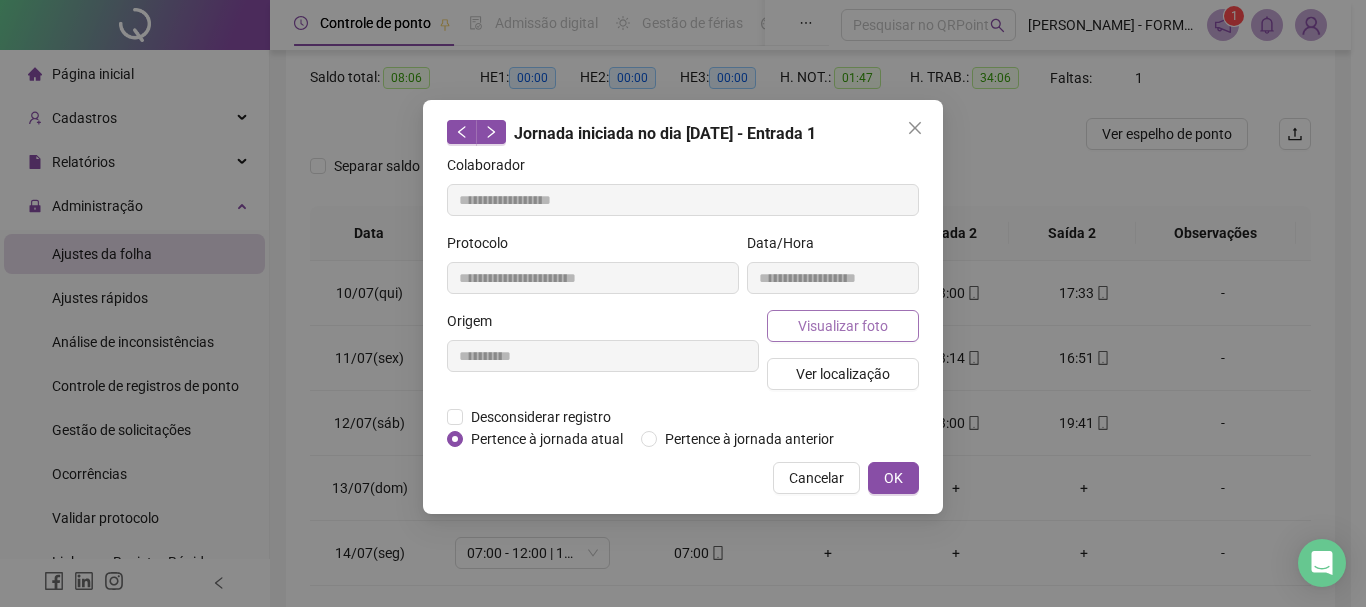 click on "Visualizar foto" at bounding box center [843, 326] 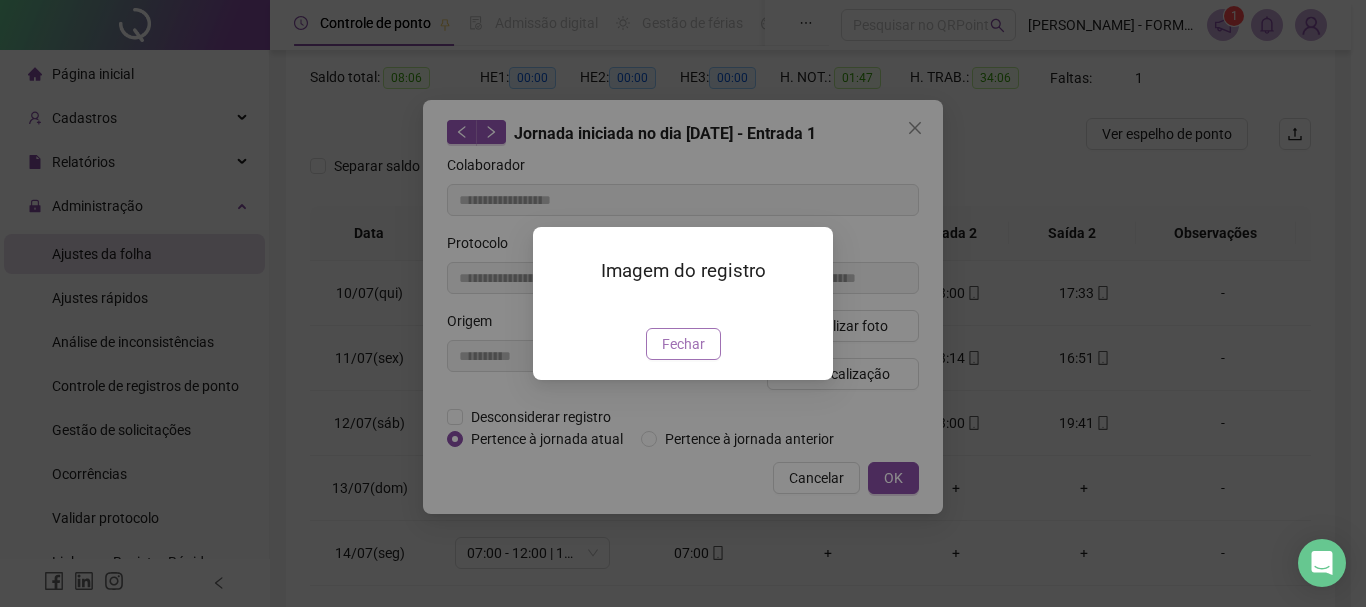 click on "Fechar" at bounding box center [683, 344] 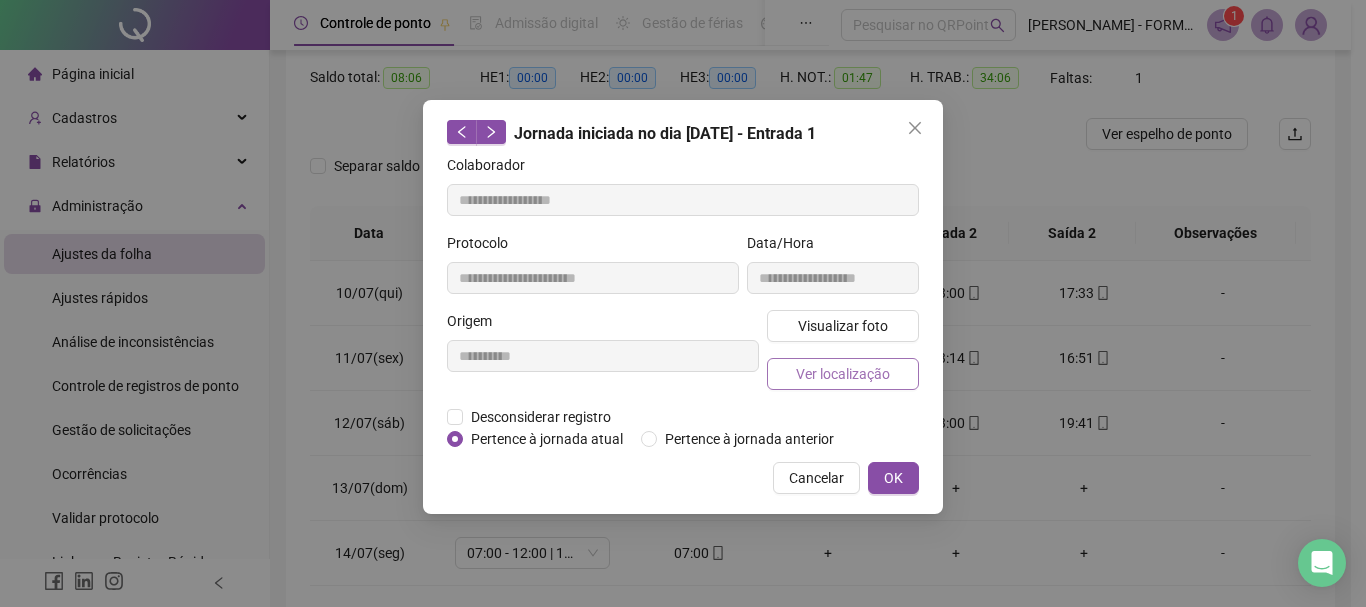 click on "Ver localização" at bounding box center (843, 374) 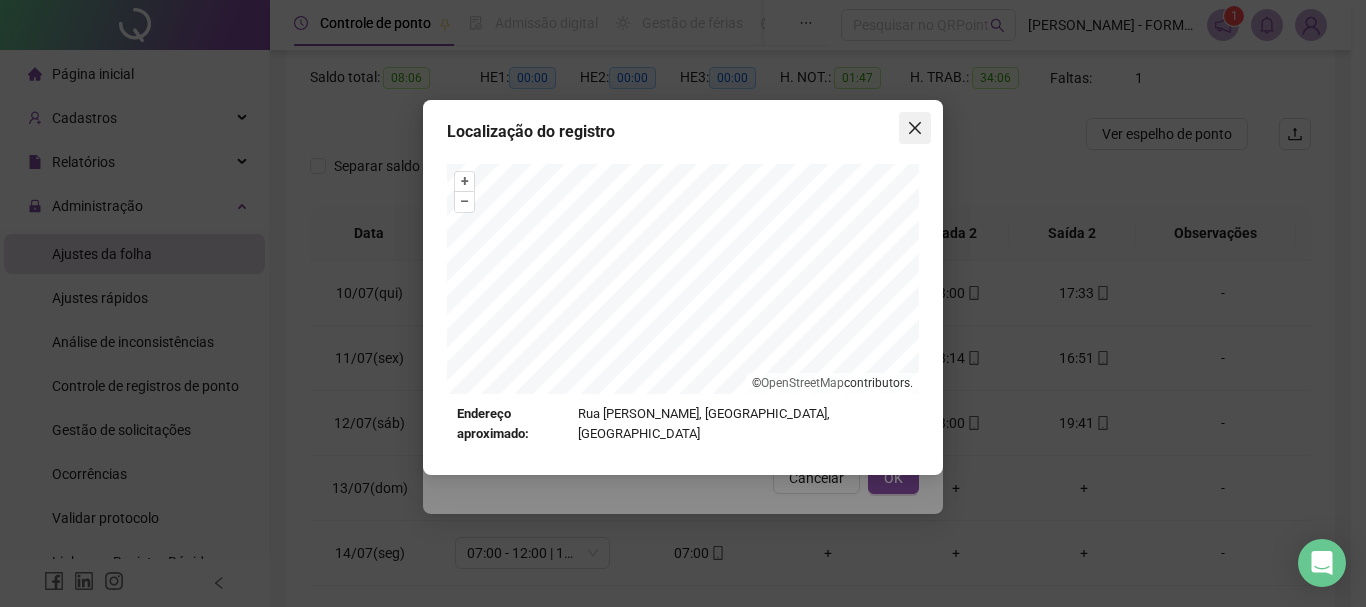 click 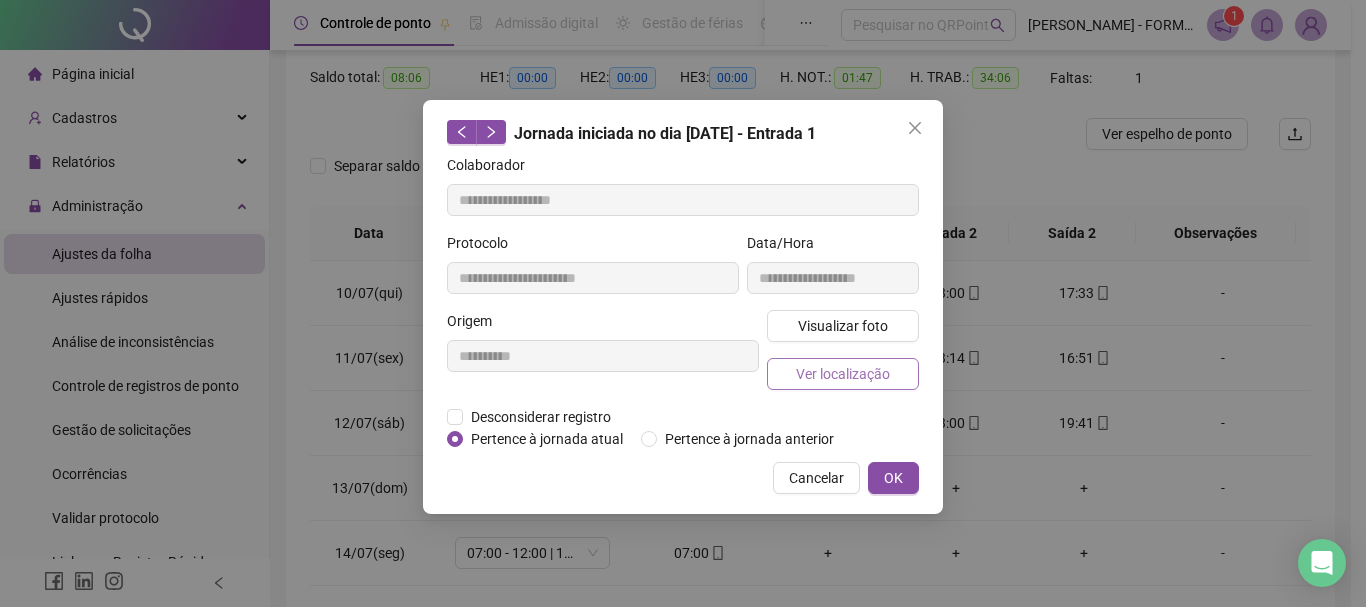 click on "Ver localização" at bounding box center [843, 374] 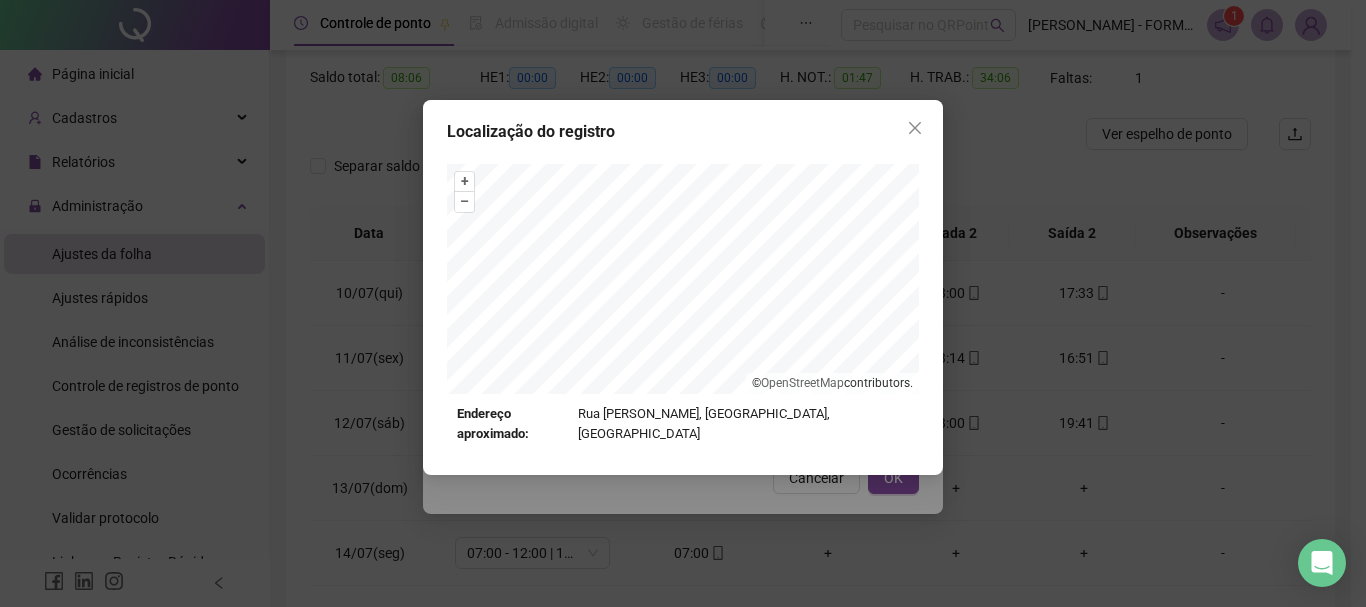 drag, startPoint x: 916, startPoint y: 130, endPoint x: 819, endPoint y: 235, distance: 142.94754 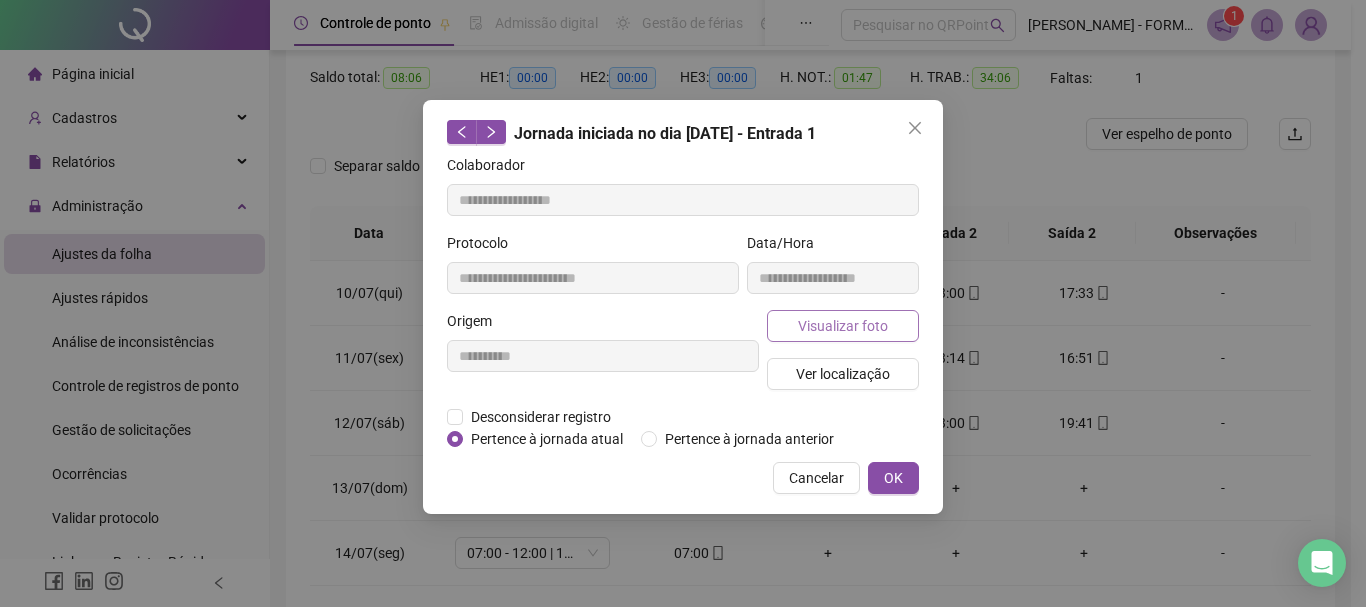 click on "Visualizar foto" at bounding box center (843, 326) 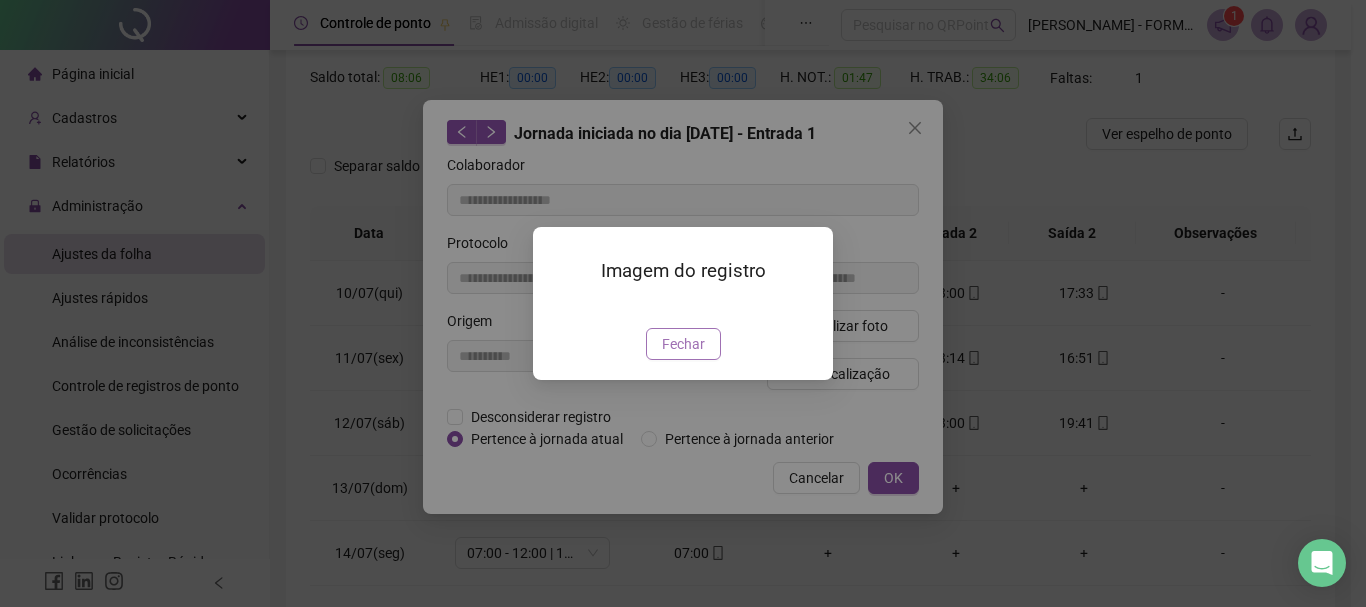 click on "Fechar" at bounding box center [683, 344] 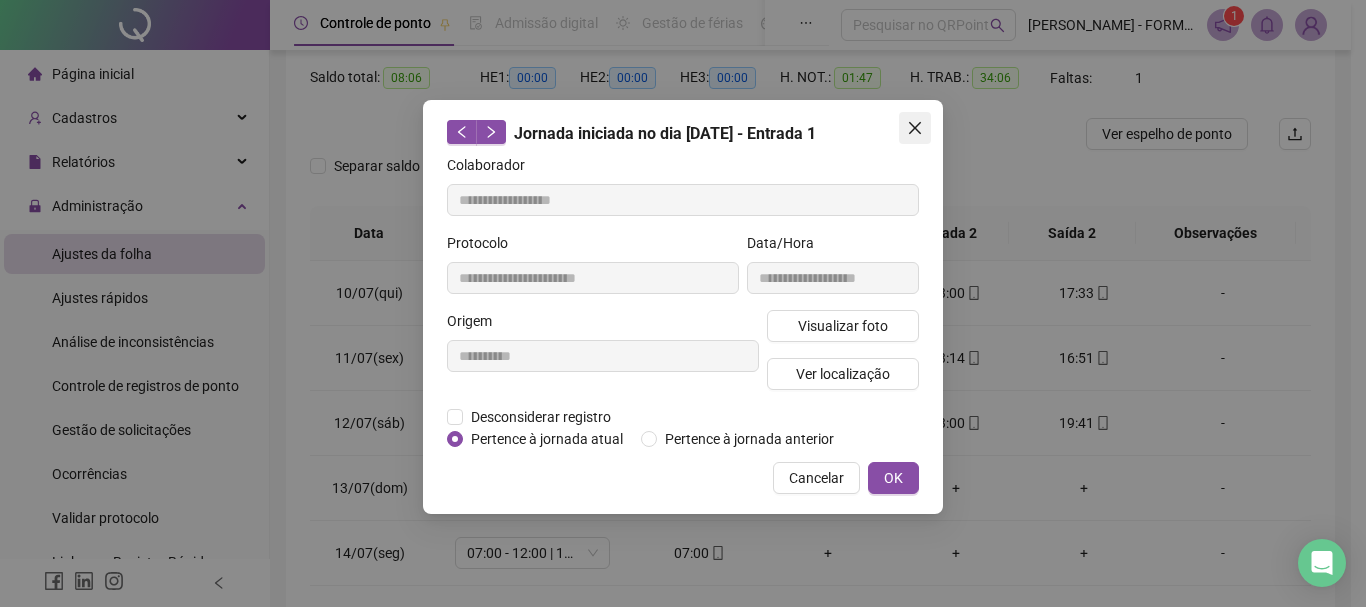 click 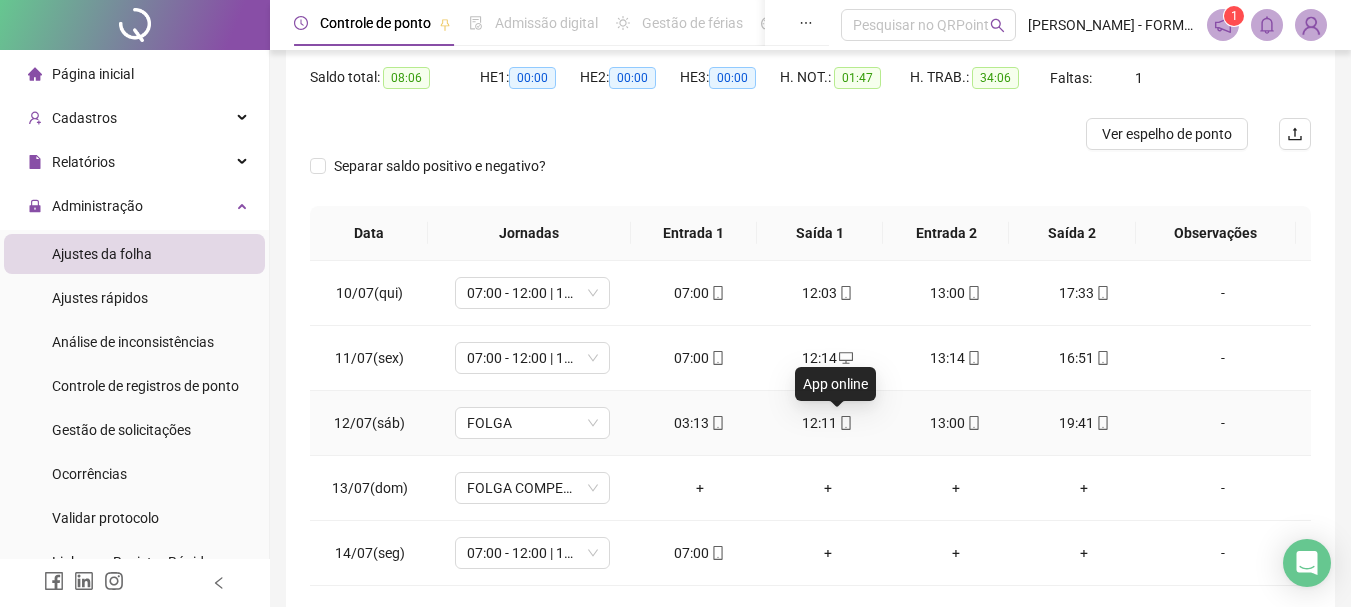 click 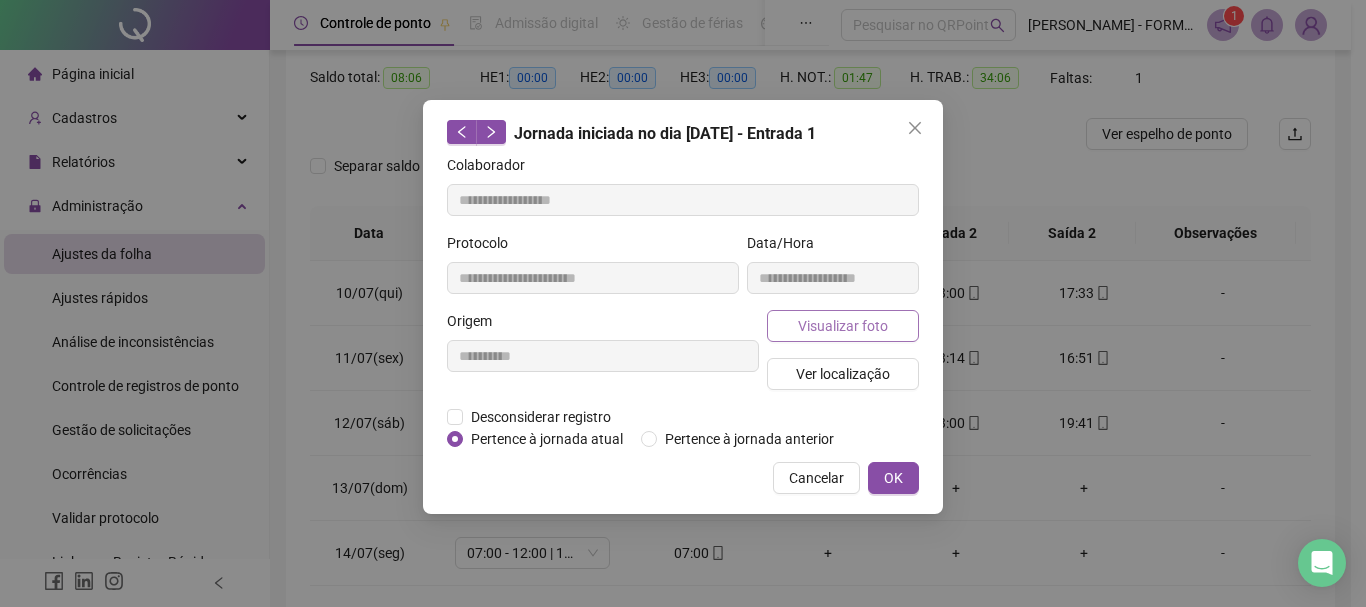 type on "**********" 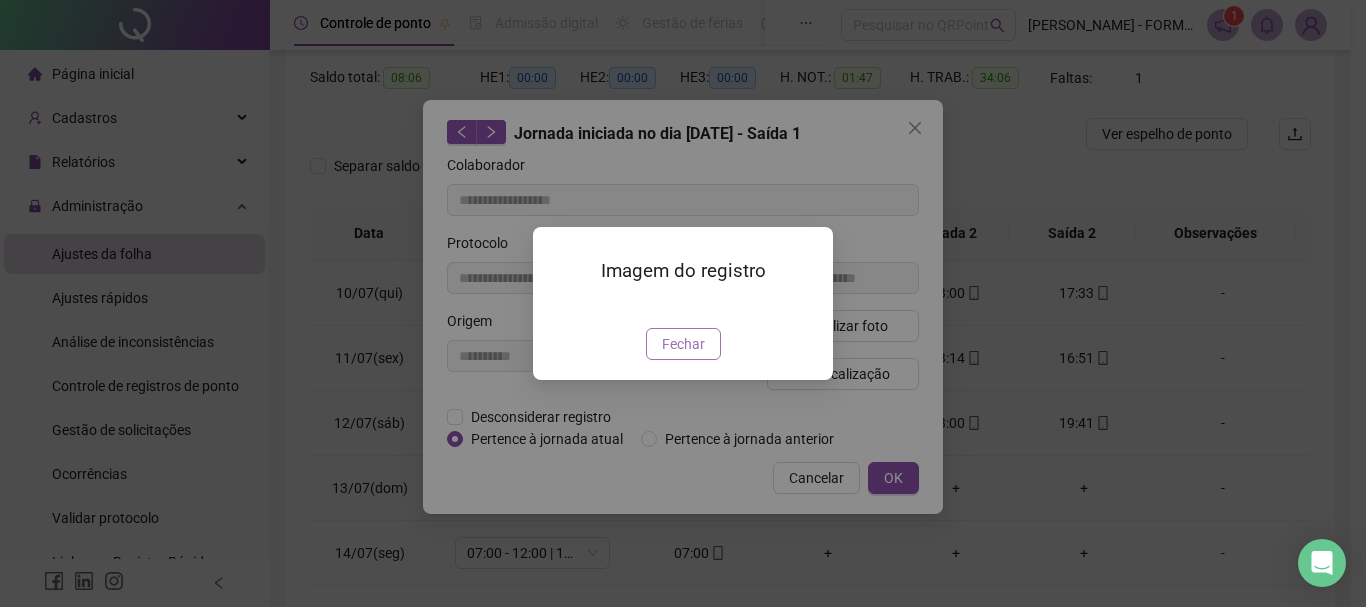 click on "Fechar" at bounding box center (683, 344) 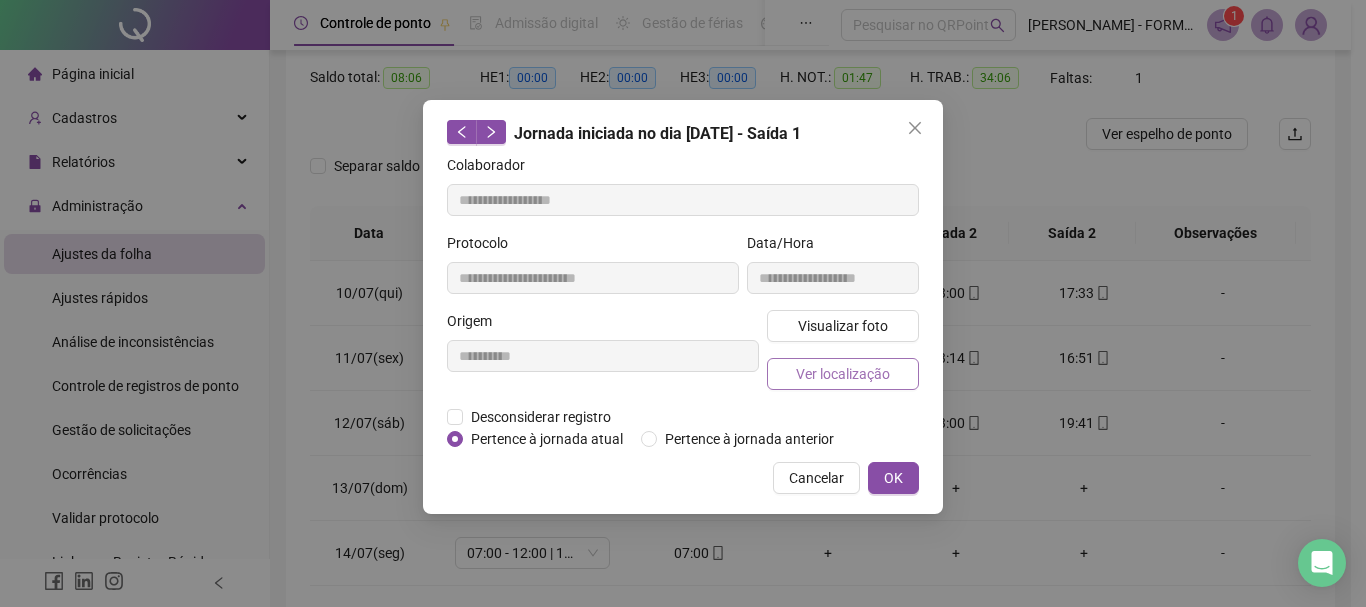 click on "Ver localização" at bounding box center [843, 374] 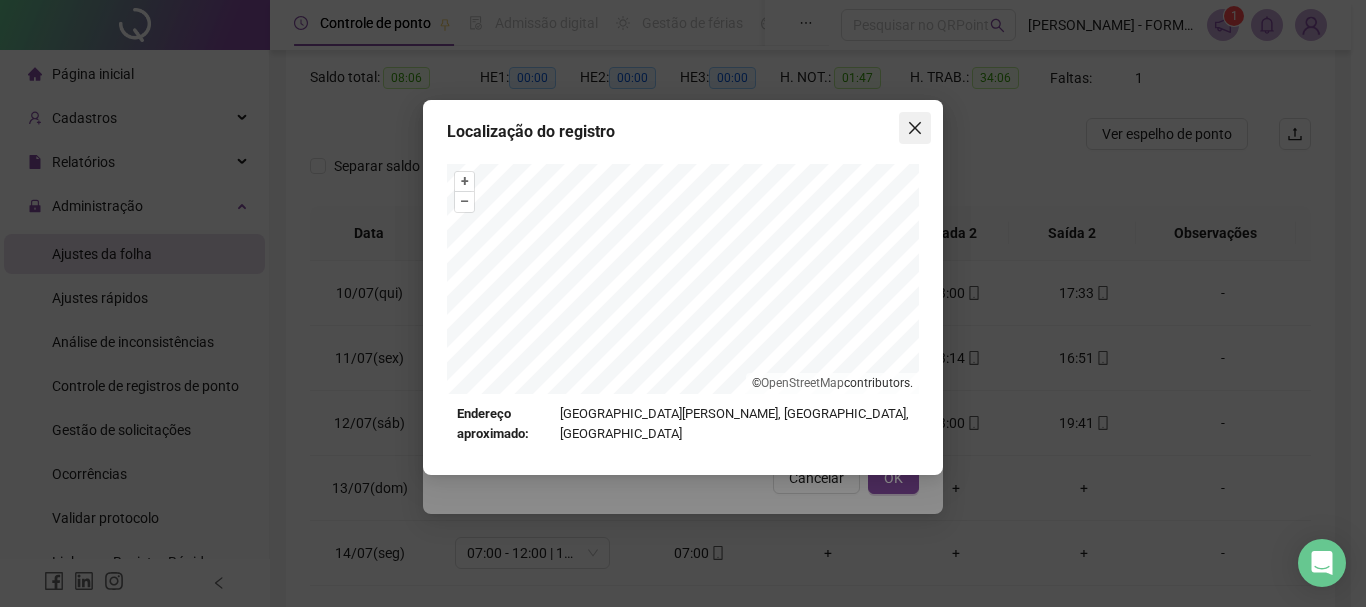 click 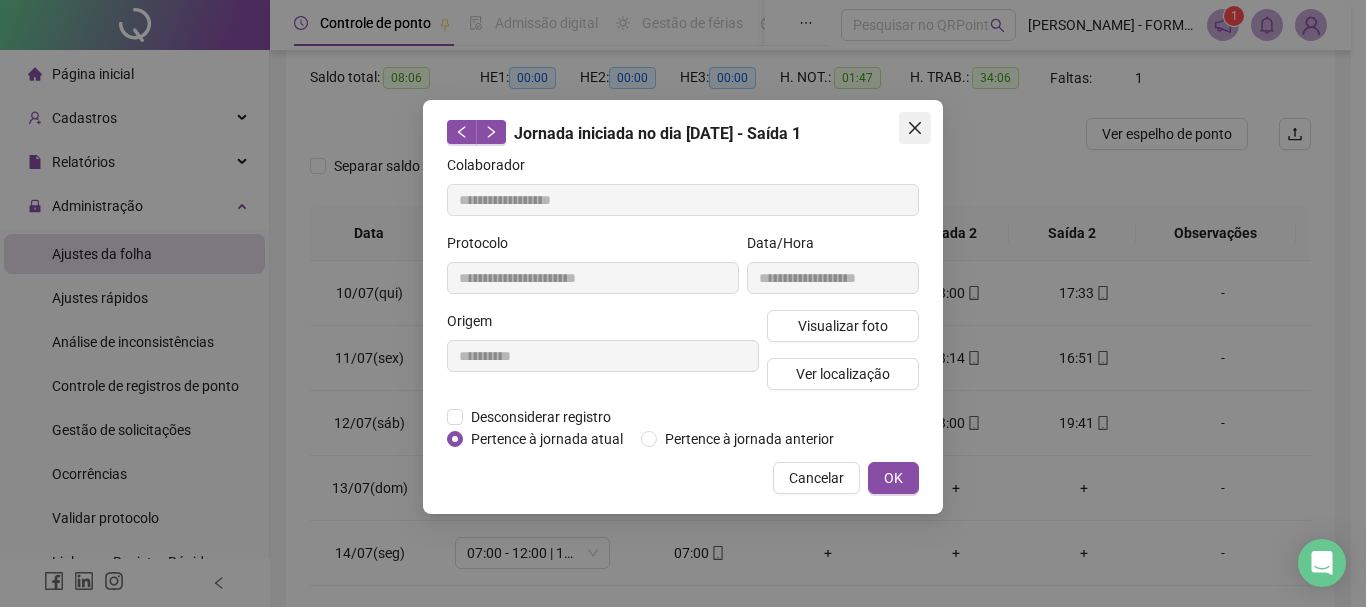 drag, startPoint x: 909, startPoint y: 128, endPoint x: 860, endPoint y: 171, distance: 65.192024 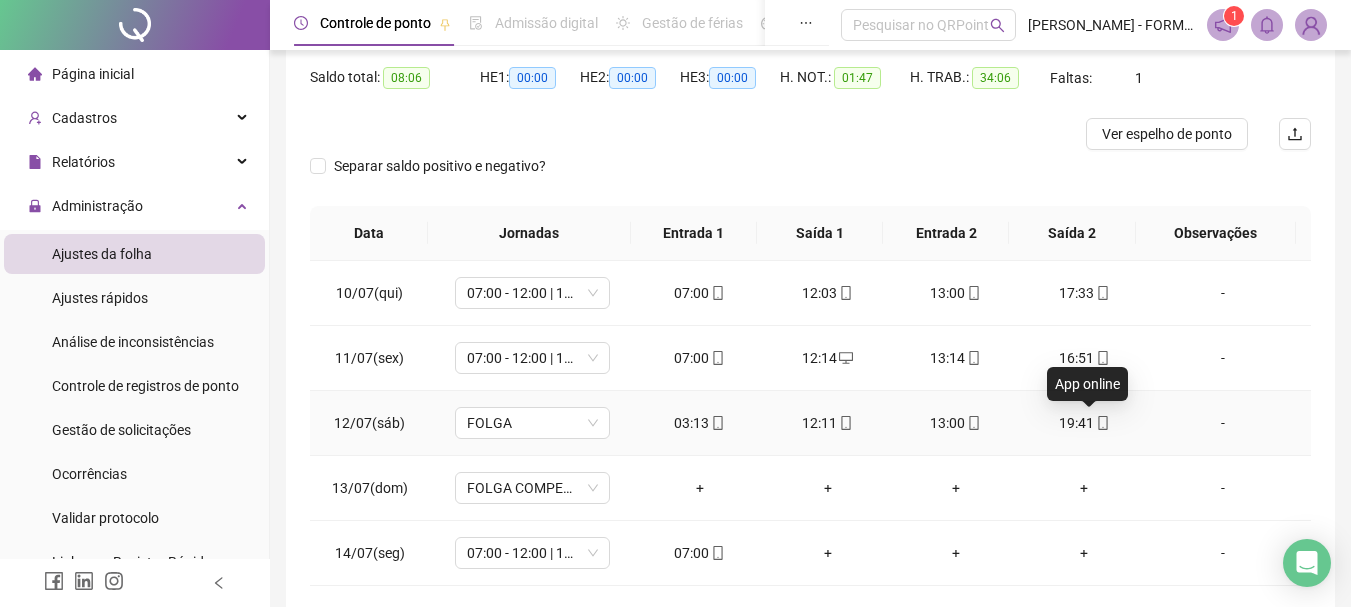 click 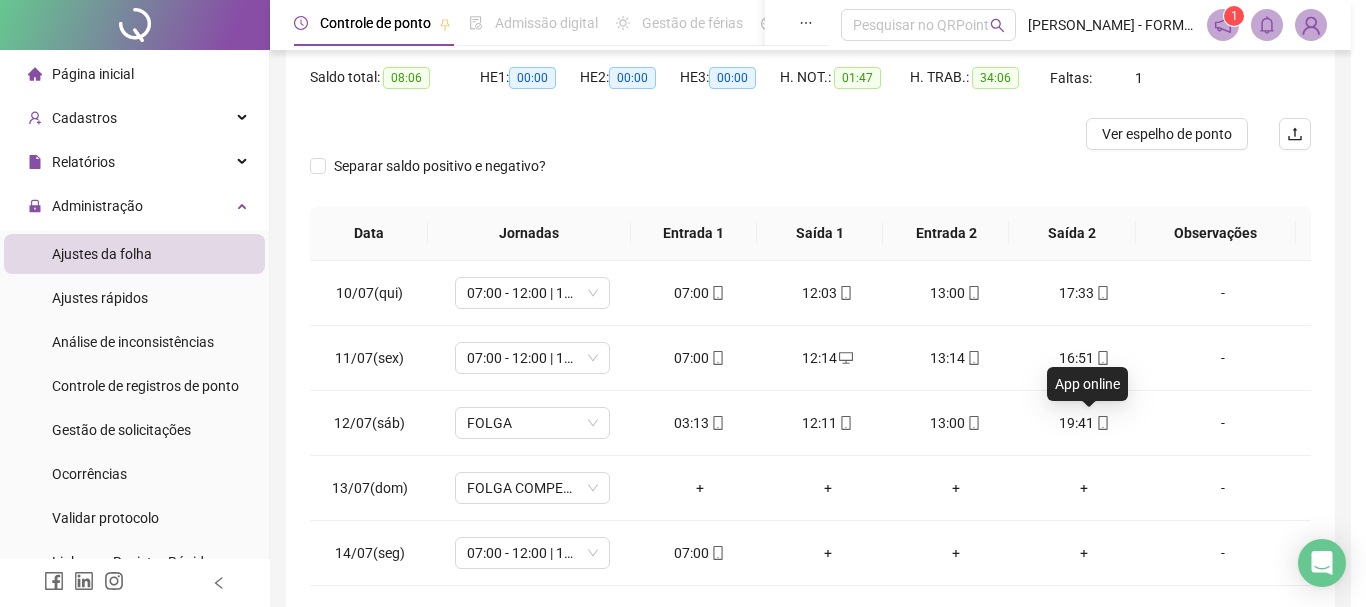 type on "**********" 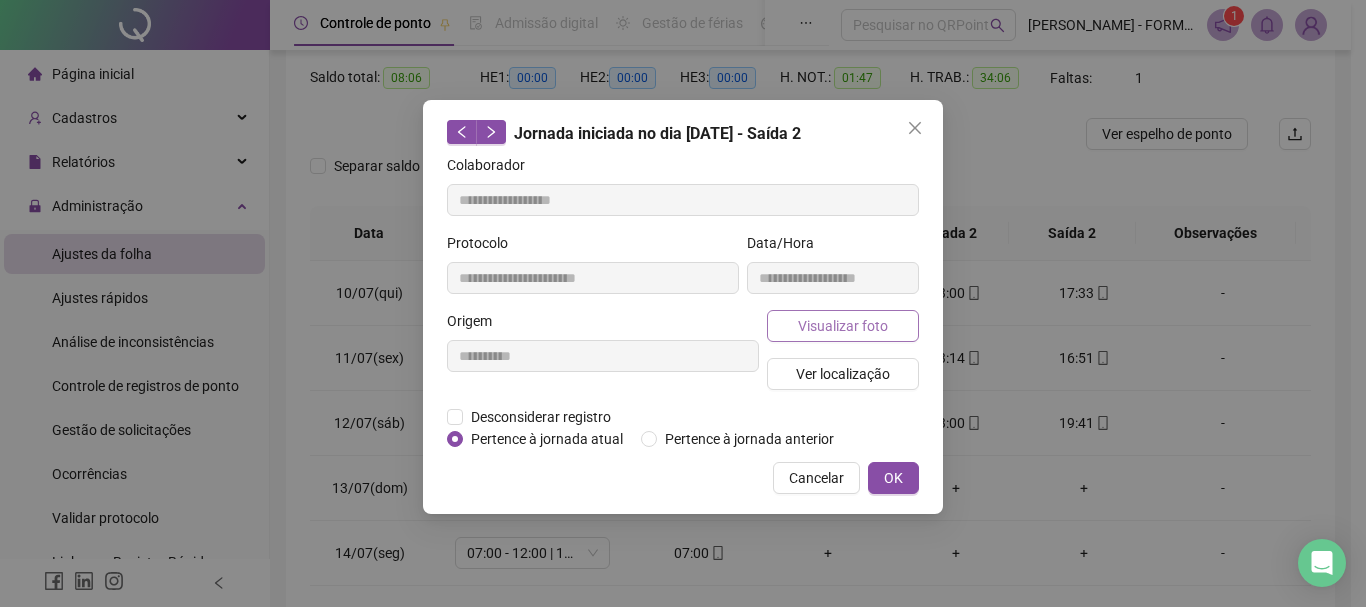click on "Visualizar foto" at bounding box center [843, 326] 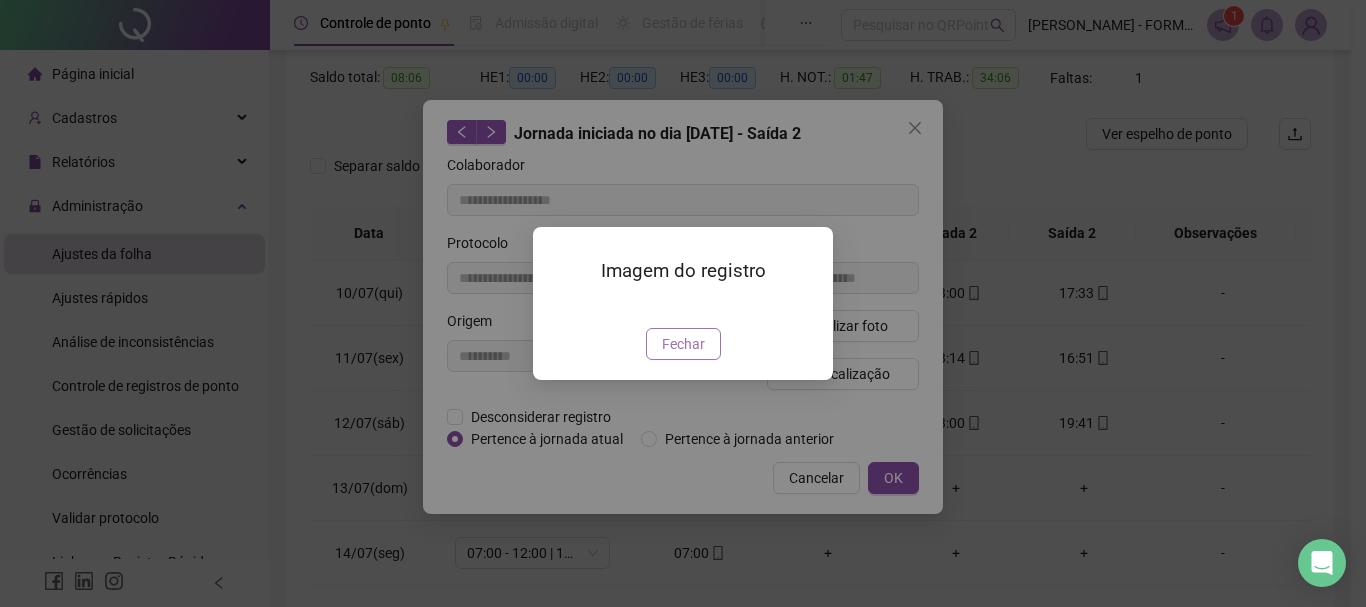 click on "Fechar" at bounding box center [683, 344] 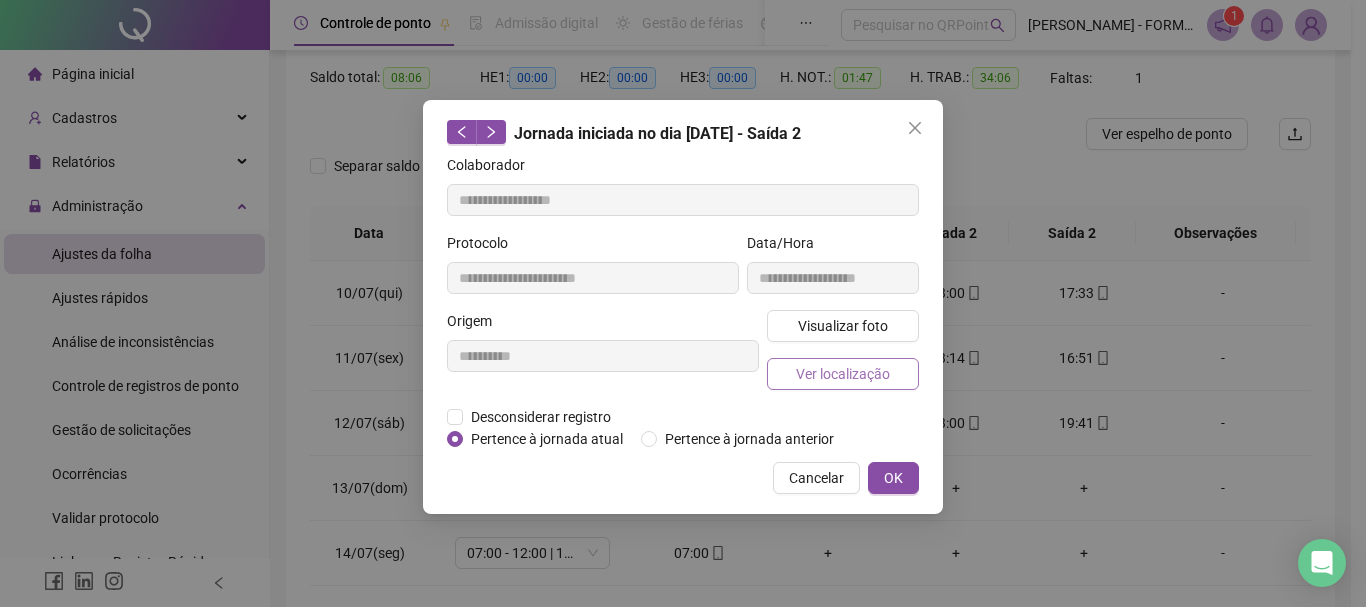 click on "Ver localização" at bounding box center [843, 374] 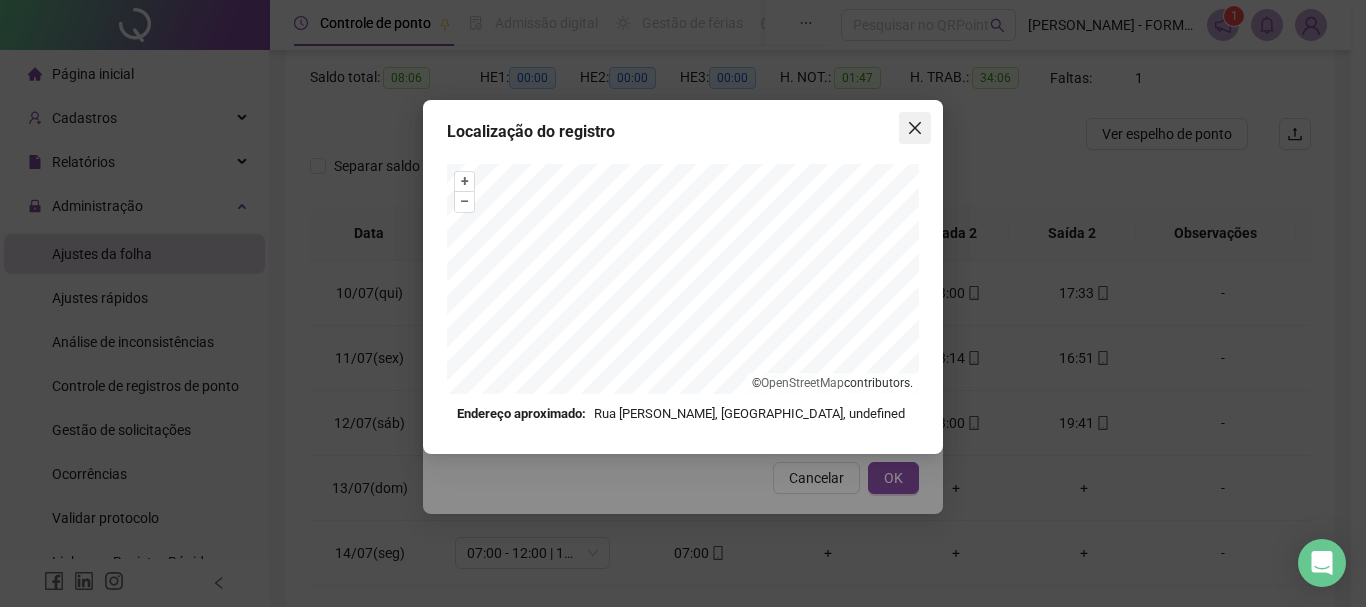 click 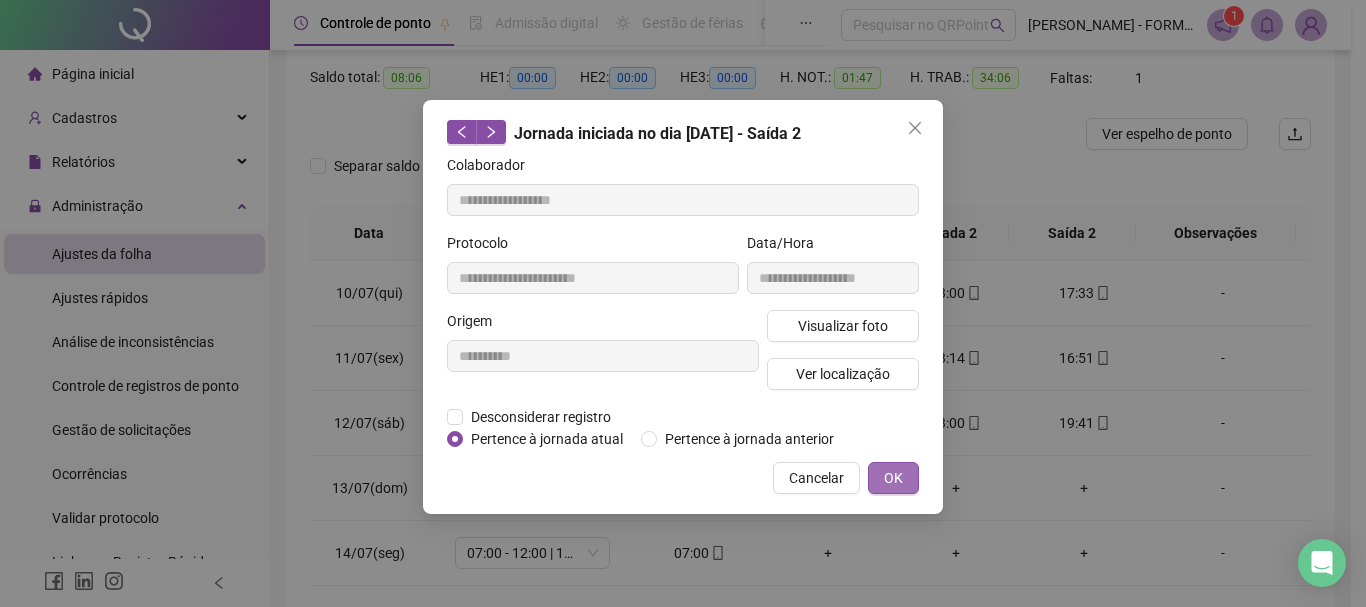 click on "OK" at bounding box center (893, 478) 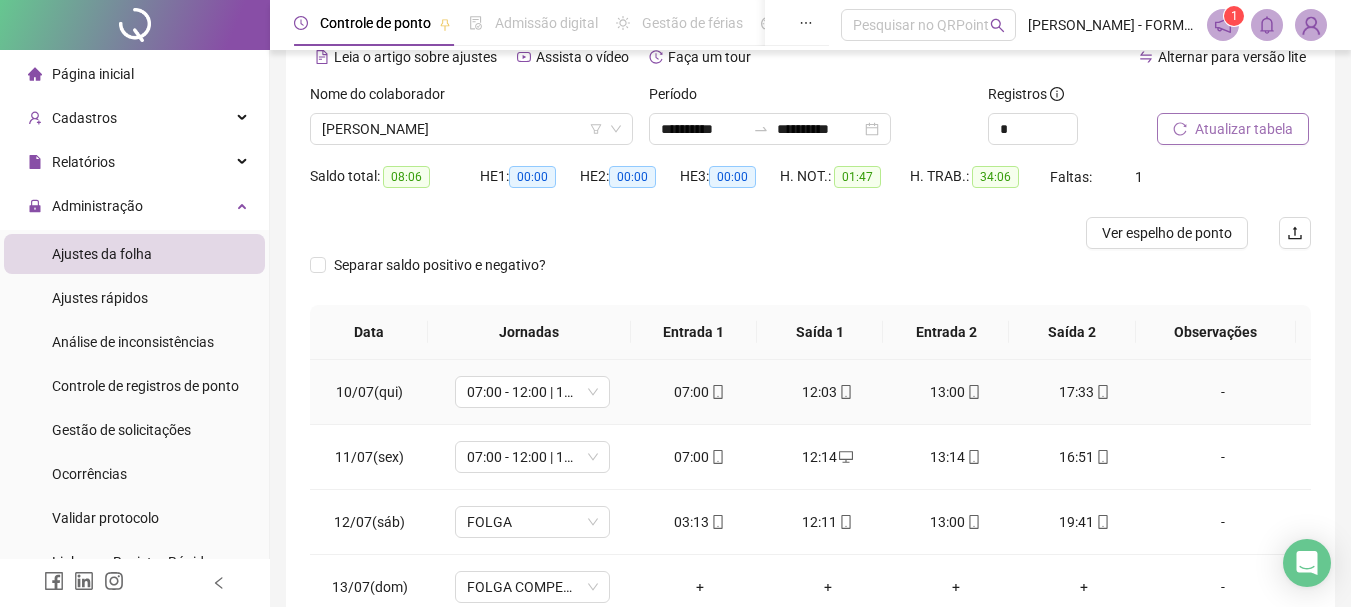 scroll, scrollTop: 89, scrollLeft: 0, axis: vertical 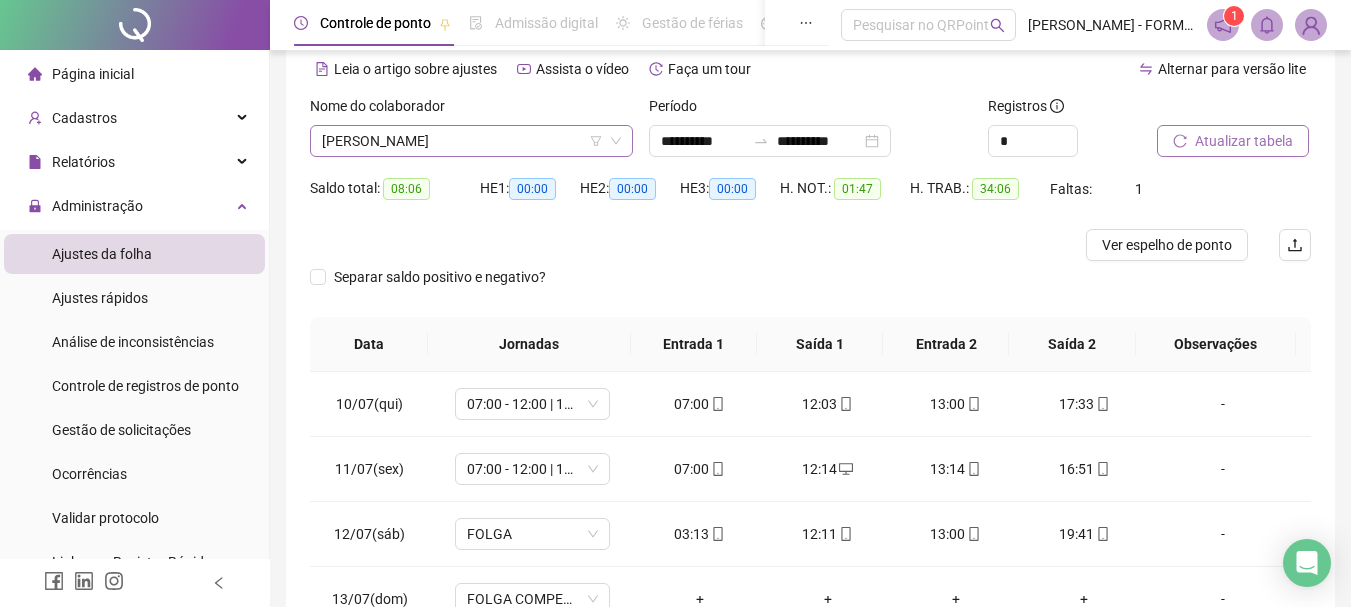 click on "[PERSON_NAME]" at bounding box center [471, 141] 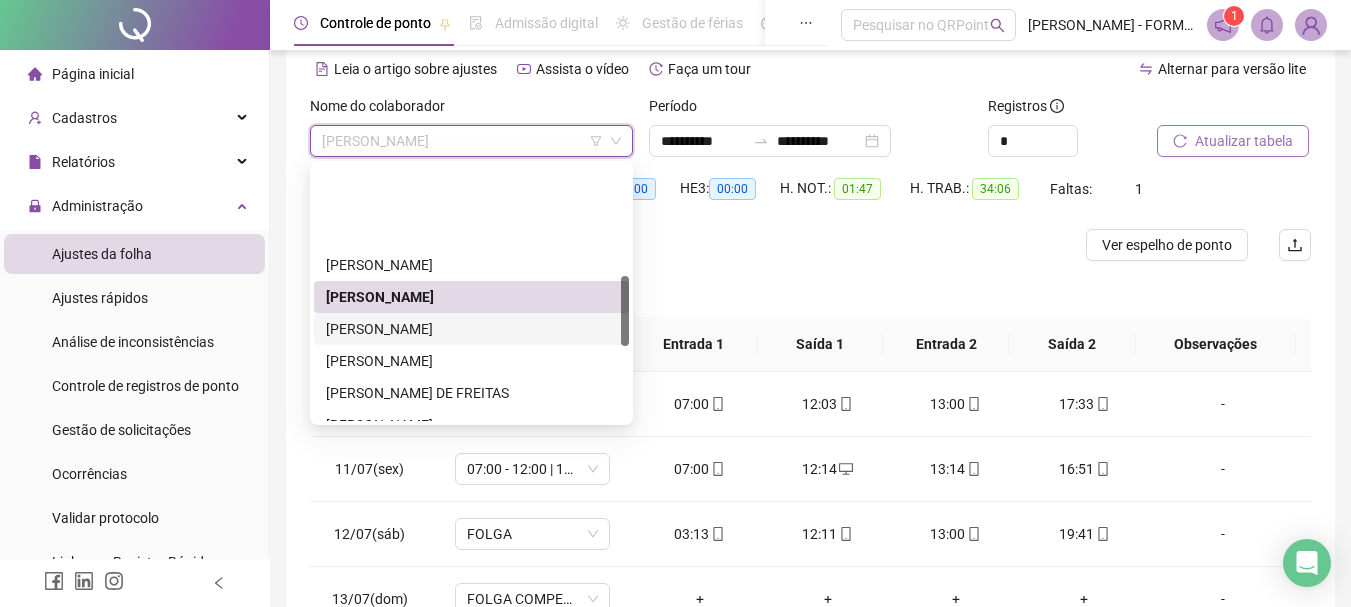 scroll, scrollTop: 400, scrollLeft: 0, axis: vertical 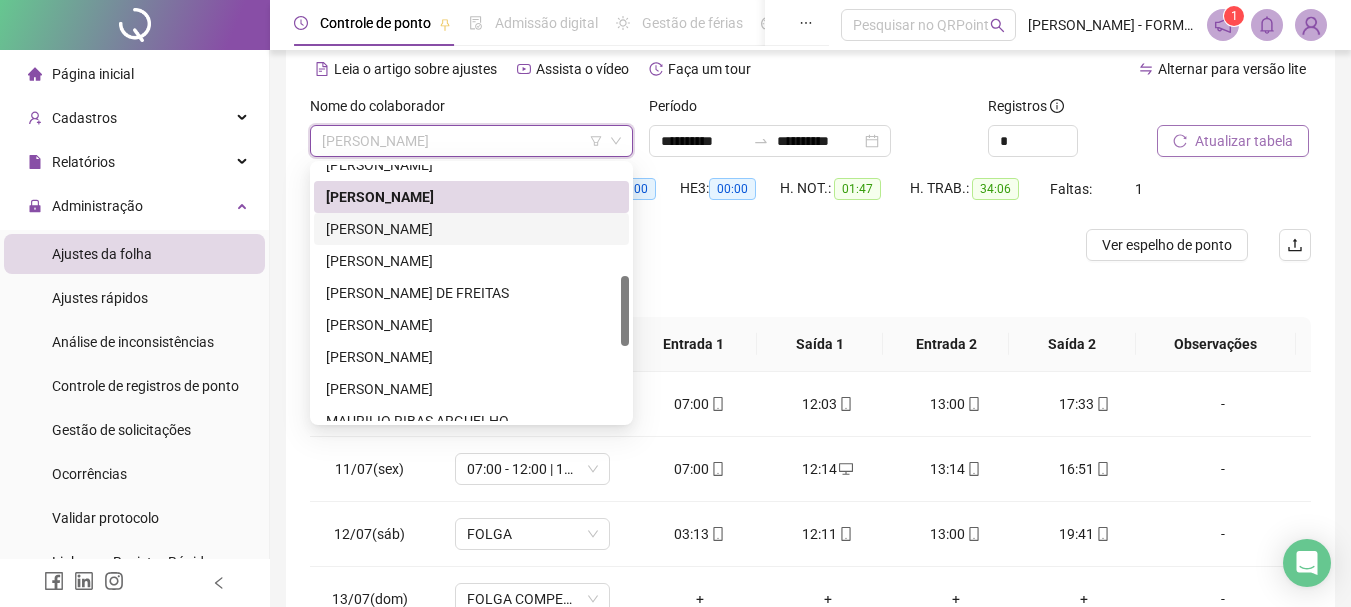 click on "[PERSON_NAME]" at bounding box center [471, 229] 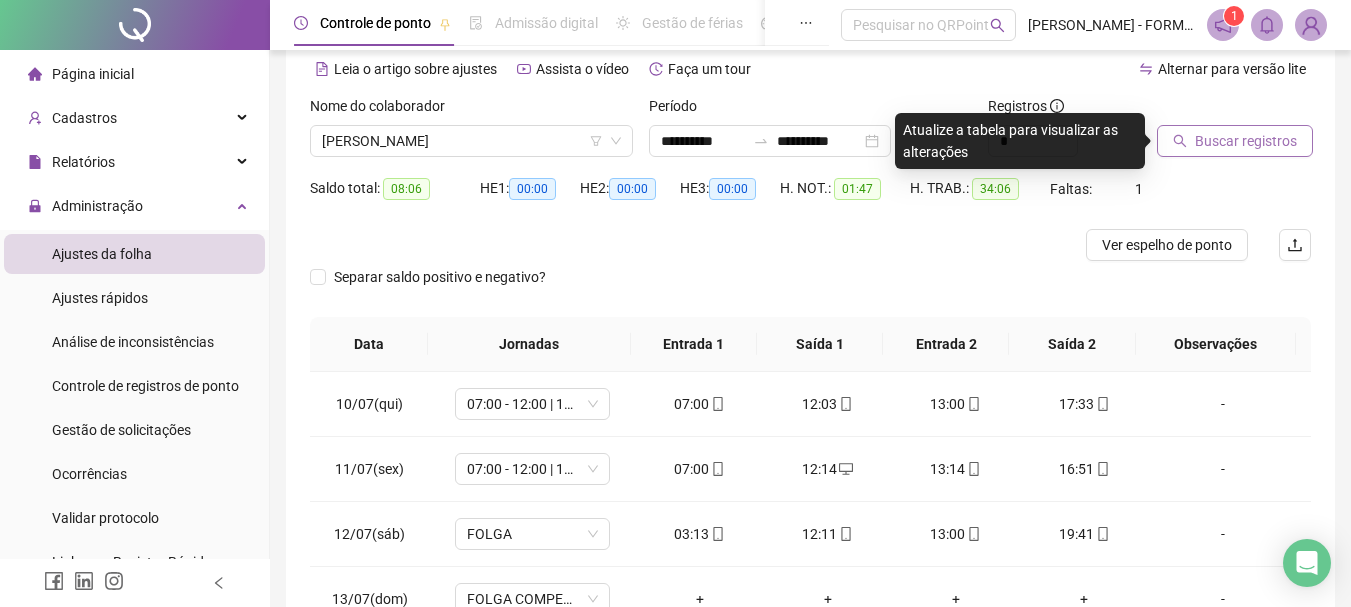 click on "Buscar registros" at bounding box center [1246, 141] 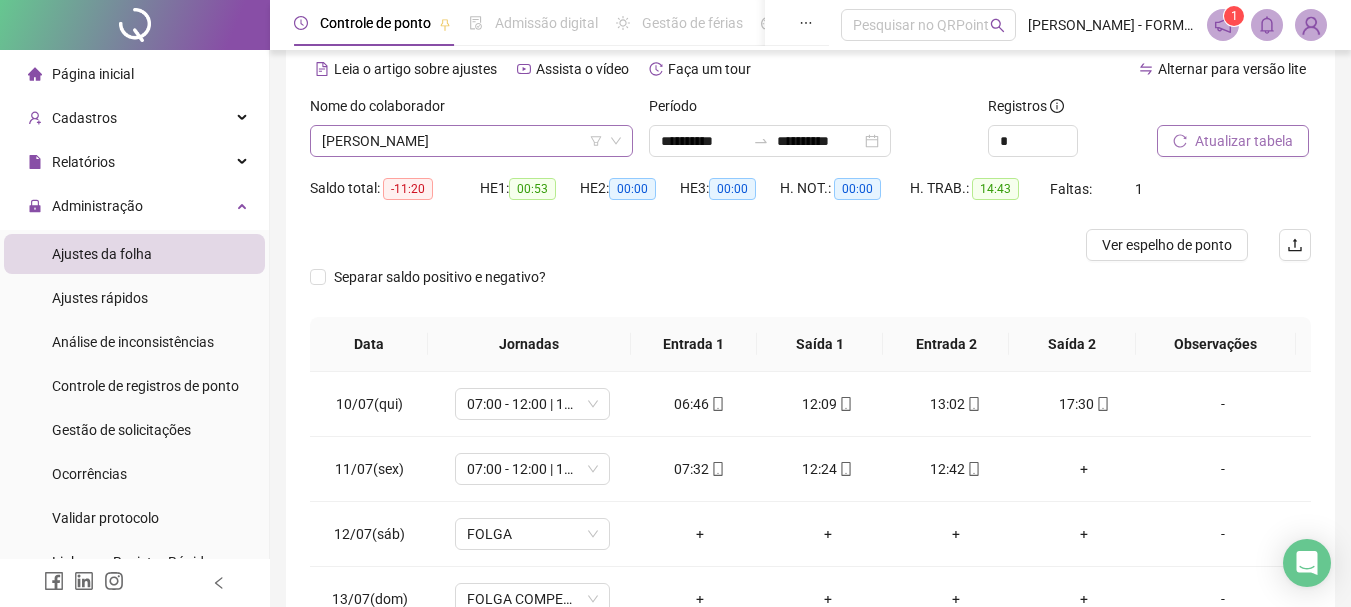 click on "[PERSON_NAME]" at bounding box center (471, 141) 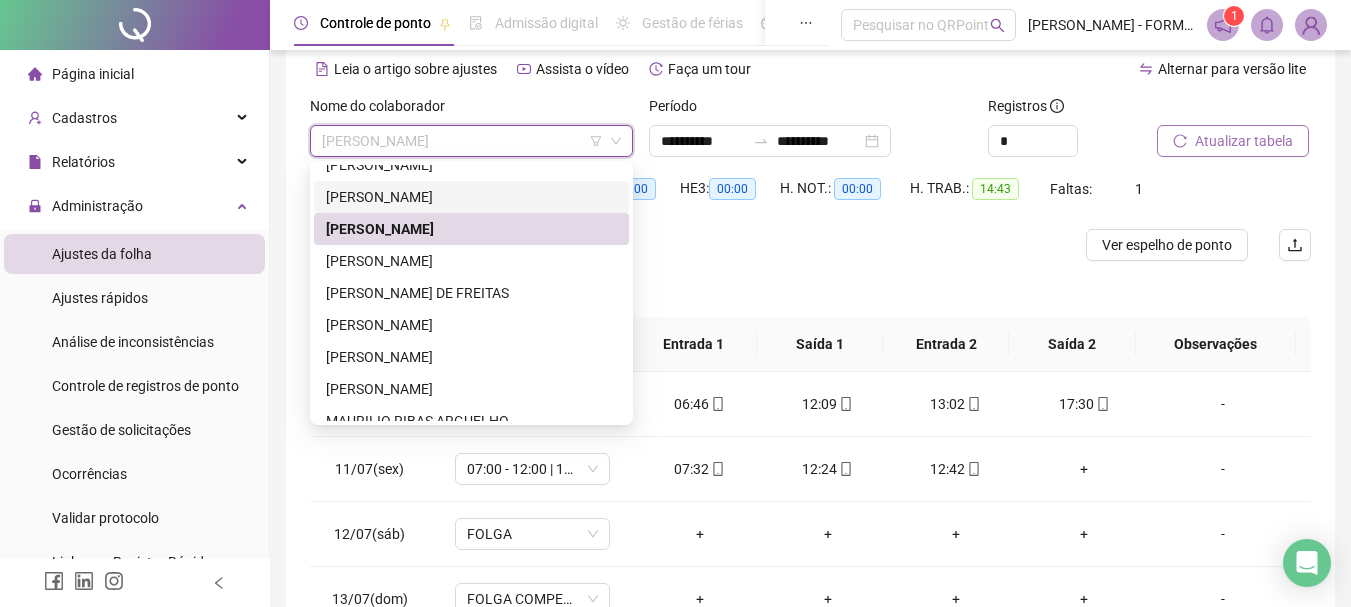 click on "[PERSON_NAME]" at bounding box center [471, 197] 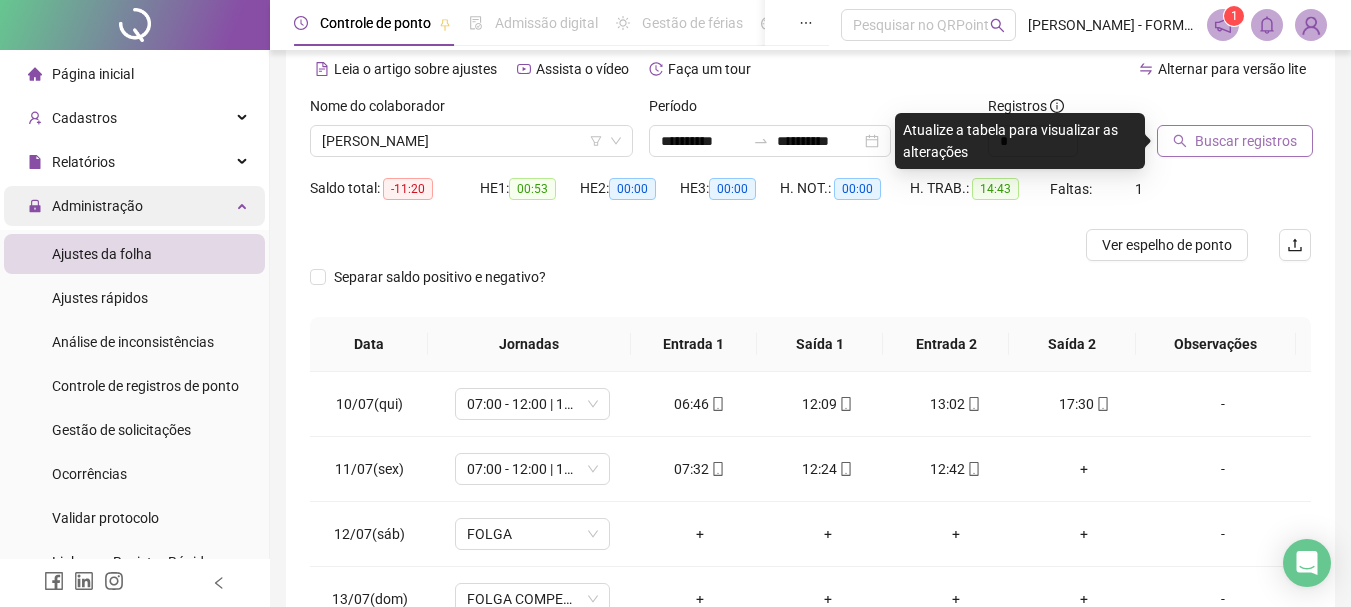 click at bounding box center (244, 204) 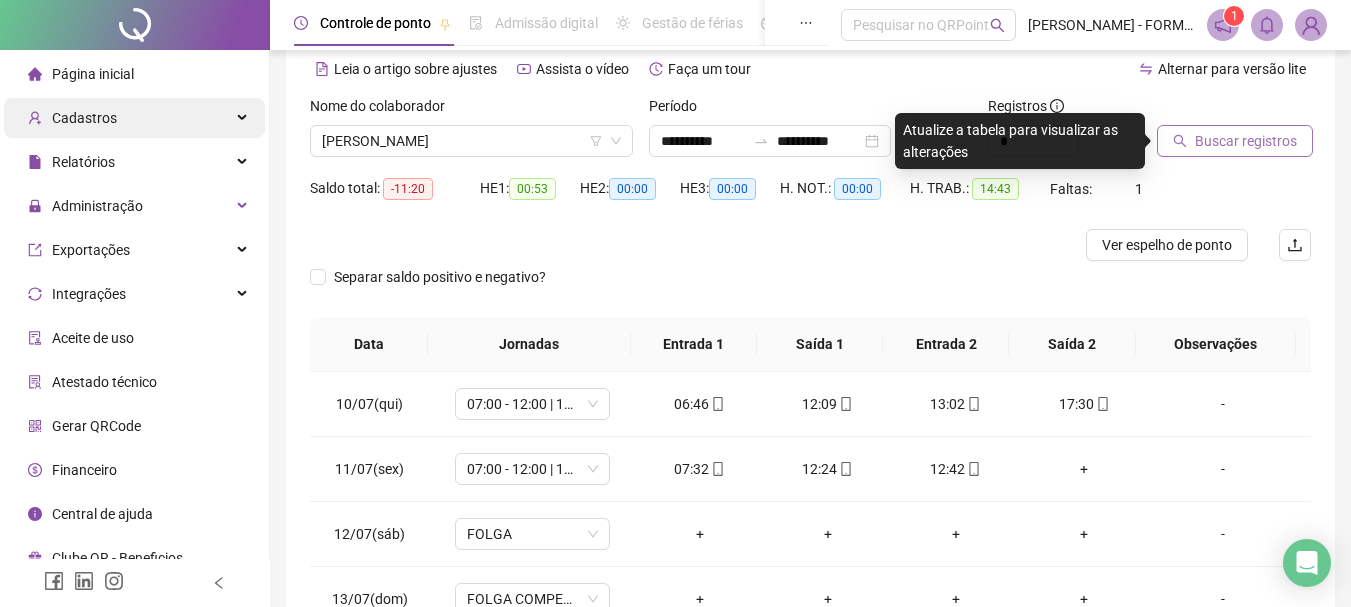 click on "Cadastros" at bounding box center (134, 118) 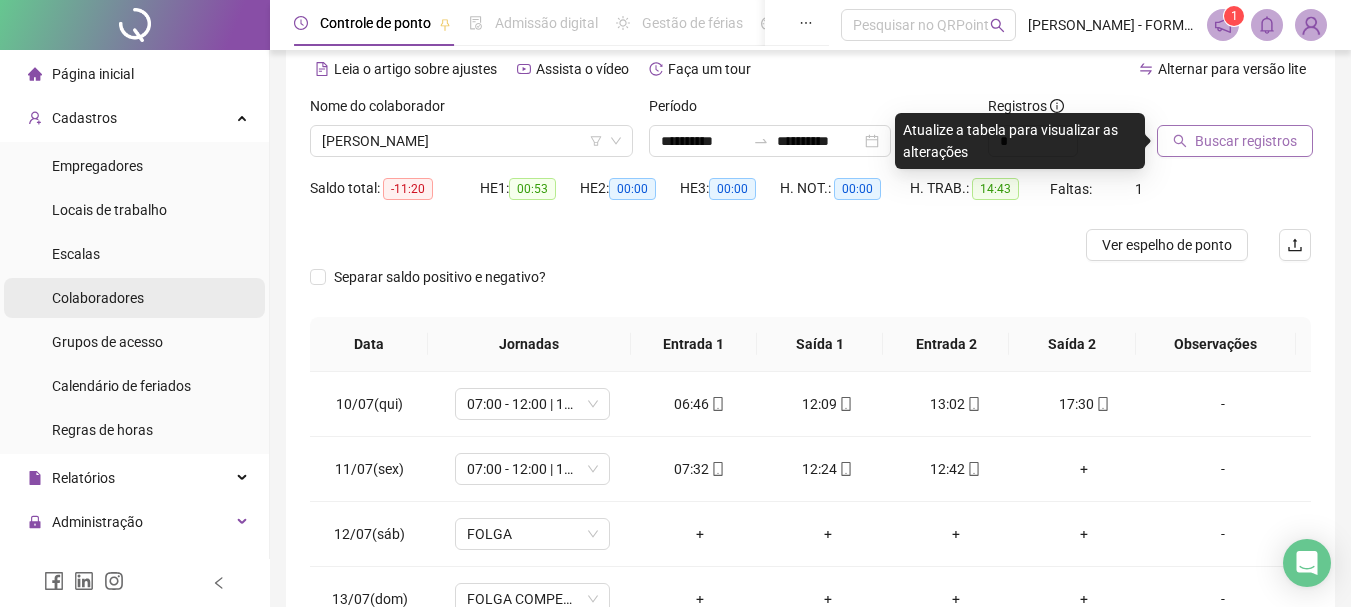 click on "Colaboradores" at bounding box center [98, 298] 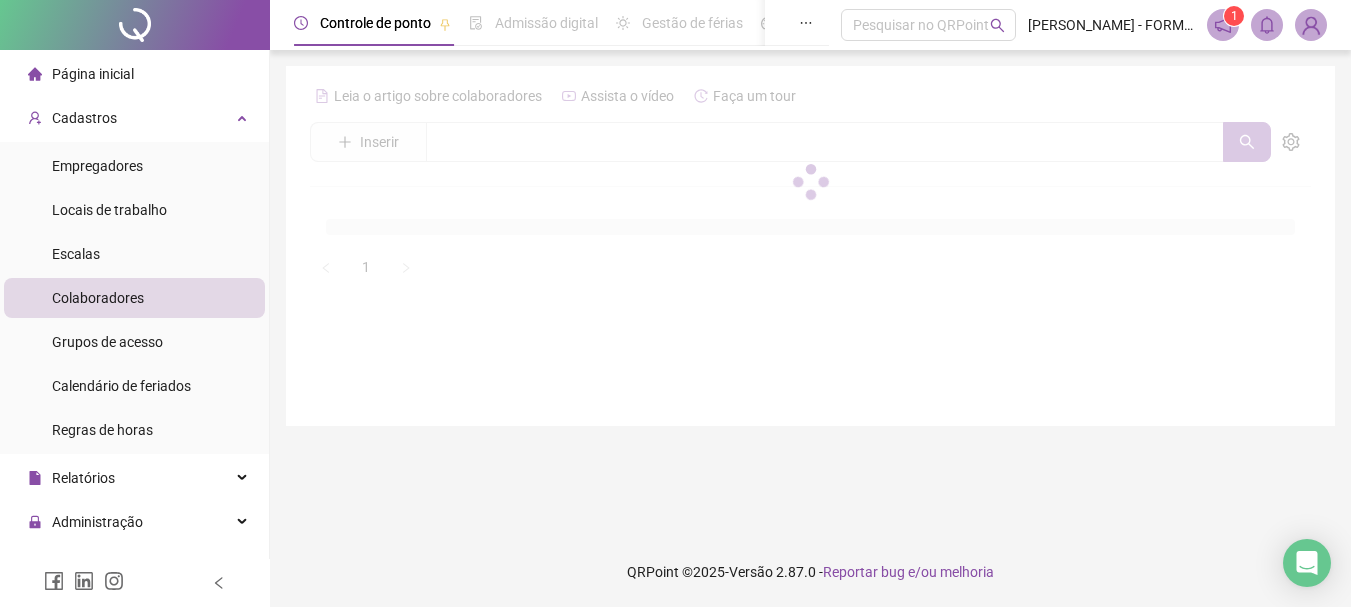 scroll, scrollTop: 0, scrollLeft: 0, axis: both 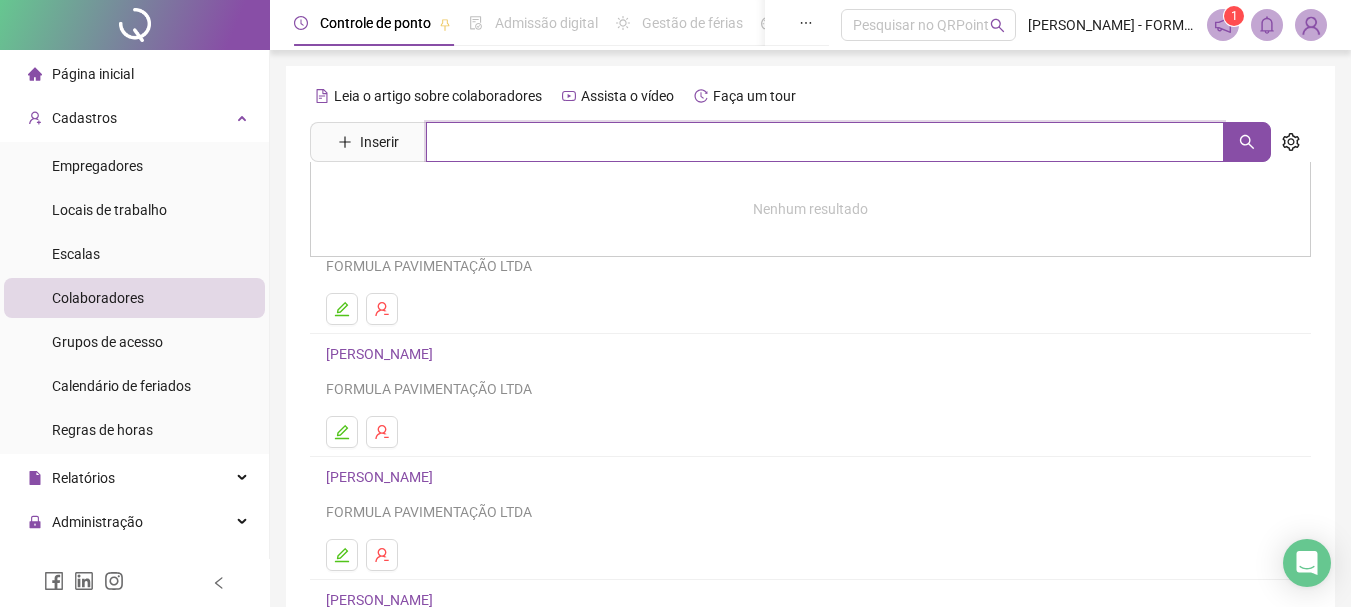 click at bounding box center (825, 142) 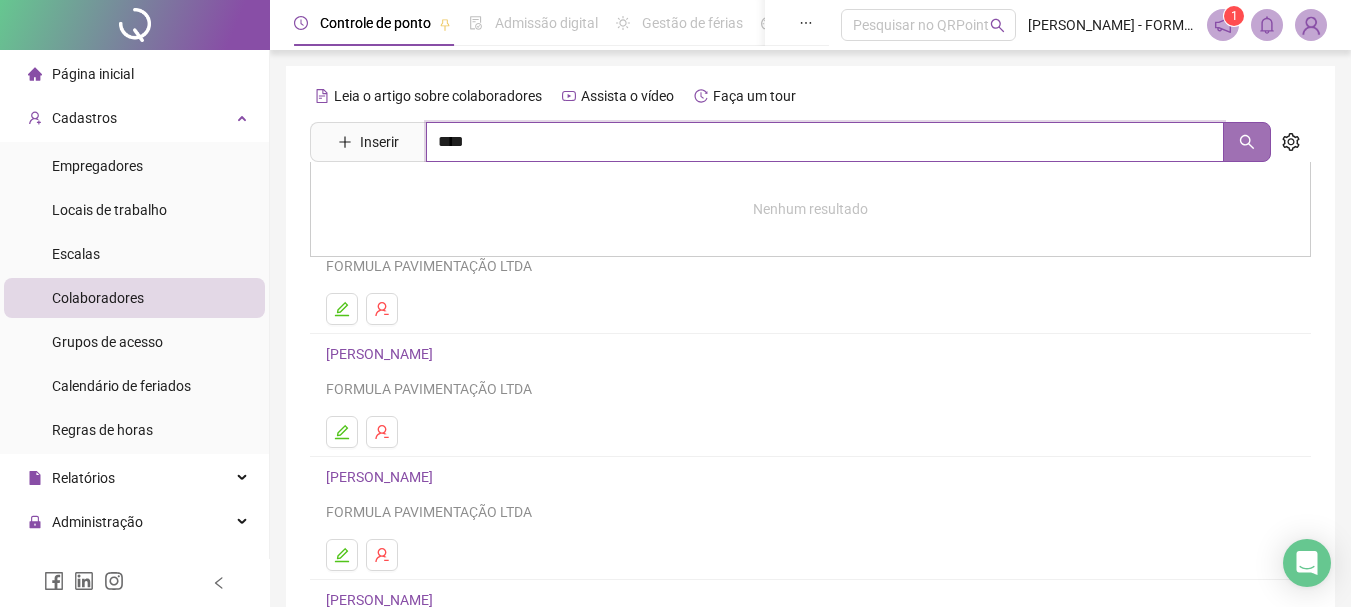 click 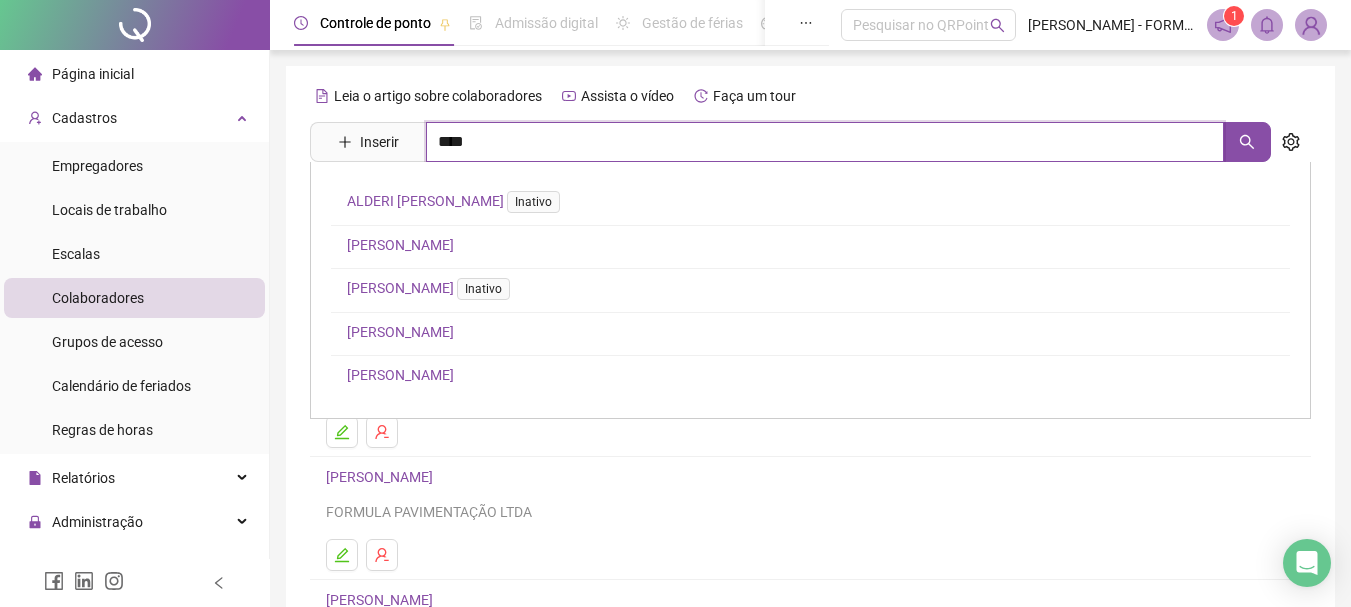 type on "****" 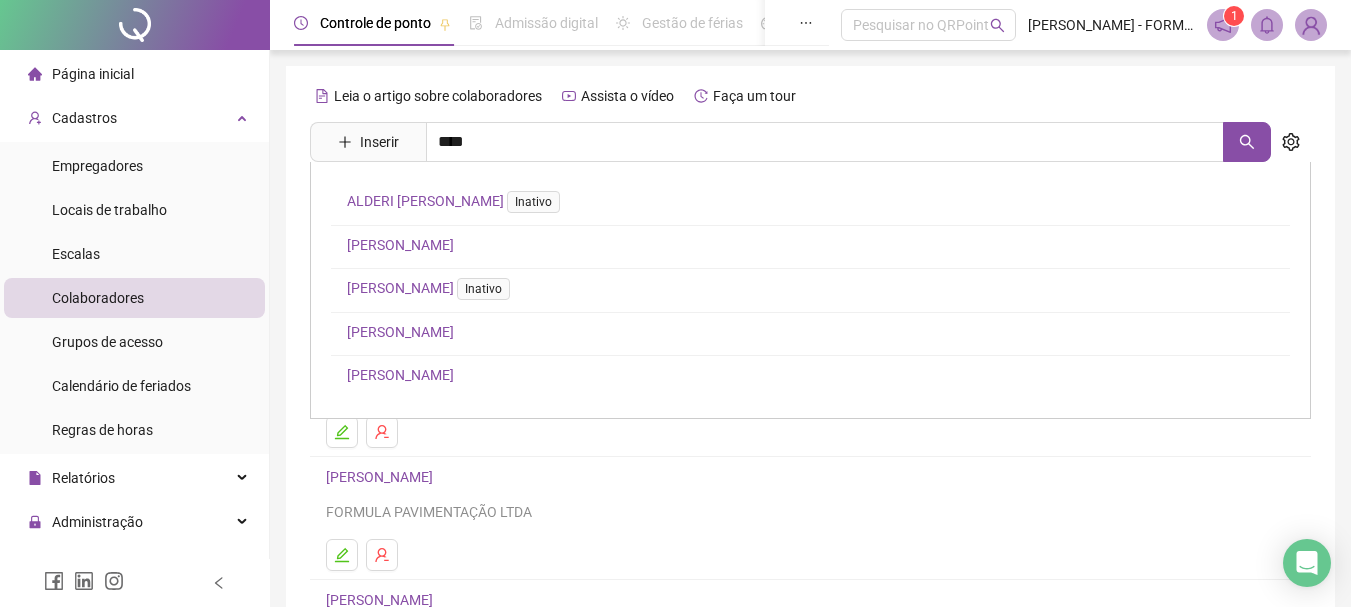 click on "[PERSON_NAME]" at bounding box center [400, 332] 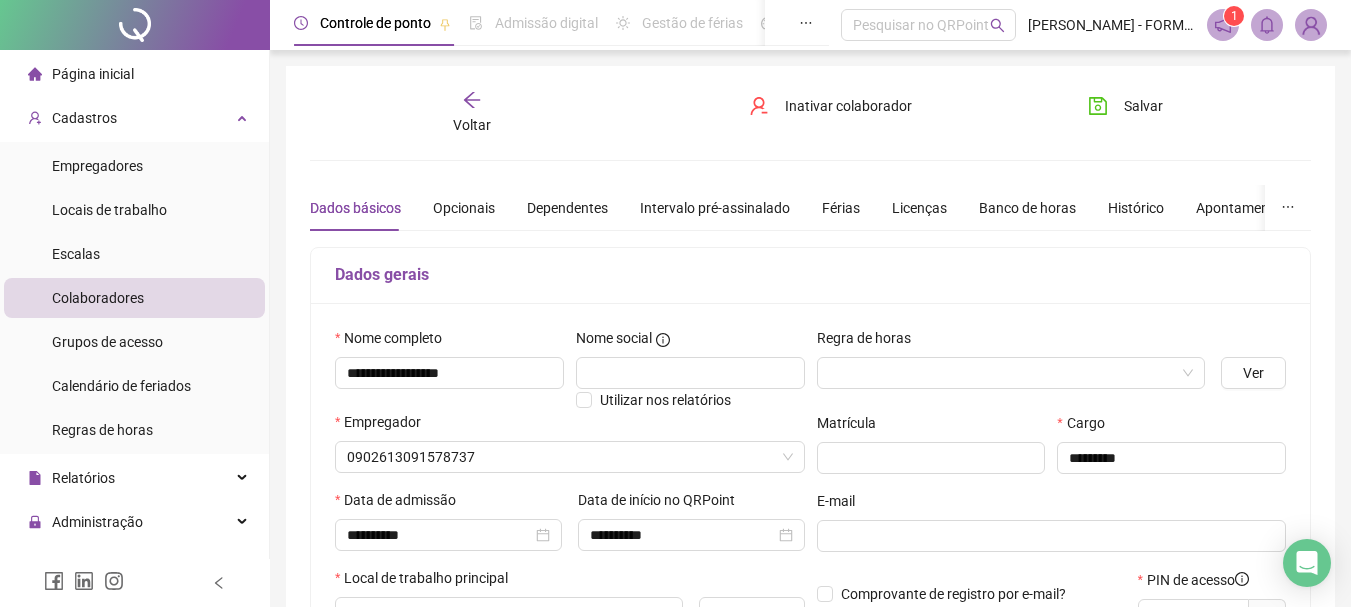 type on "**********" 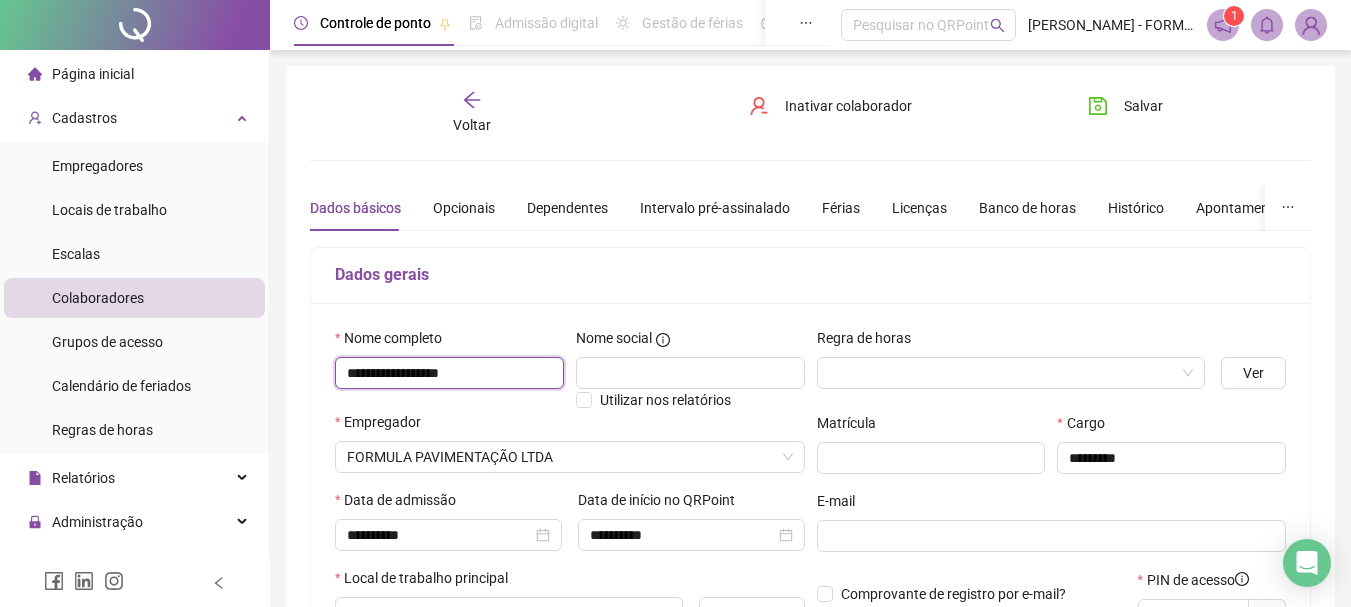 drag, startPoint x: 481, startPoint y: 377, endPoint x: 434, endPoint y: 375, distance: 47.042534 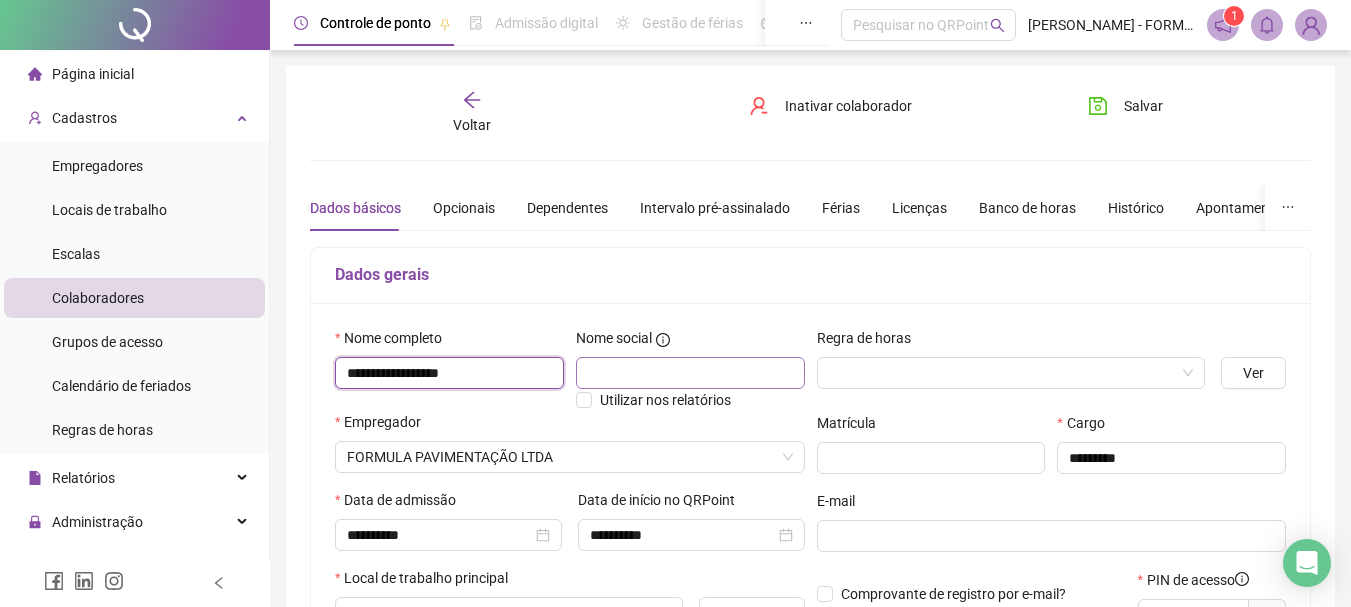 type on "**********" 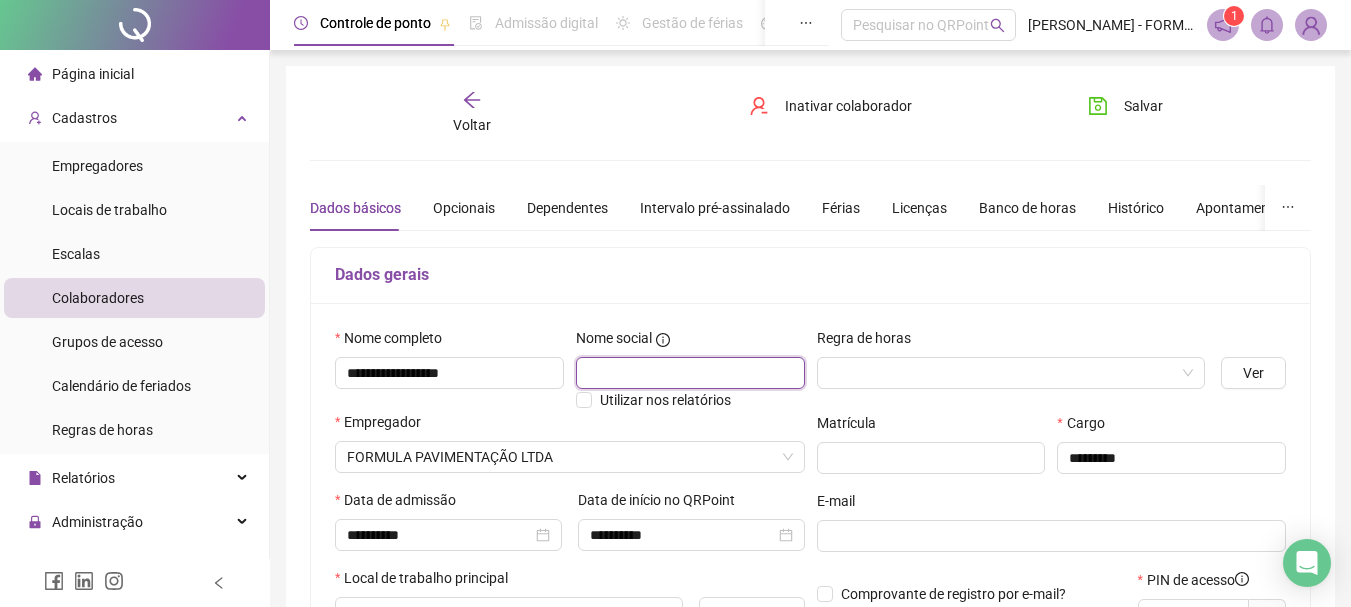 click at bounding box center (690, 373) 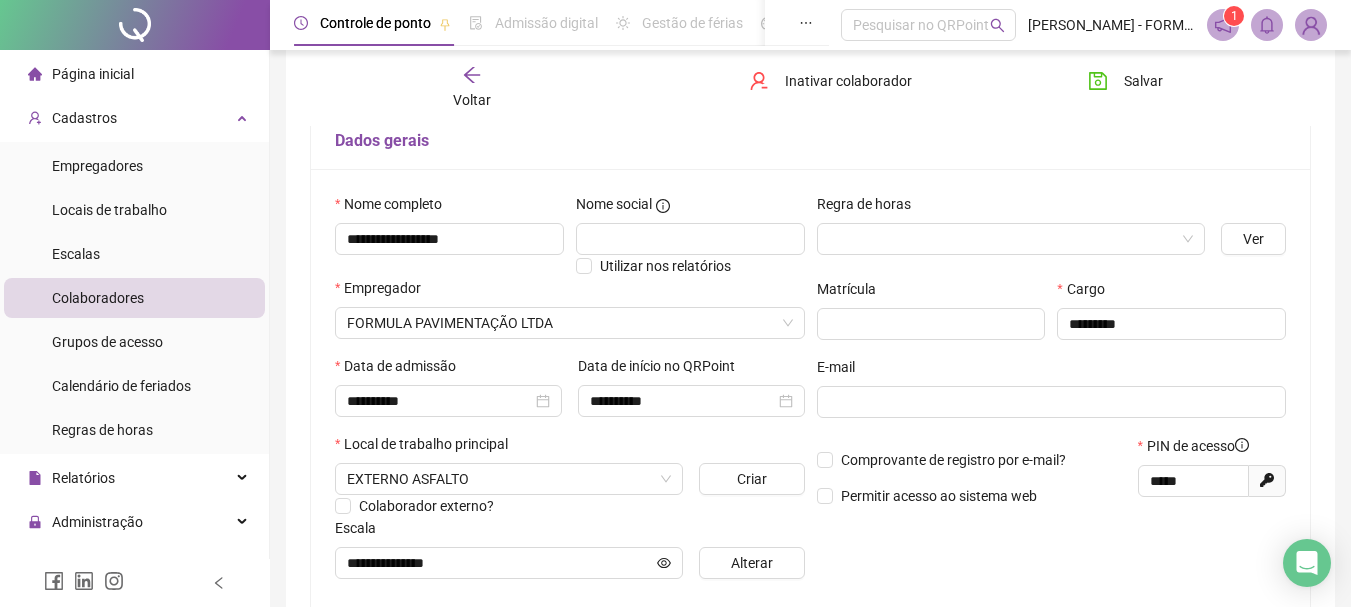 scroll, scrollTop: 0, scrollLeft: 0, axis: both 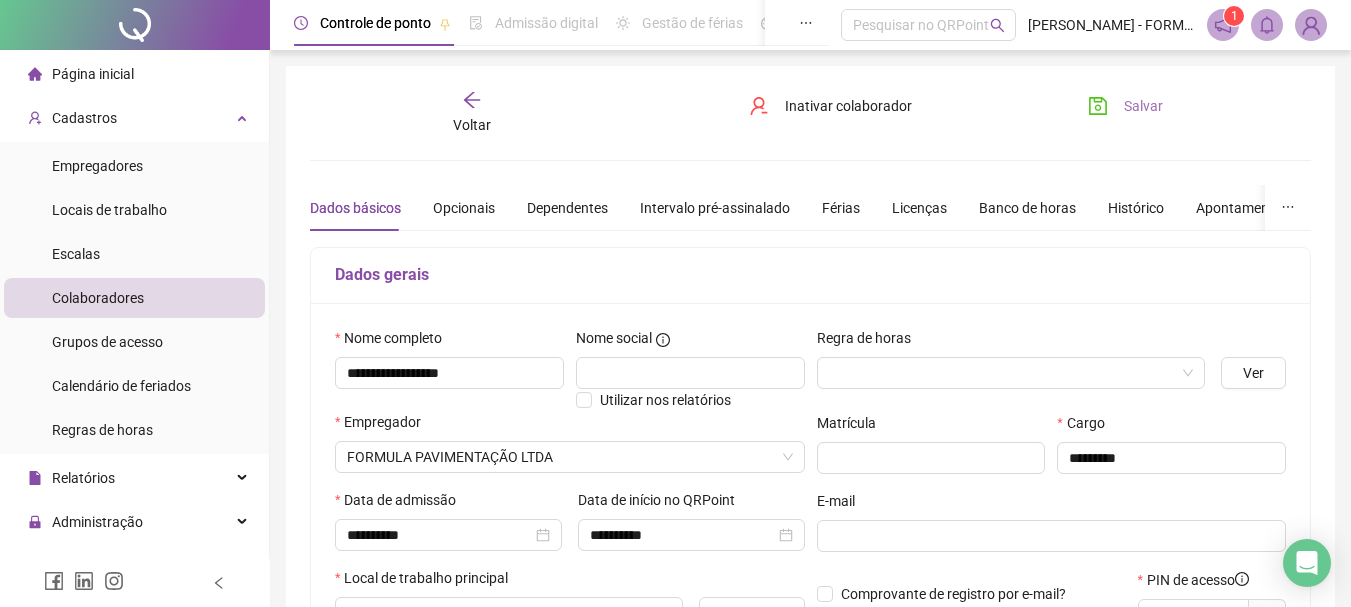 click on "Salvar" at bounding box center [1143, 106] 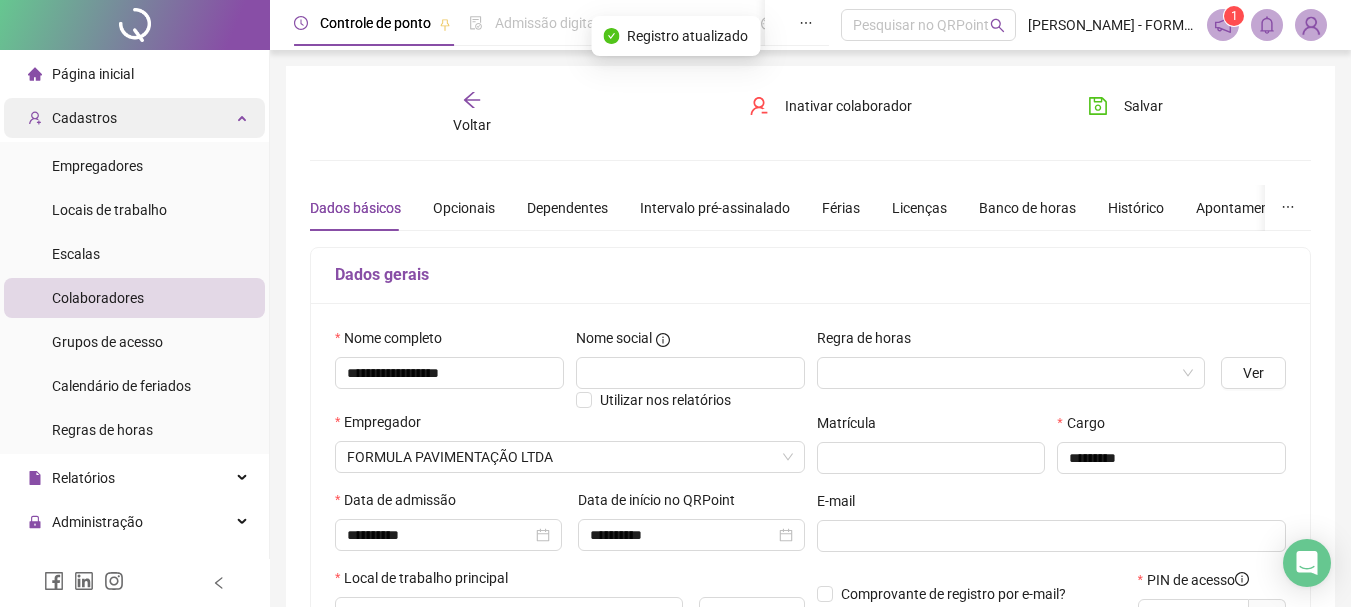 click on "Cadastros" at bounding box center [134, 118] 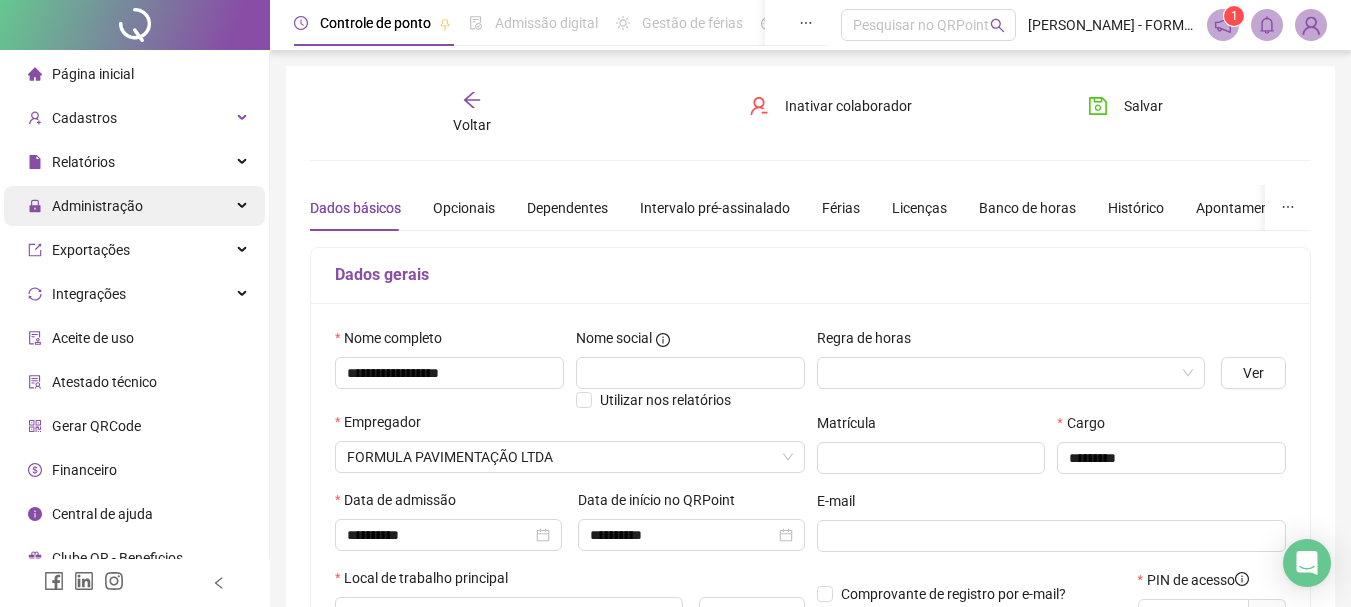 click on "Administração" at bounding box center (134, 206) 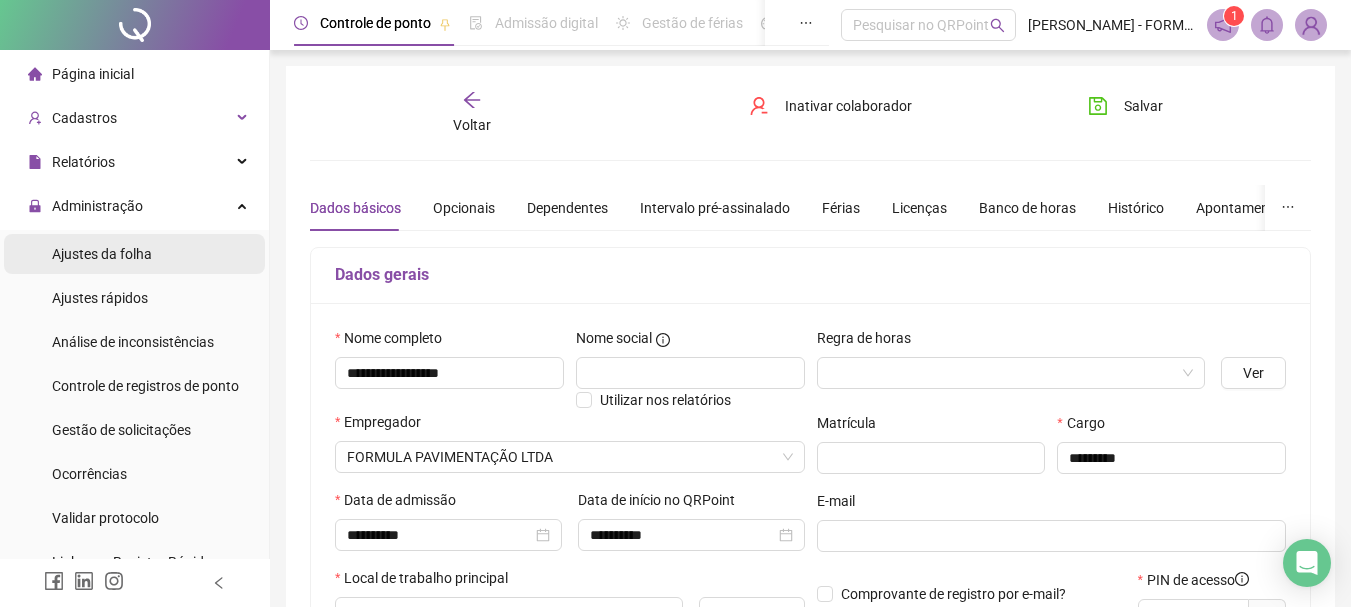 click on "Ajustes da folha" at bounding box center (102, 254) 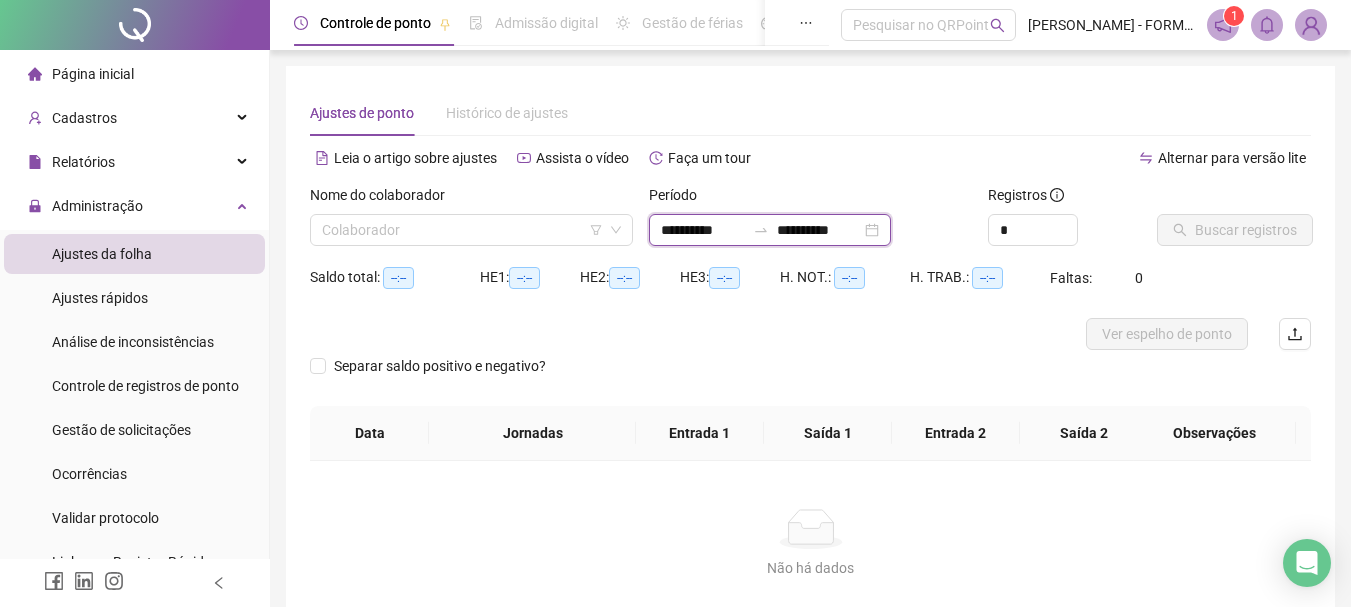 click on "**********" at bounding box center [703, 230] 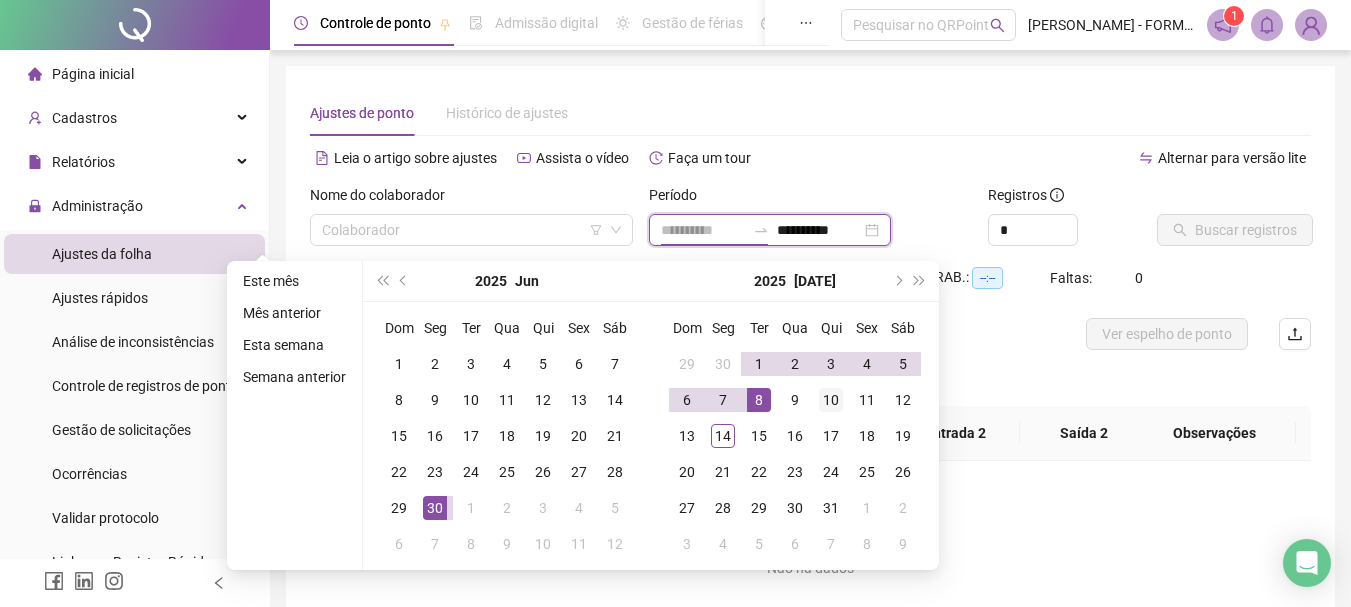 type on "**********" 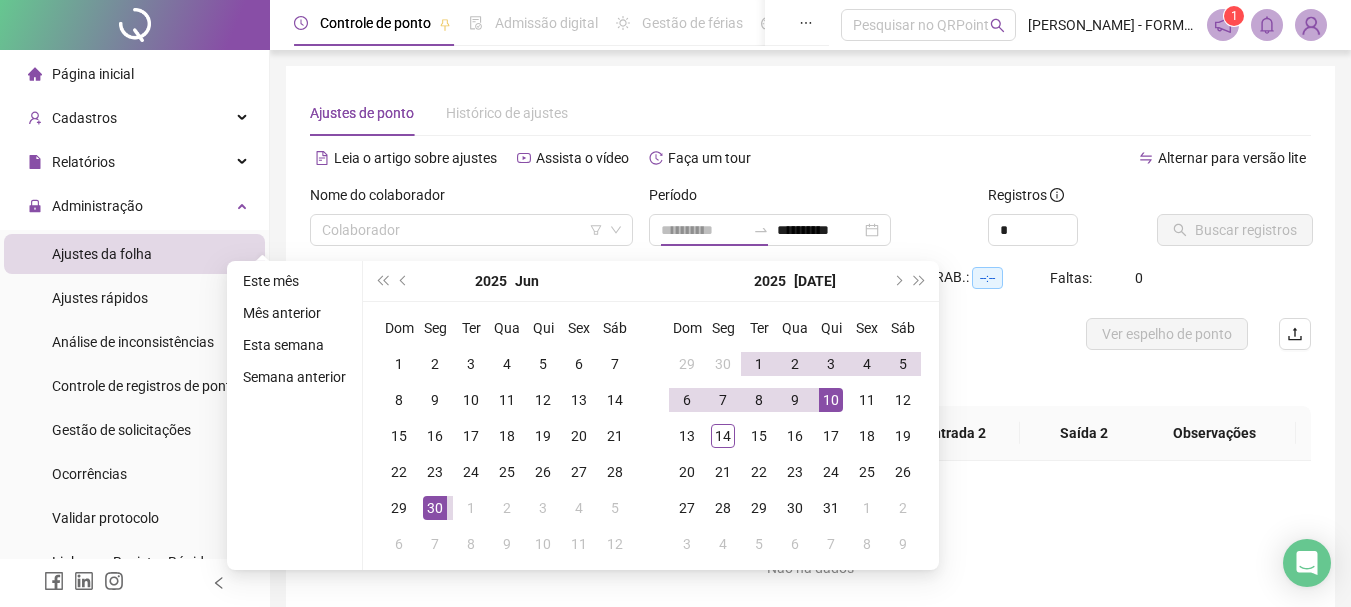 click on "10" at bounding box center (831, 400) 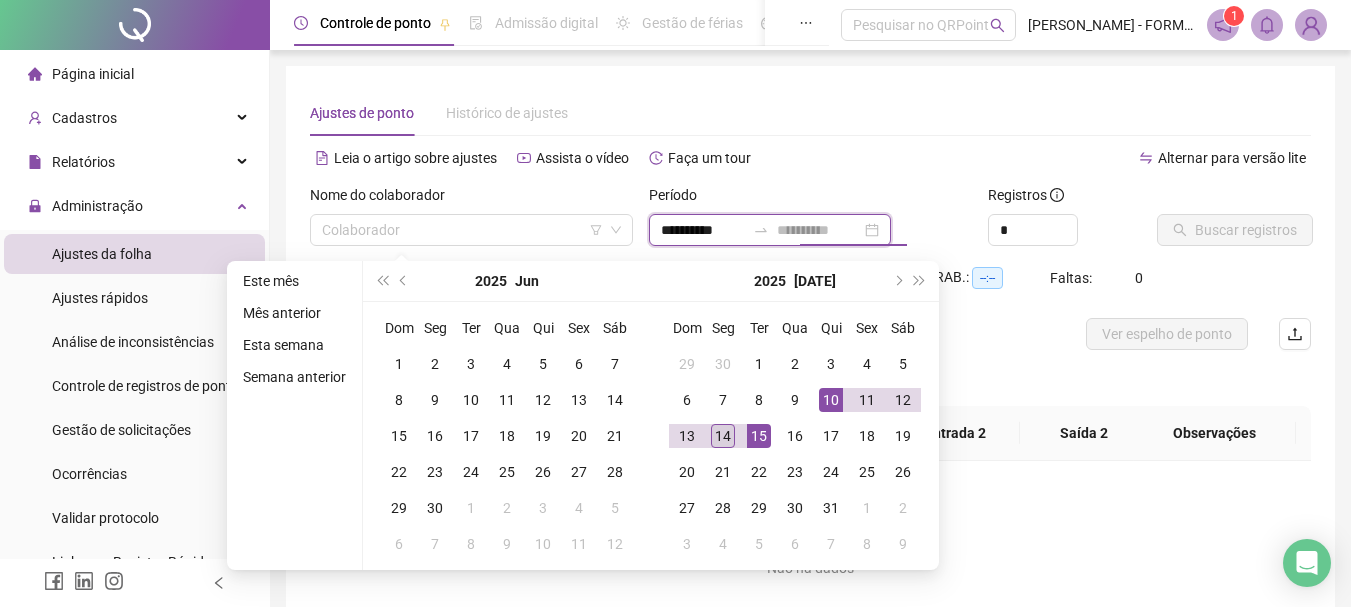 type on "**********" 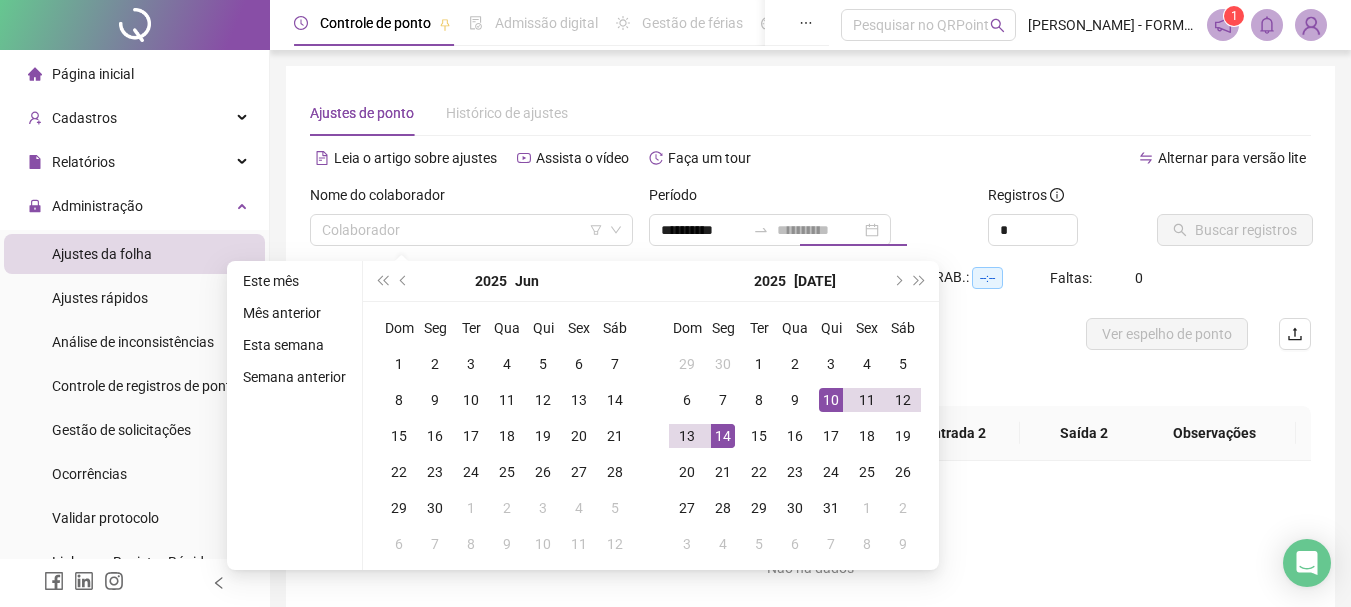 click on "14" at bounding box center [723, 436] 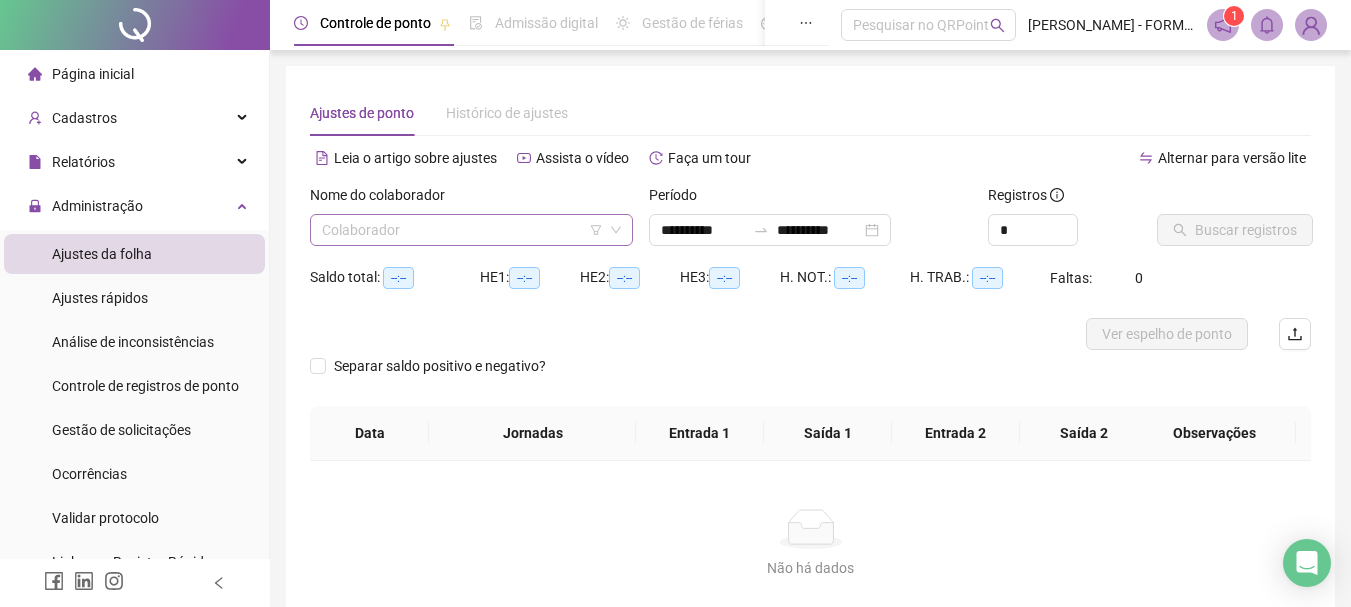 click at bounding box center [465, 230] 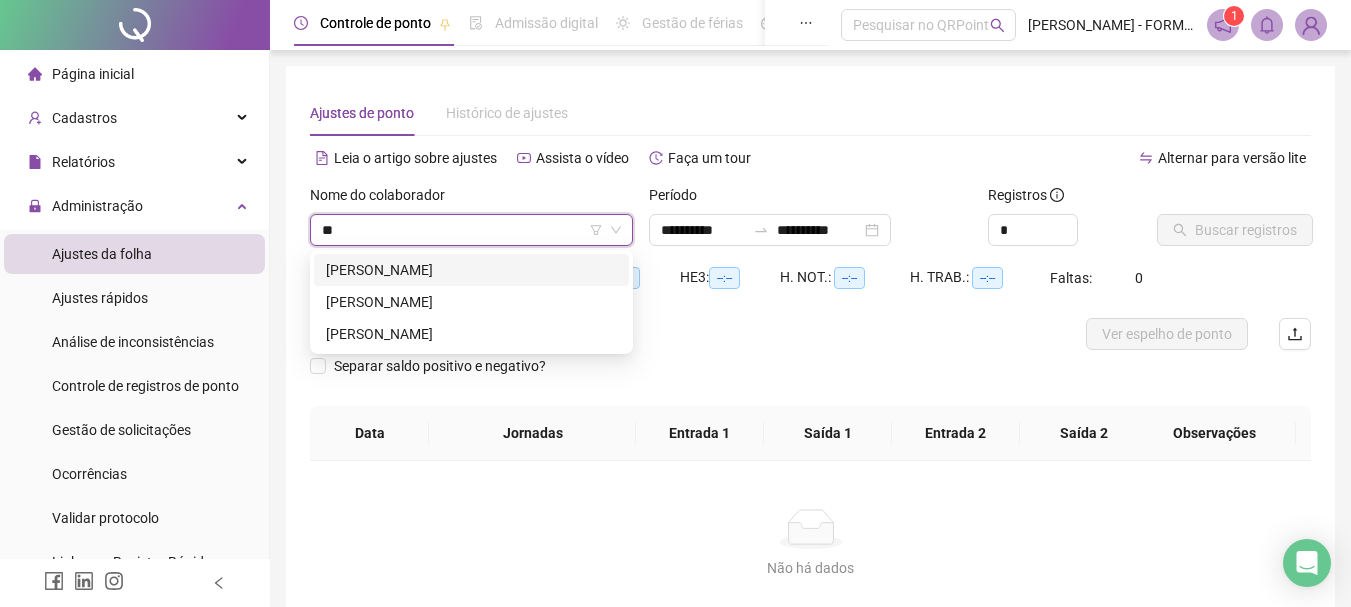 type on "*" 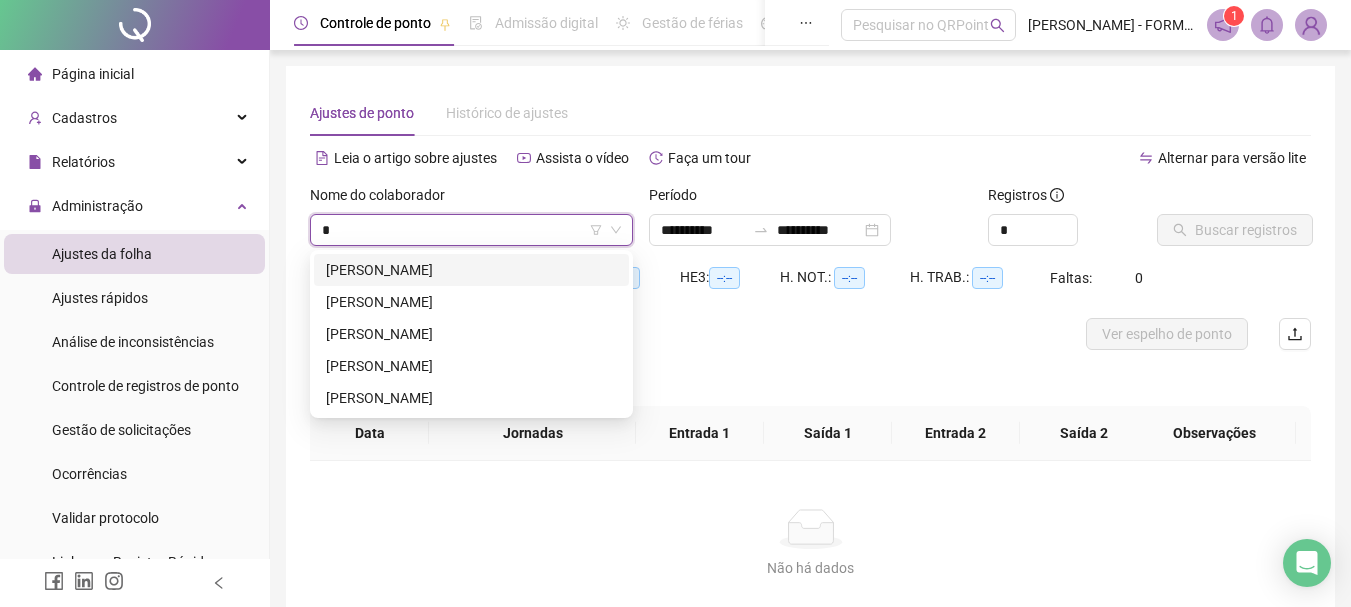 type on "**" 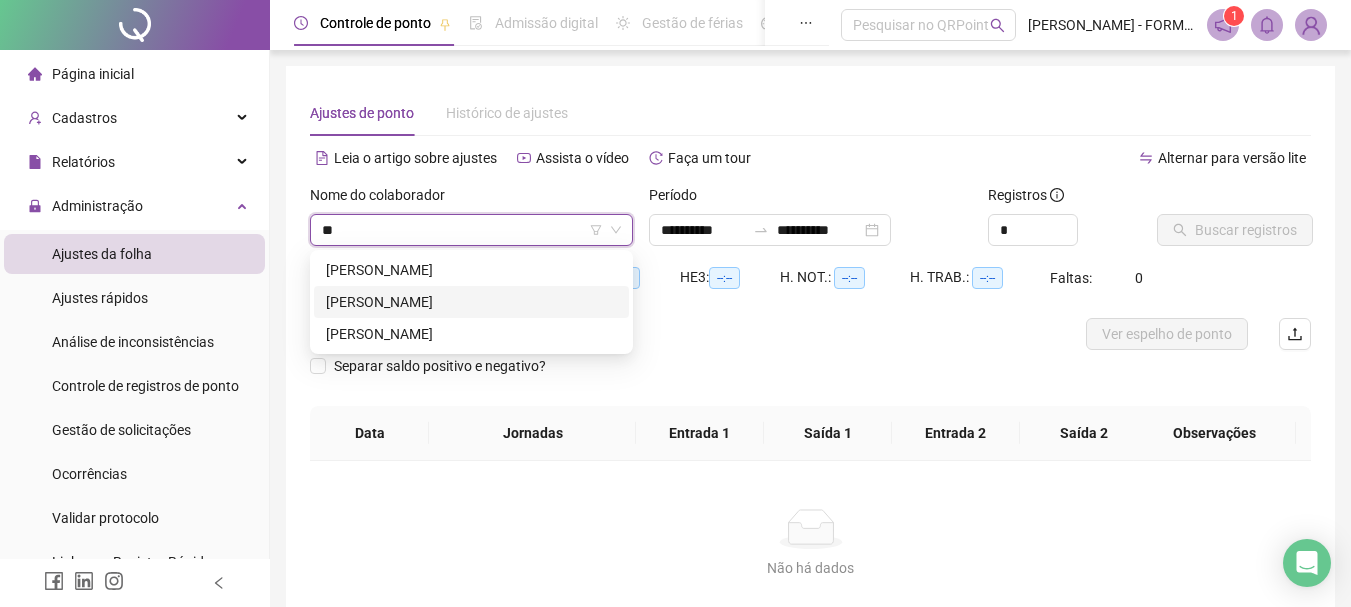 click on "[PERSON_NAME]" at bounding box center [471, 302] 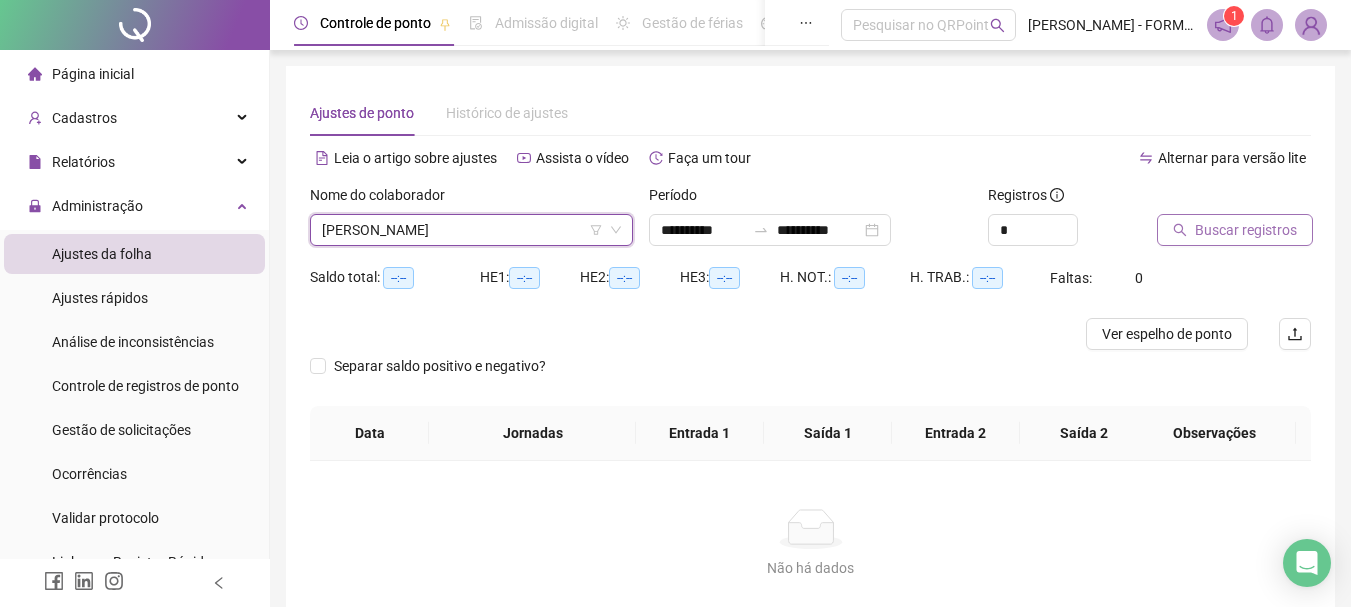 click on "Buscar registros" at bounding box center (1246, 230) 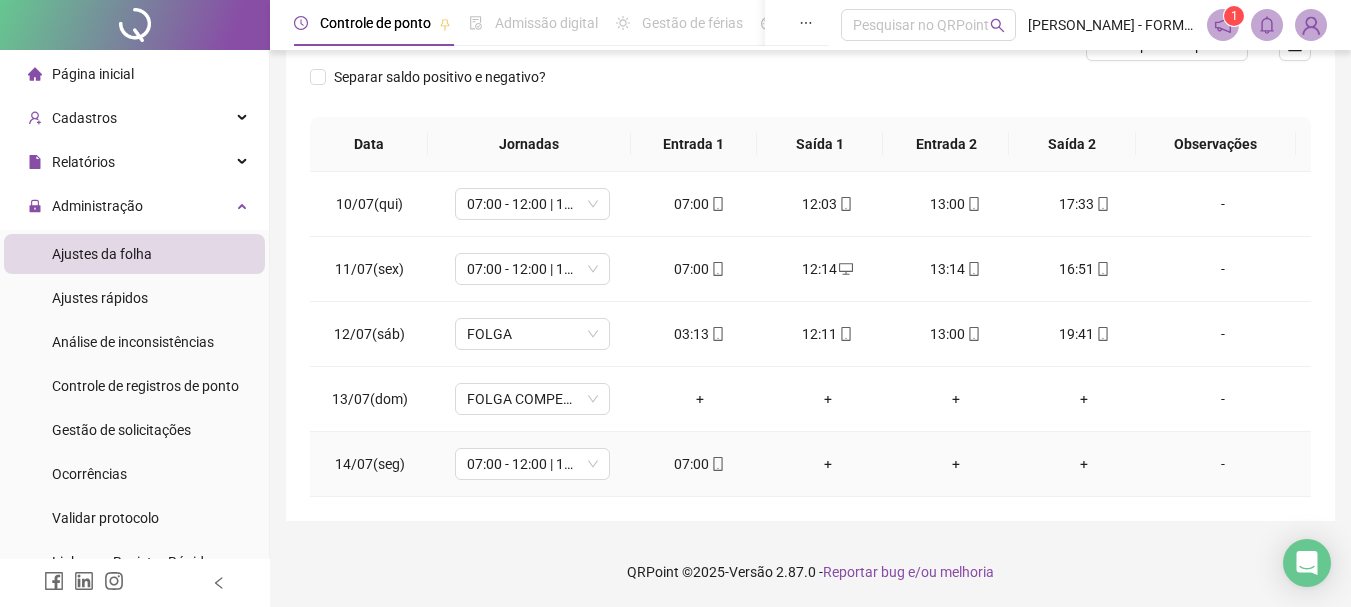 scroll, scrollTop: 189, scrollLeft: 0, axis: vertical 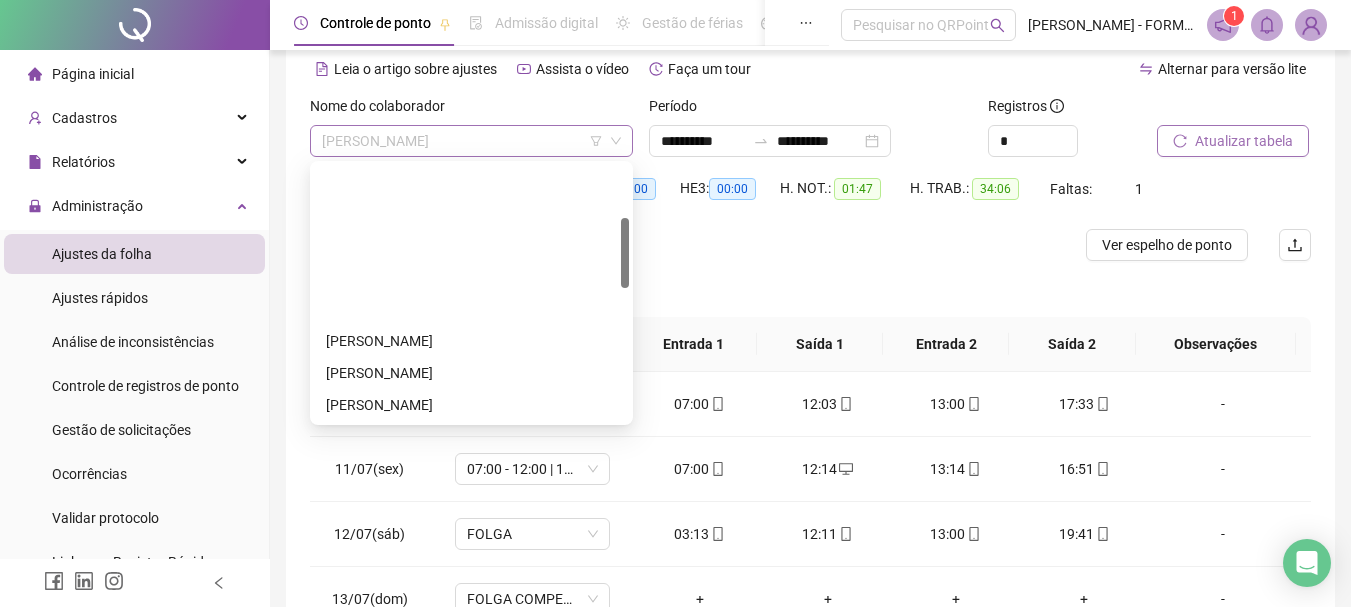 click on "[PERSON_NAME]" at bounding box center (471, 141) 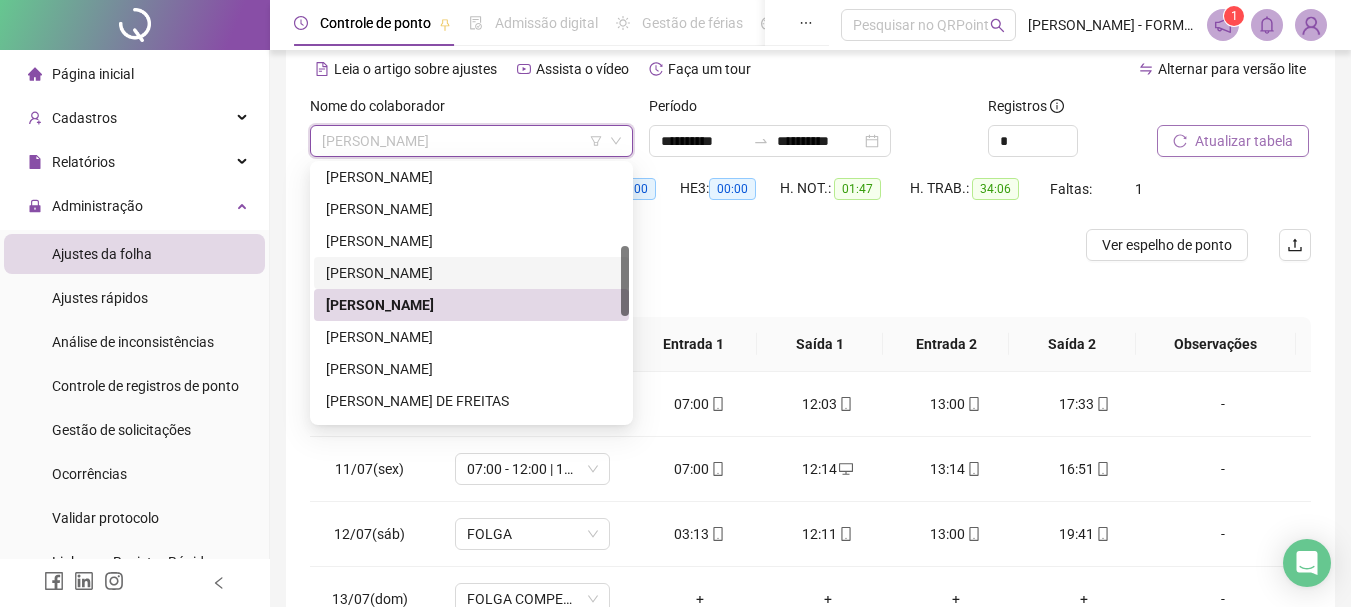 scroll, scrollTop: 392, scrollLeft: 0, axis: vertical 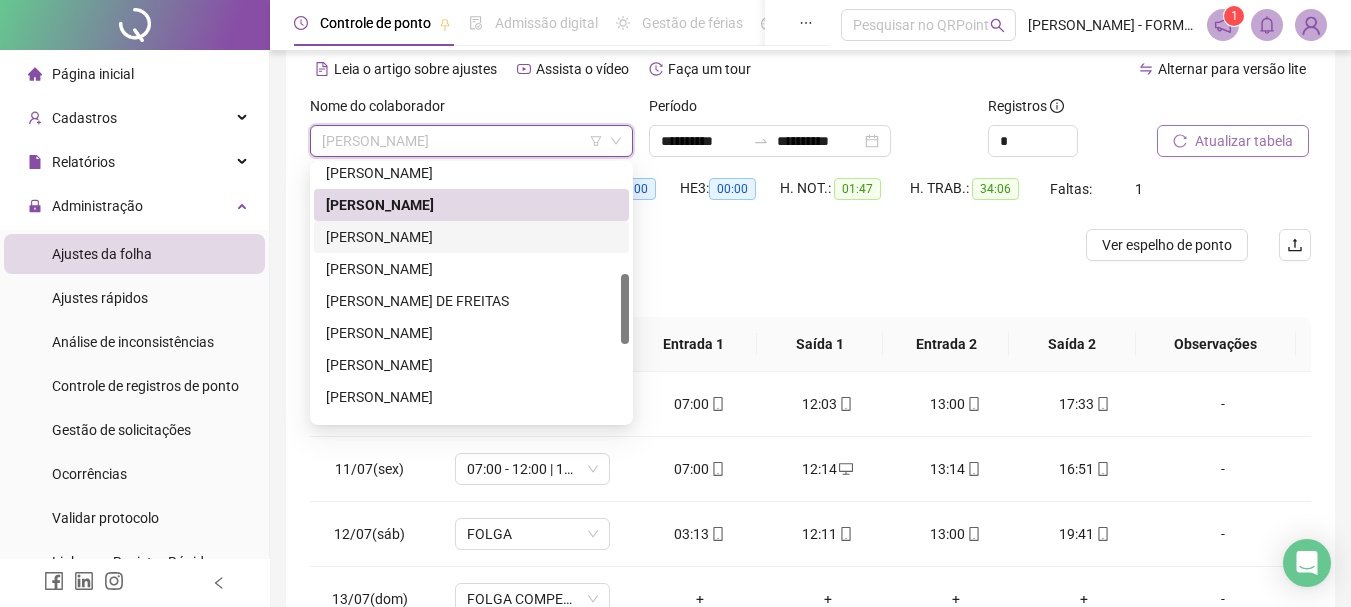 click on "[PERSON_NAME]" at bounding box center [471, 237] 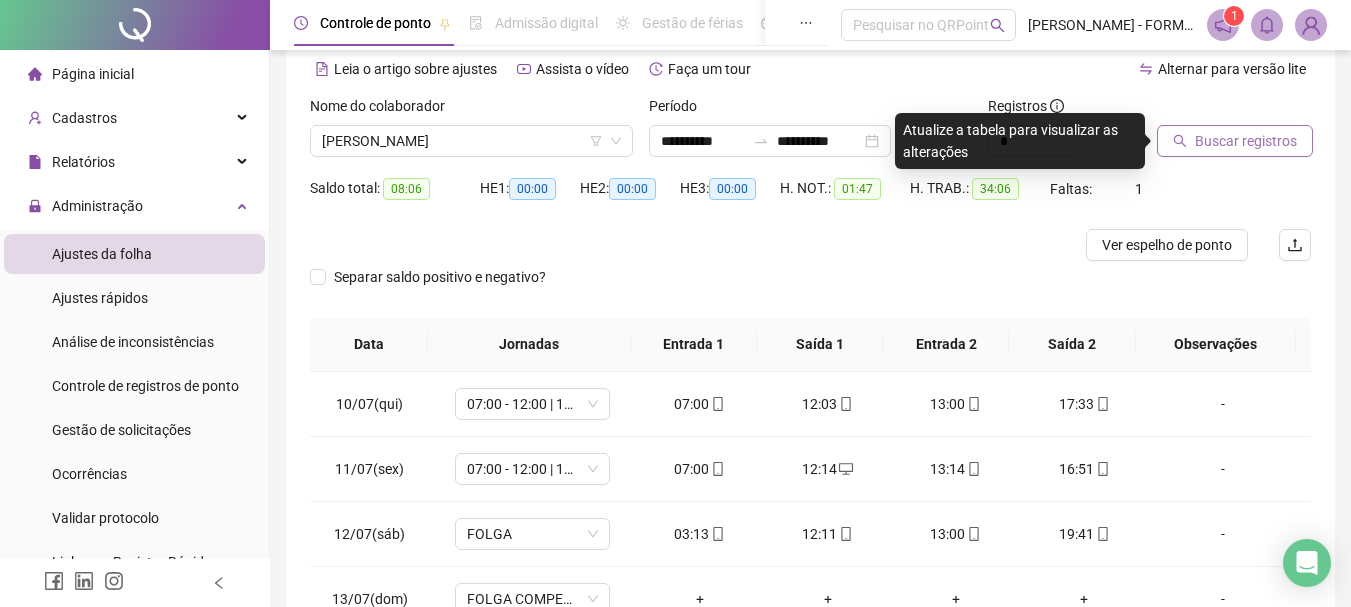 click on "Buscar registros" at bounding box center (1246, 141) 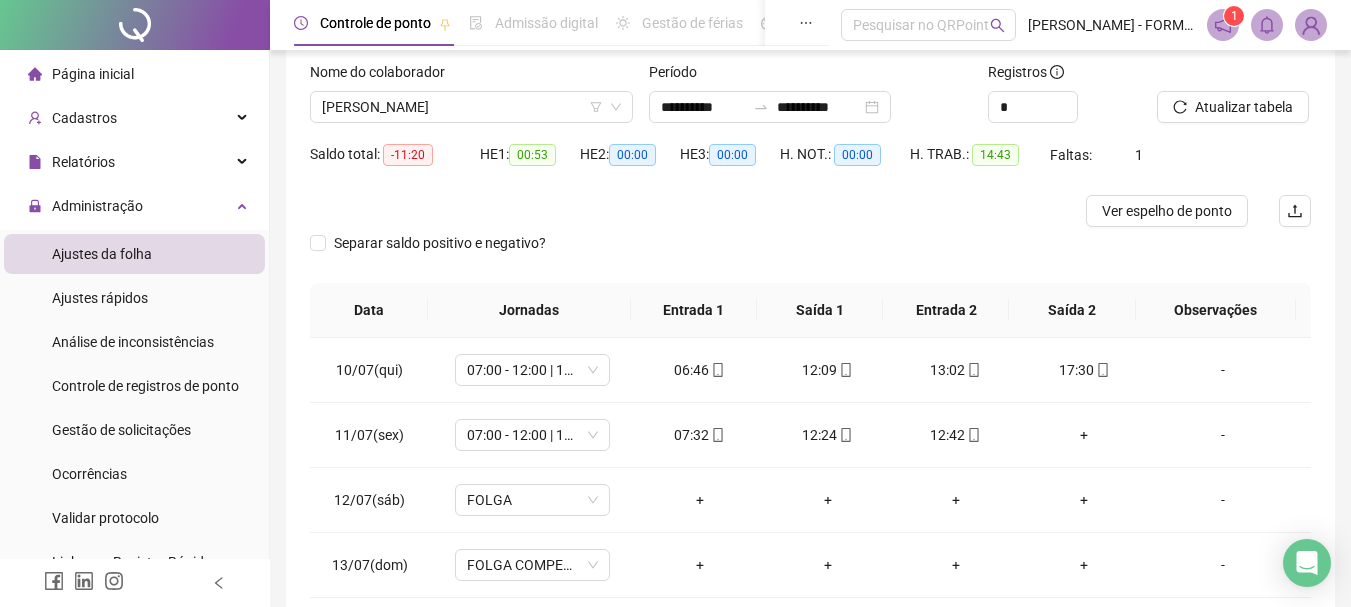scroll, scrollTop: 0, scrollLeft: 0, axis: both 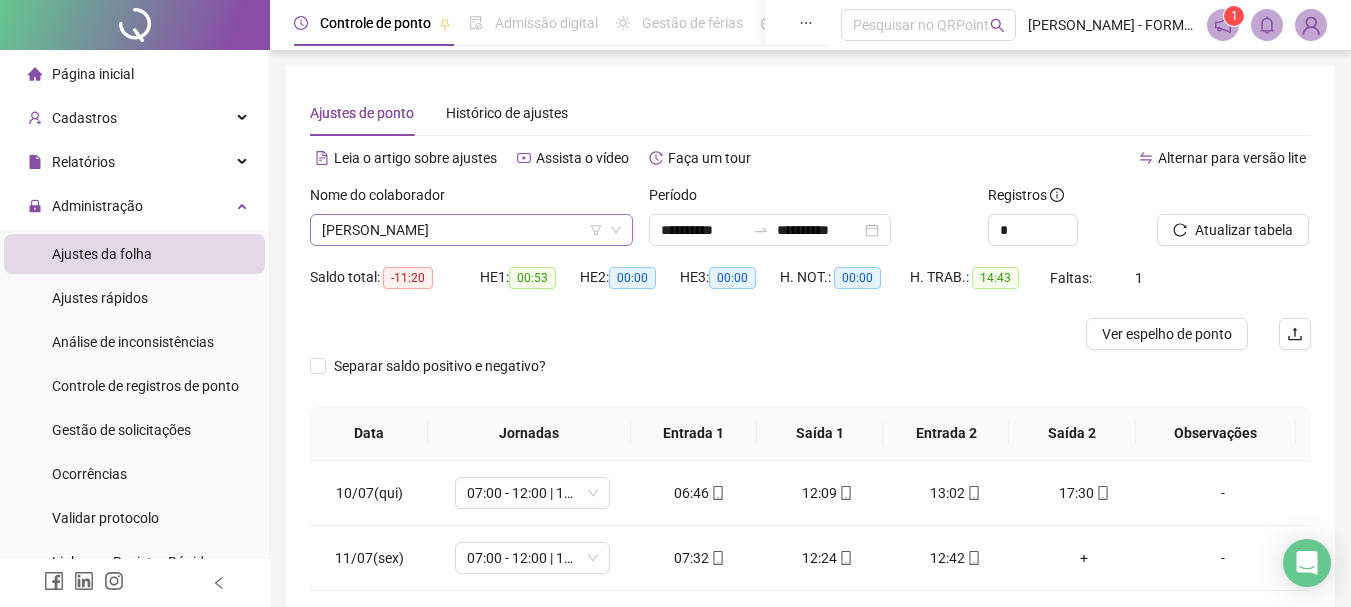 click on "[PERSON_NAME]" at bounding box center [471, 230] 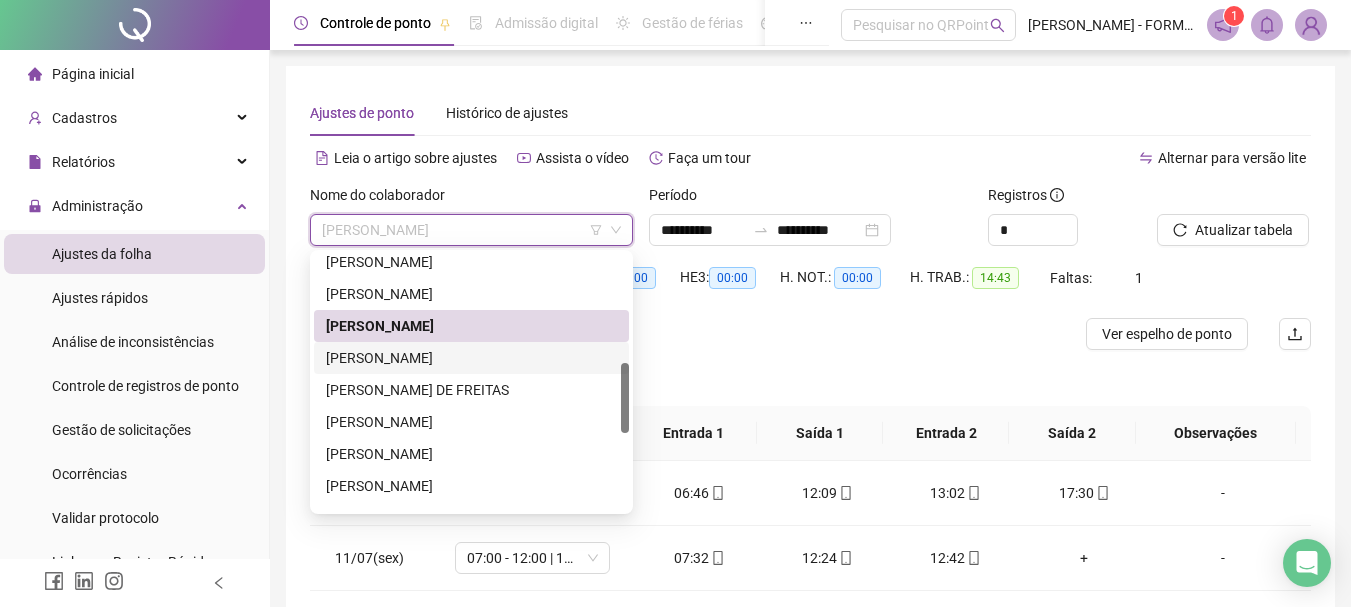 click on "[PERSON_NAME]" at bounding box center [471, 358] 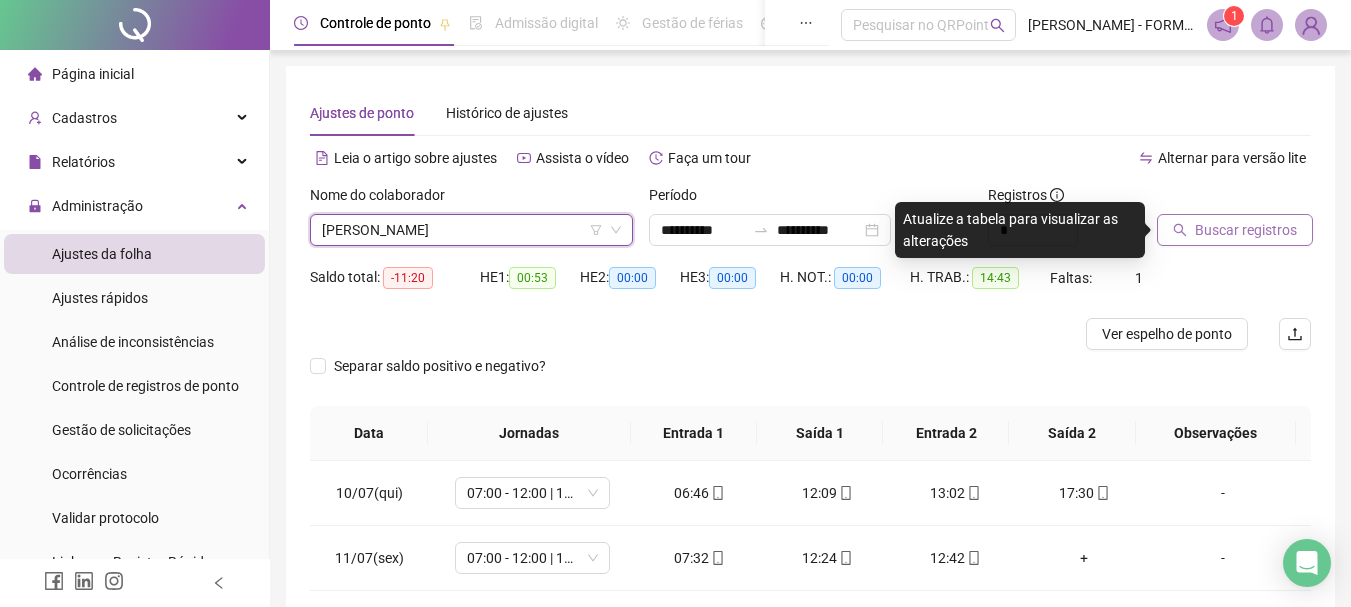 click on "Buscar registros" at bounding box center [1246, 230] 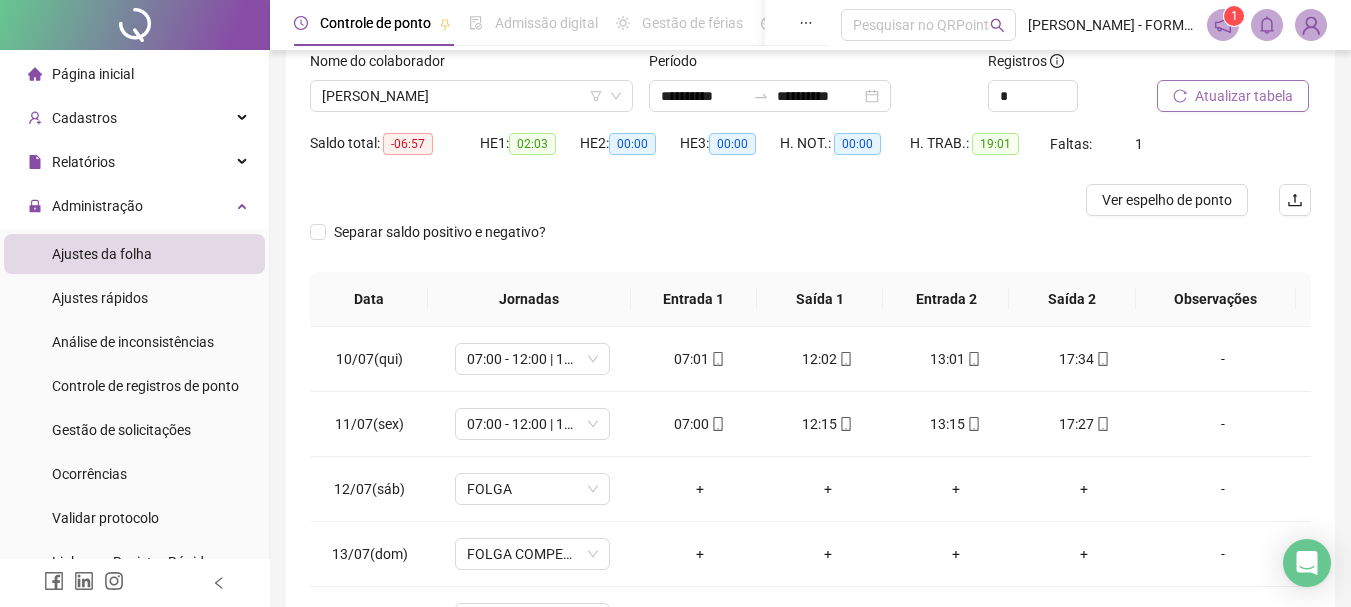 scroll, scrollTop: 100, scrollLeft: 0, axis: vertical 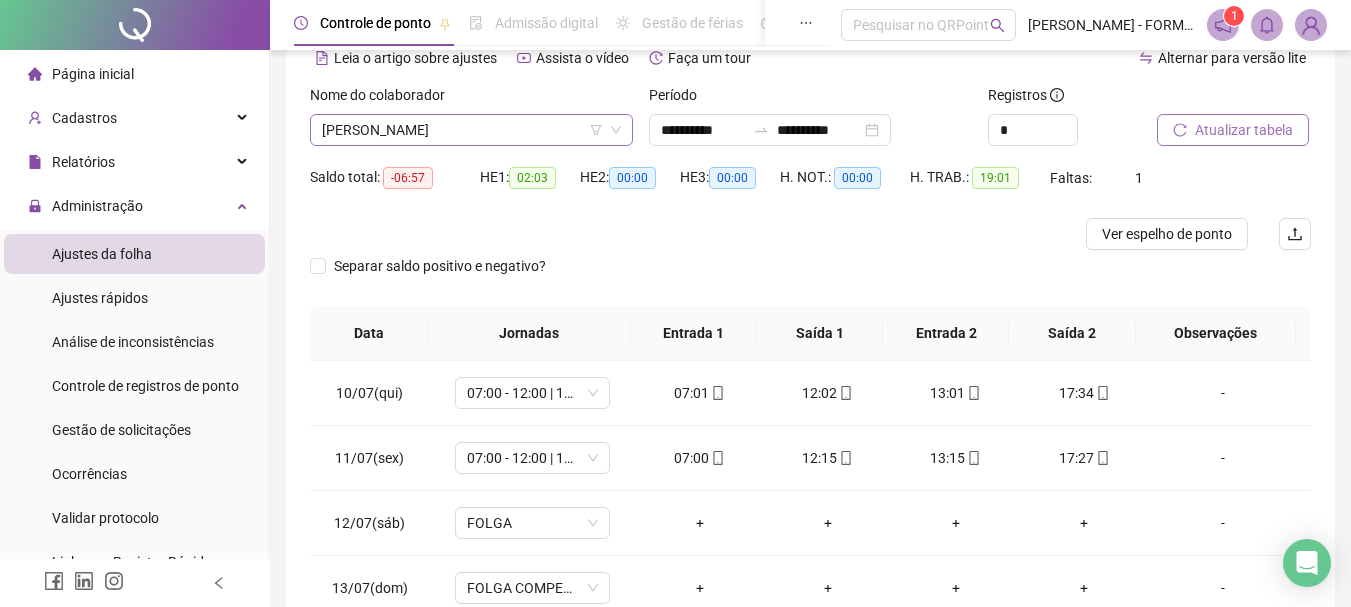 click on "[PERSON_NAME]" at bounding box center (471, 130) 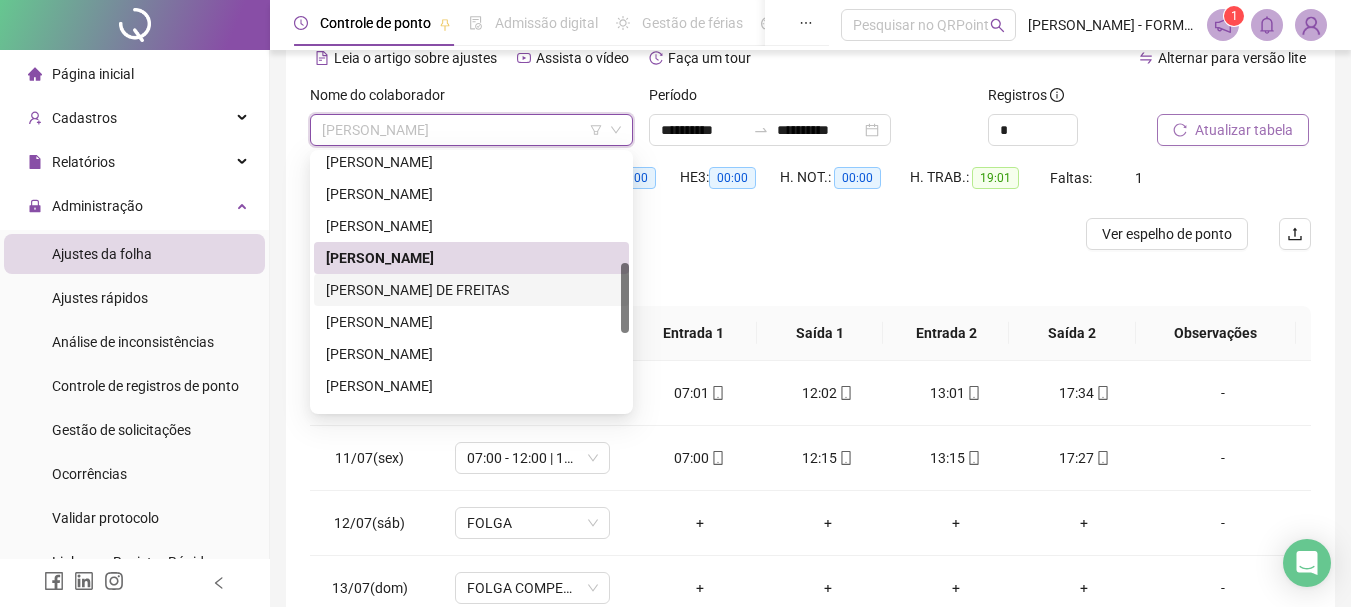 click on "[PERSON_NAME] DE FREITAS" at bounding box center (471, 290) 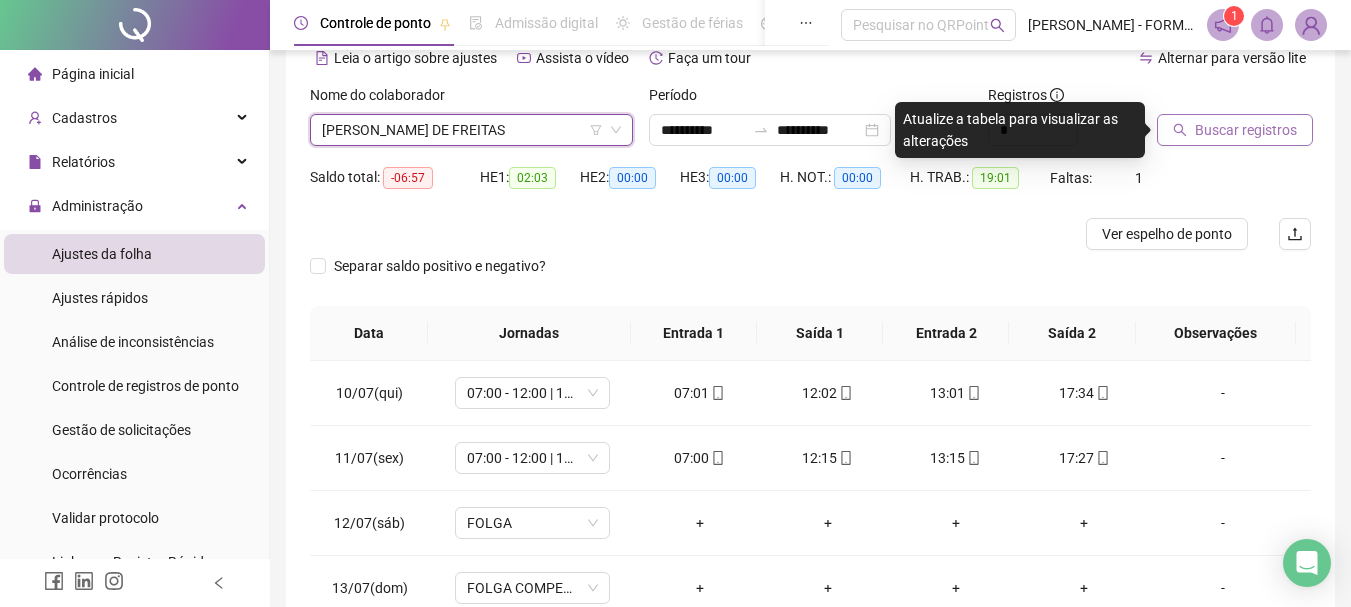 click on "Buscar registros" at bounding box center (1246, 130) 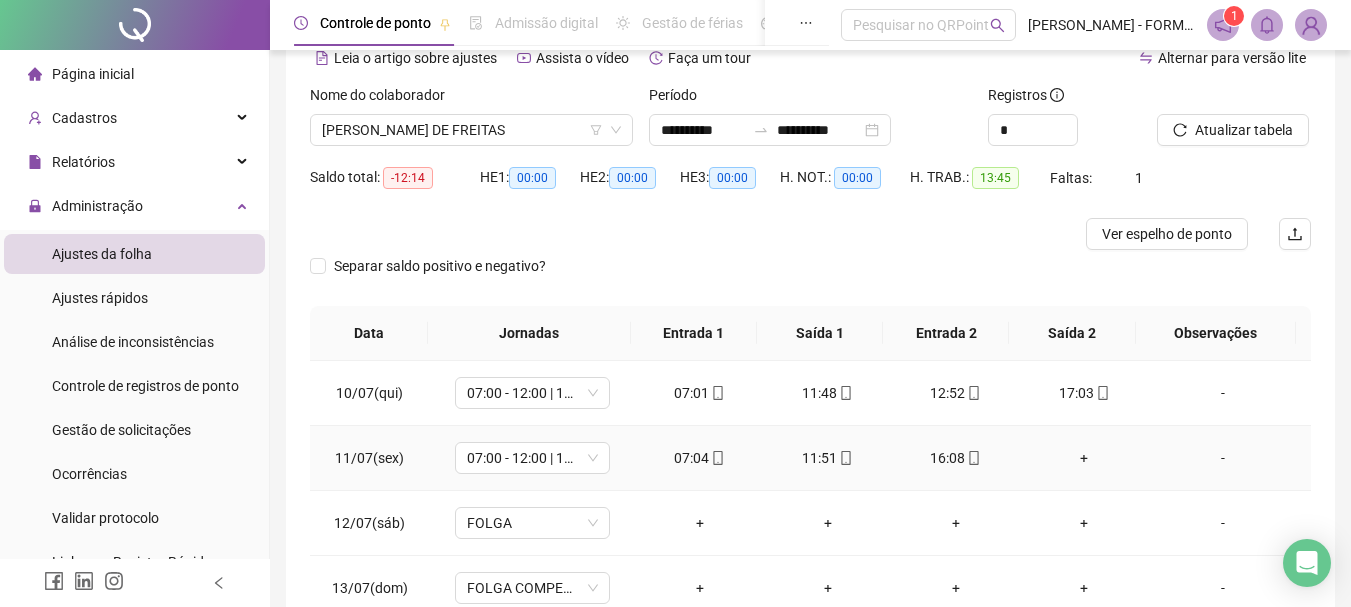 click on "+" at bounding box center (1084, 458) 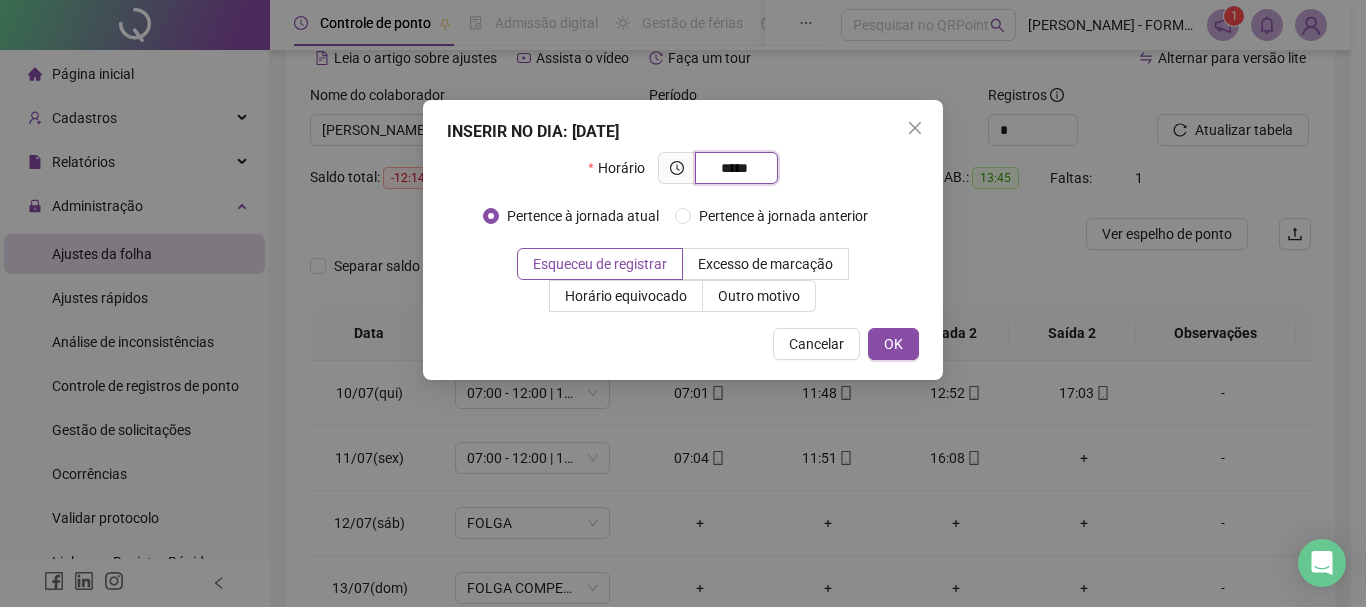 type on "*****" 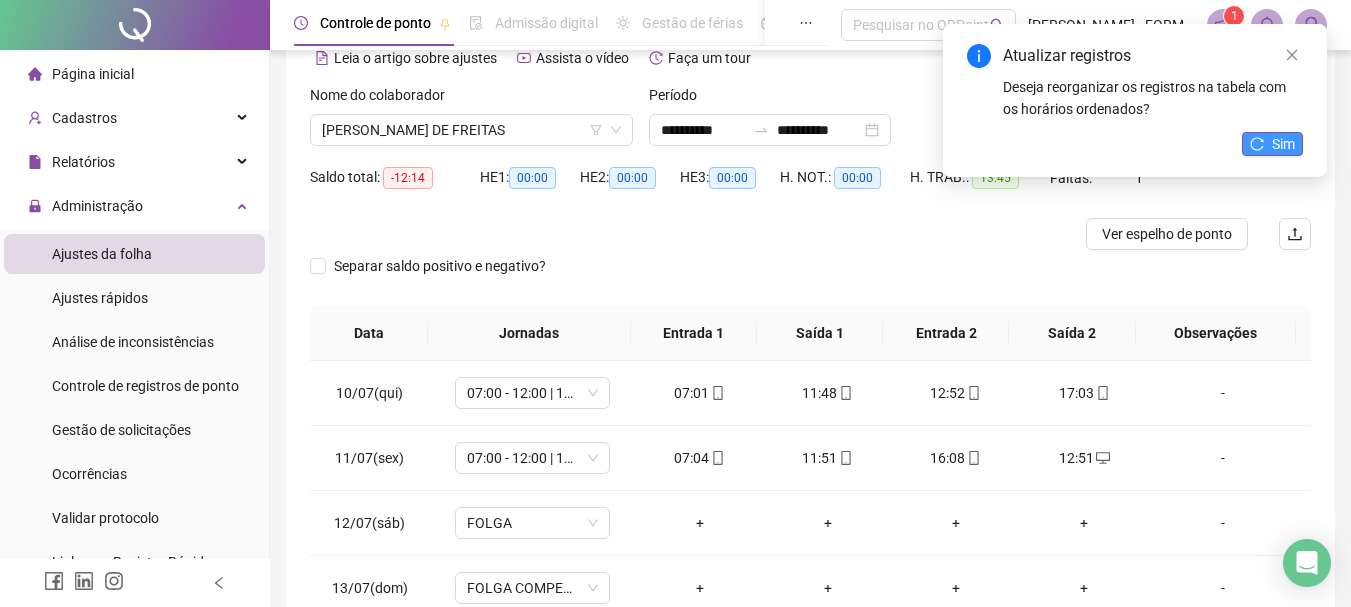 click on "Sim" at bounding box center [1272, 144] 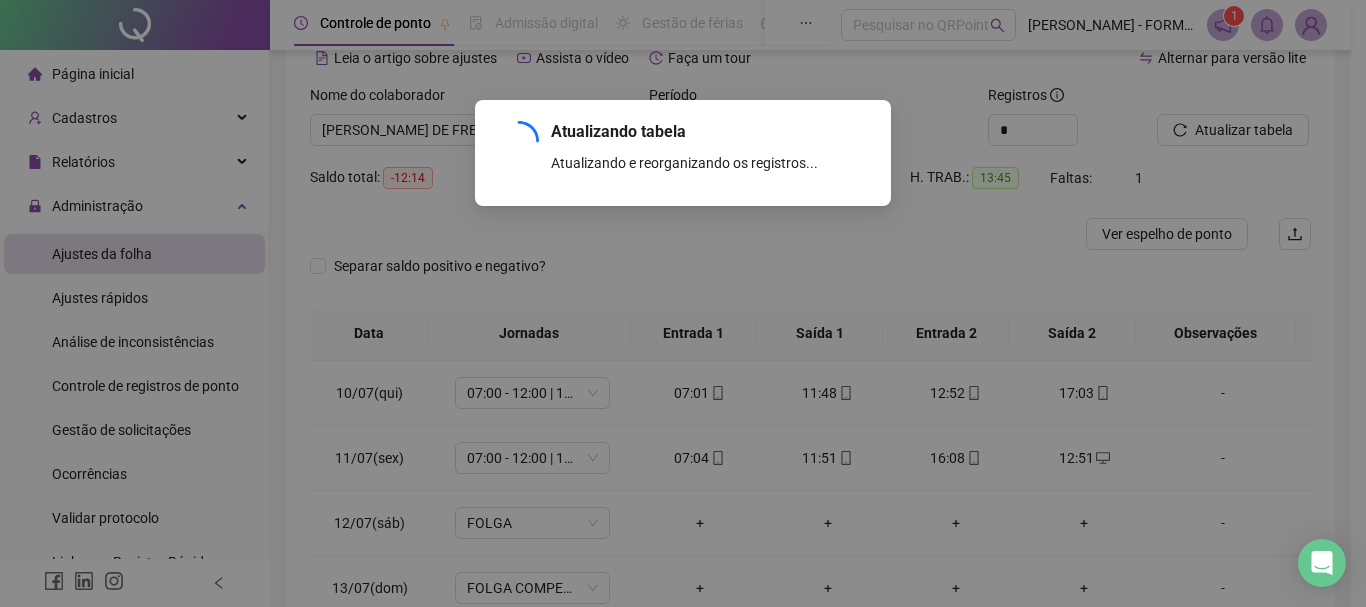 click on "Atualizando tabela Atualizando e reorganizando os registros... OK" at bounding box center [683, 303] 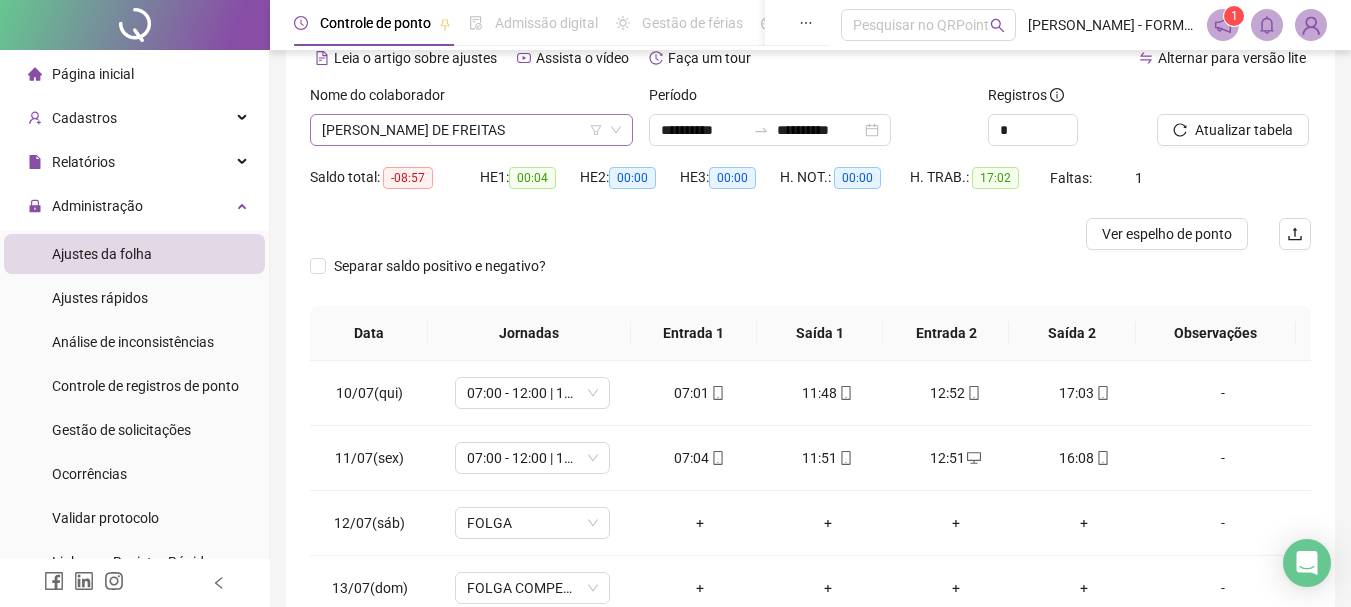 click on "[PERSON_NAME] DE FREITAS" at bounding box center [471, 130] 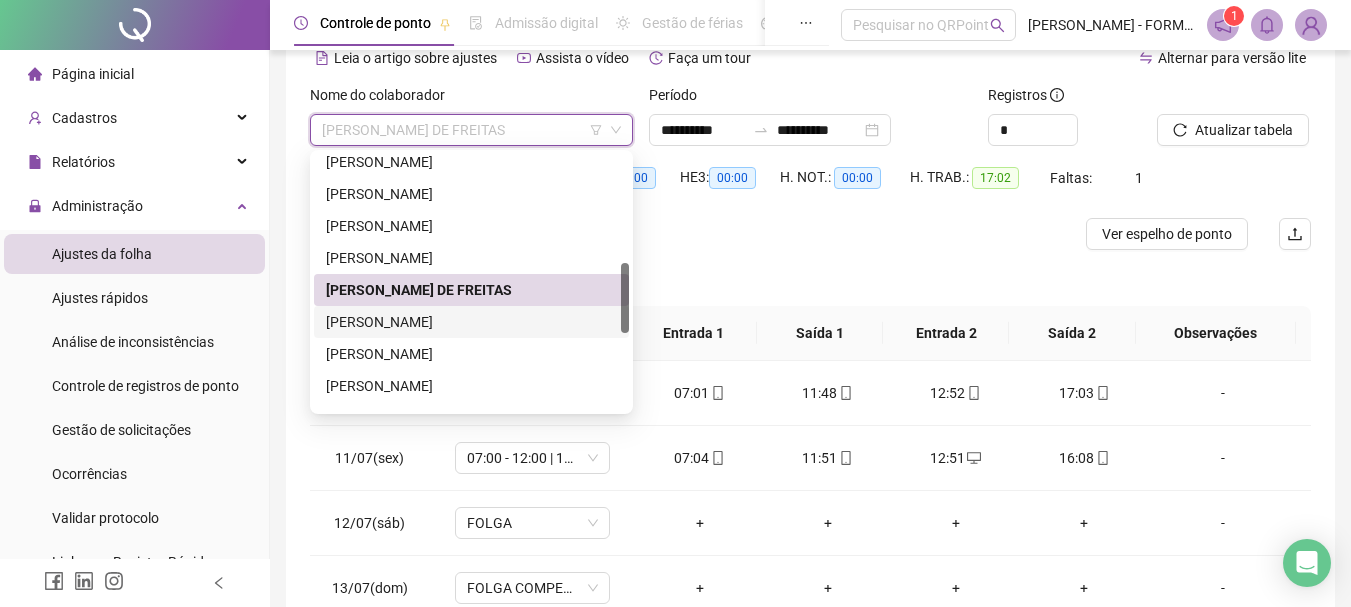 click on "[PERSON_NAME]" at bounding box center [471, 322] 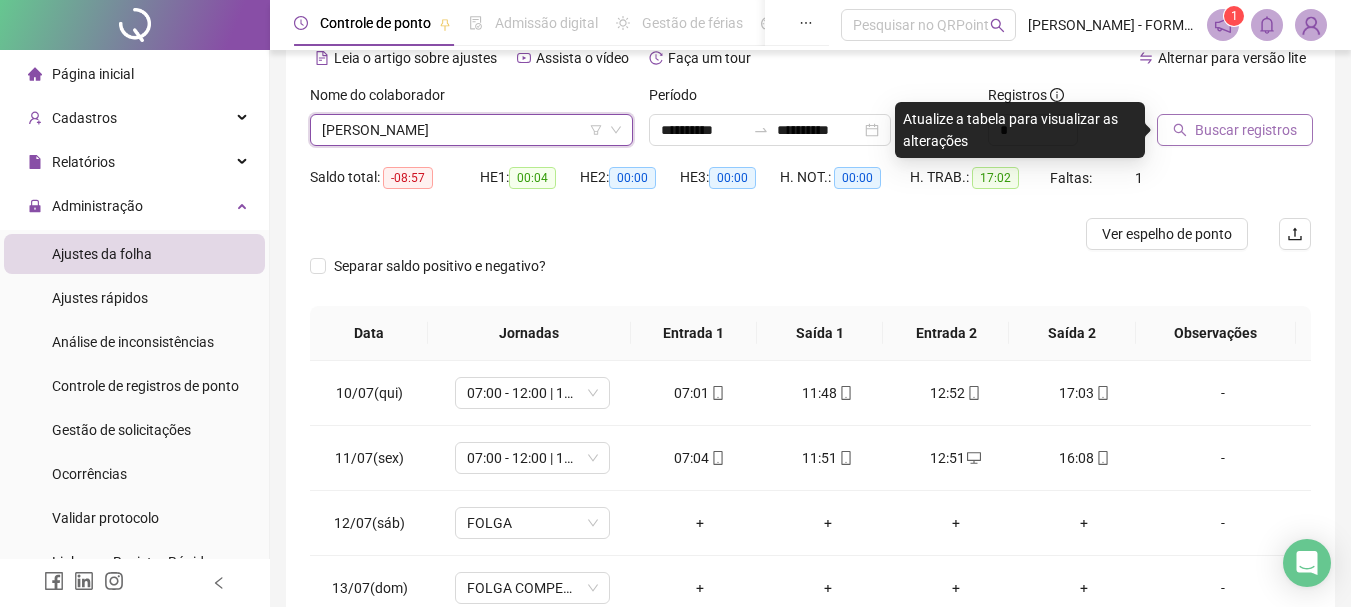 click on "Buscar registros" at bounding box center (1246, 130) 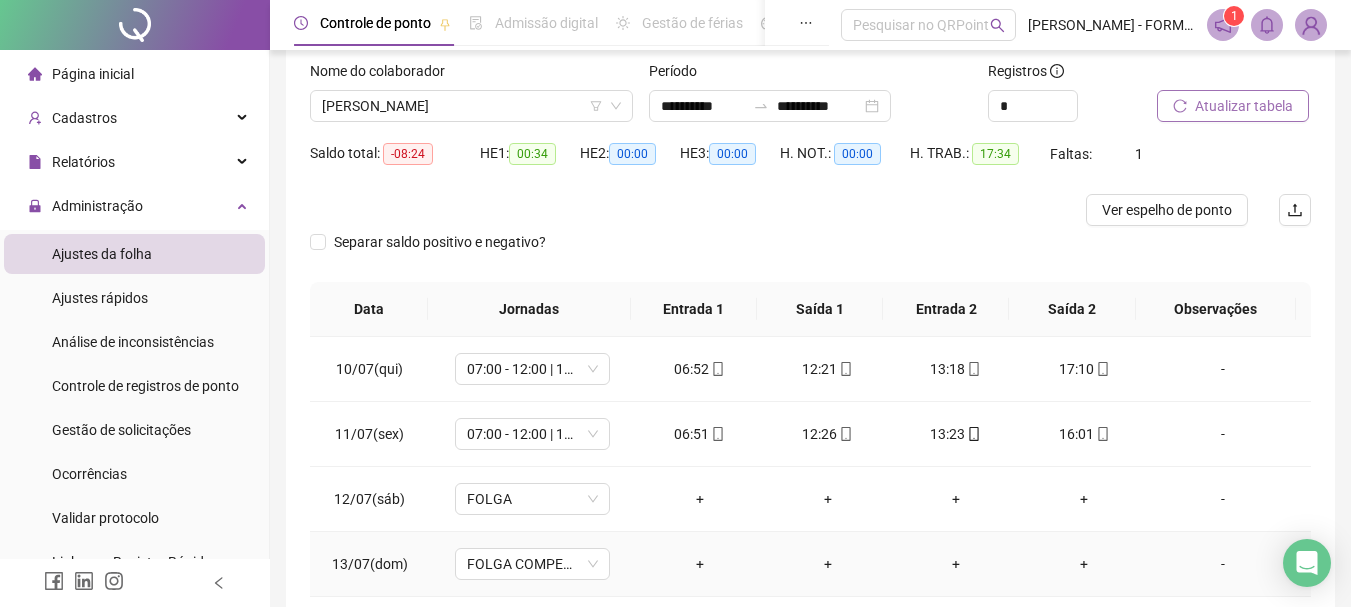 scroll, scrollTop: 89, scrollLeft: 0, axis: vertical 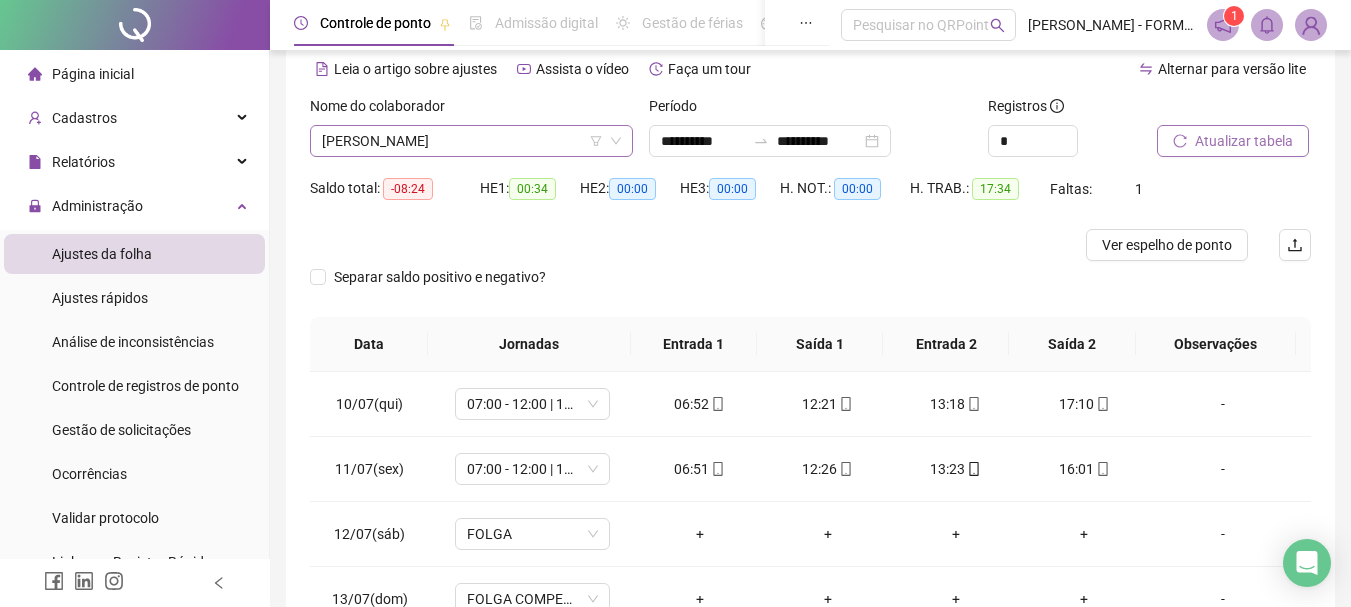 click on "[PERSON_NAME]" at bounding box center (471, 141) 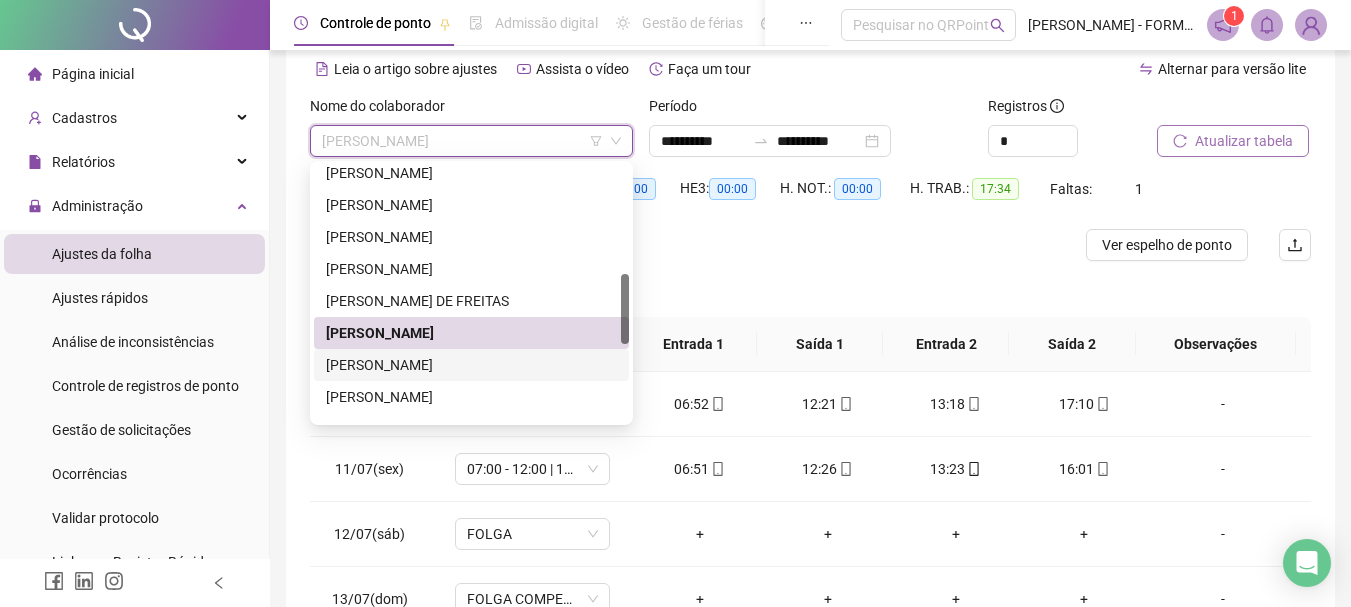 click on "[PERSON_NAME]" at bounding box center (471, 365) 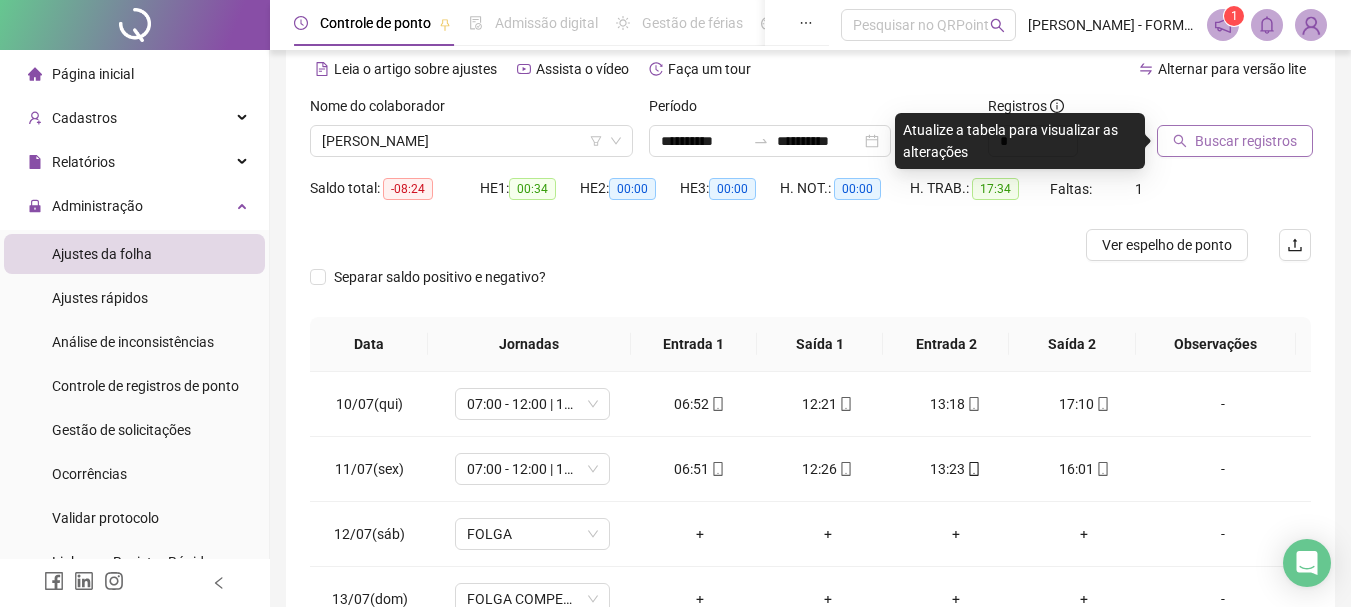 click on "Buscar registros" at bounding box center (1246, 141) 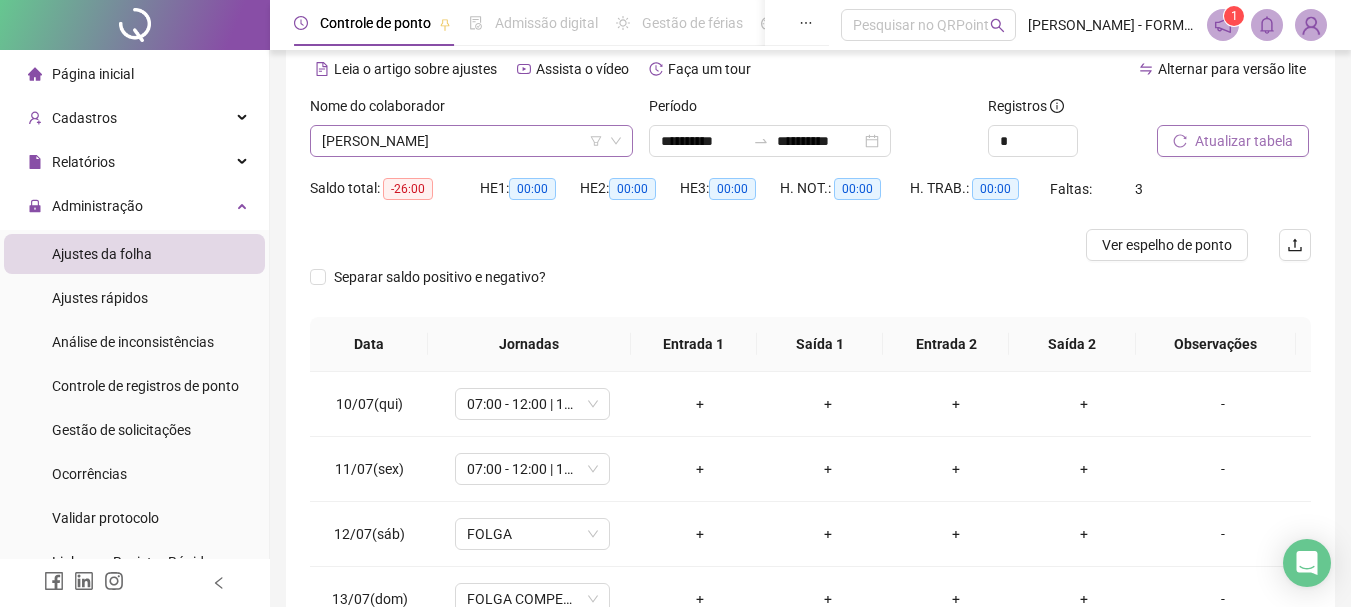 click on "[PERSON_NAME]" at bounding box center (471, 141) 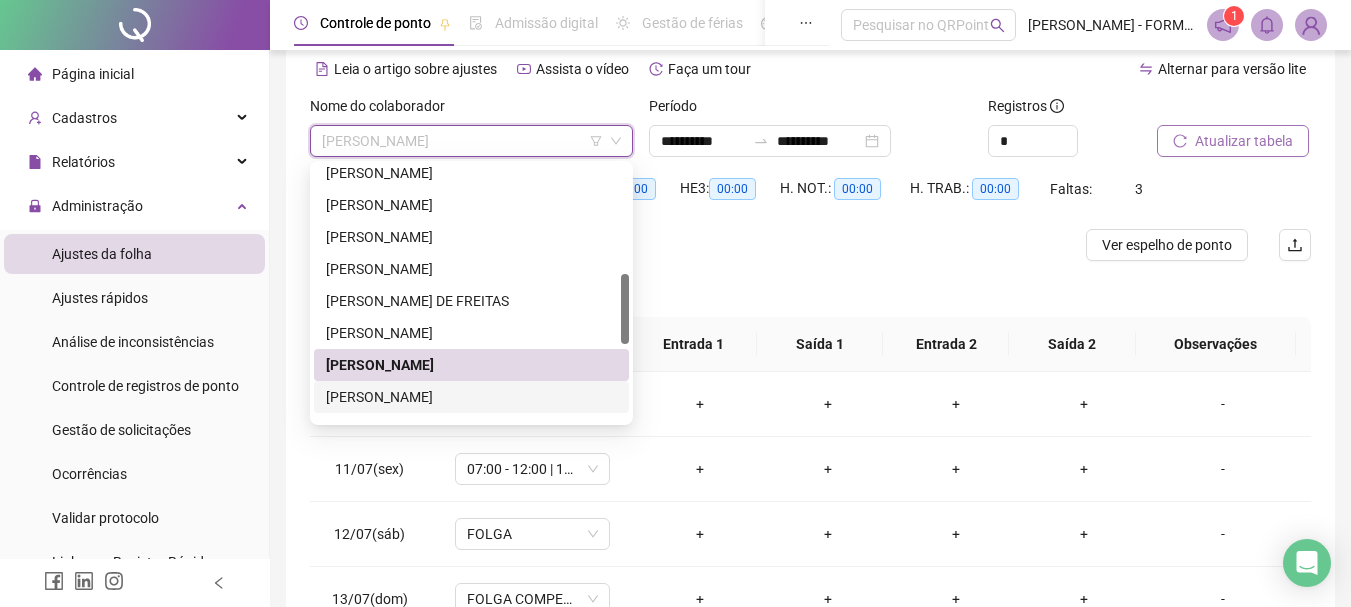 click on "[PERSON_NAME]" at bounding box center [471, 397] 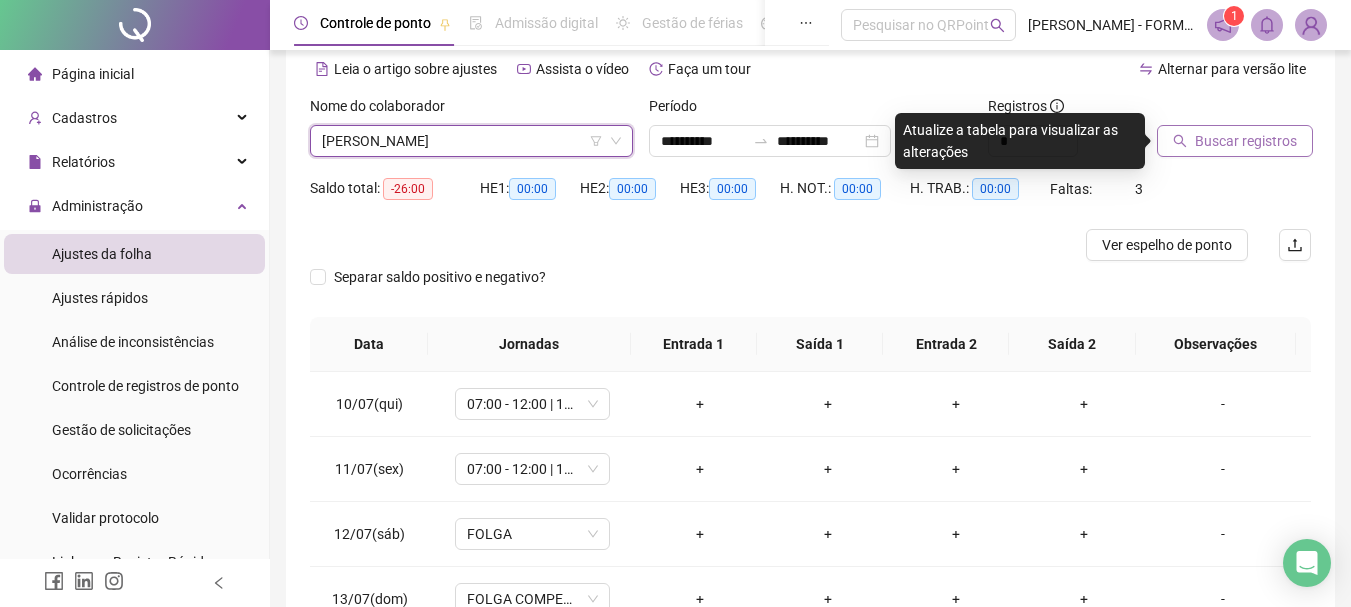 click on "Buscar registros" at bounding box center [1246, 141] 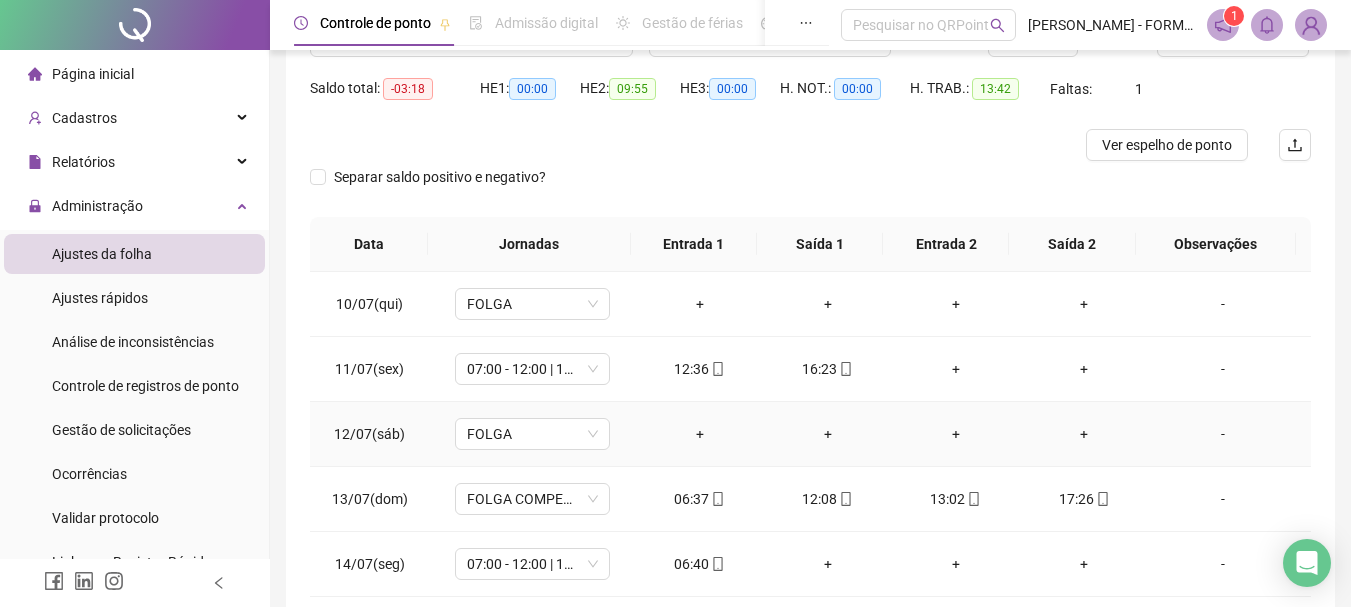 scroll, scrollTop: 289, scrollLeft: 0, axis: vertical 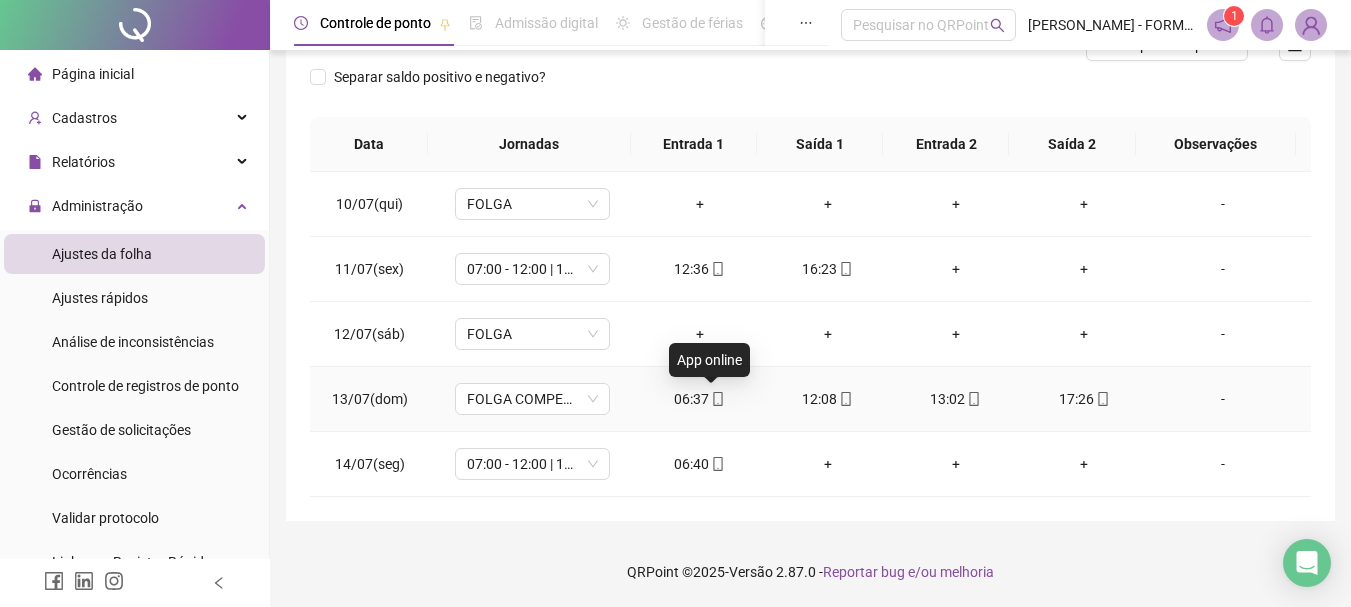 click 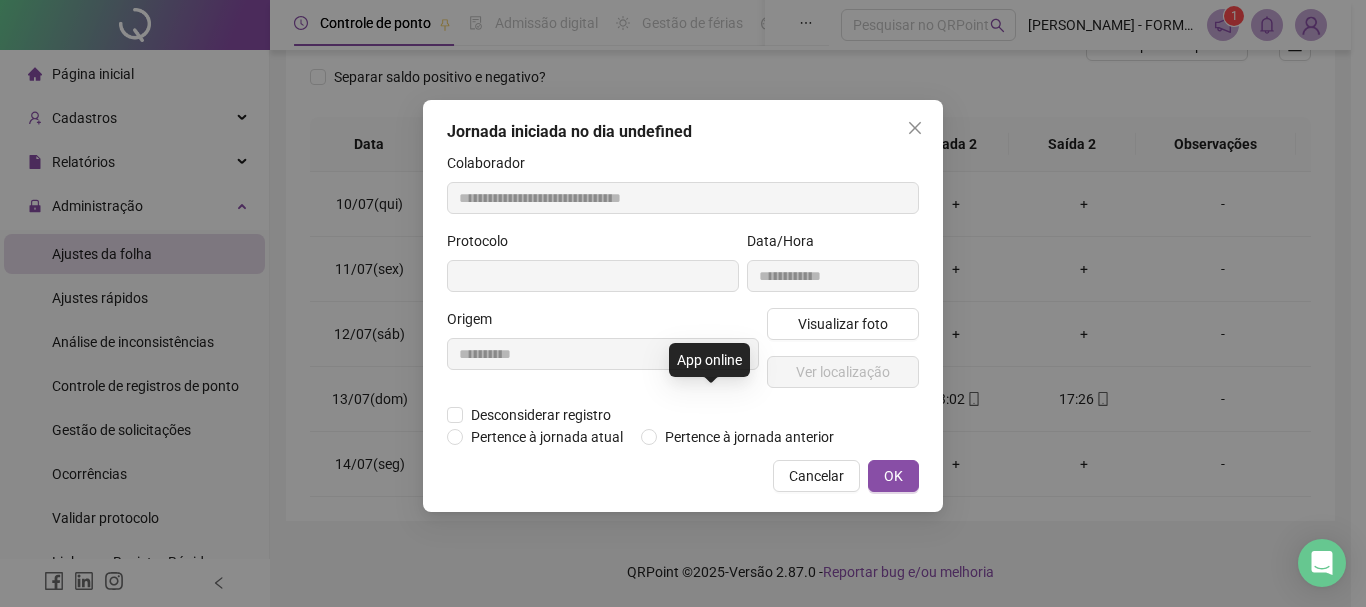 type on "**********" 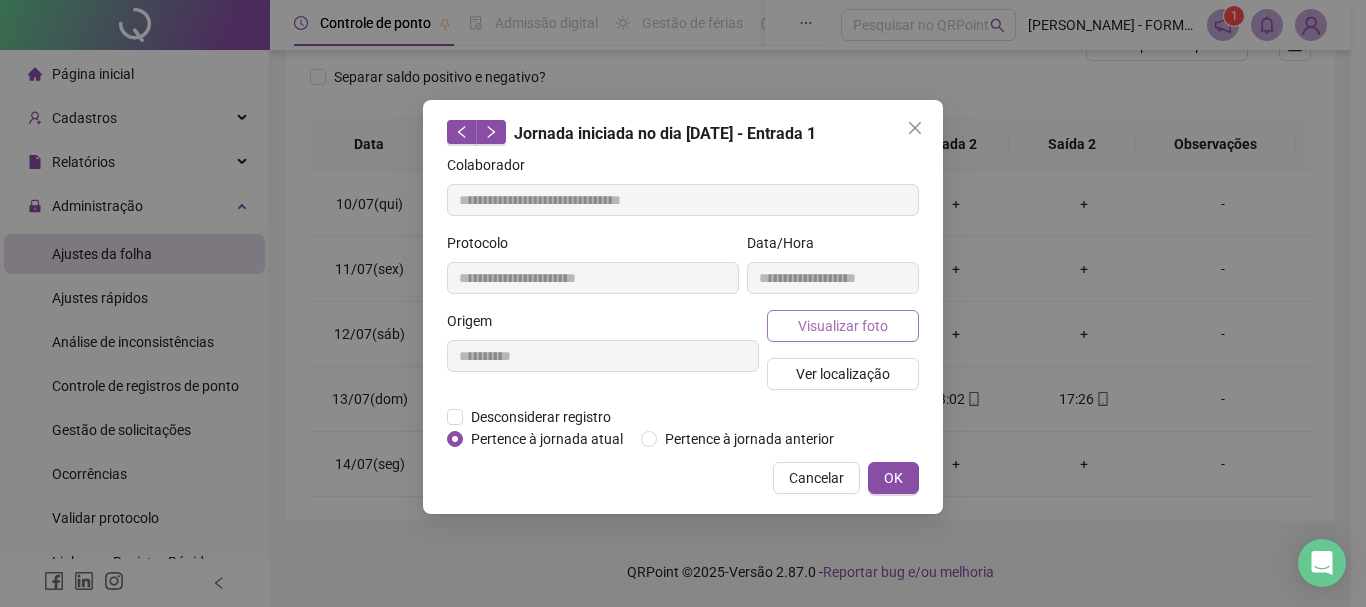 click on "Visualizar foto" at bounding box center [843, 326] 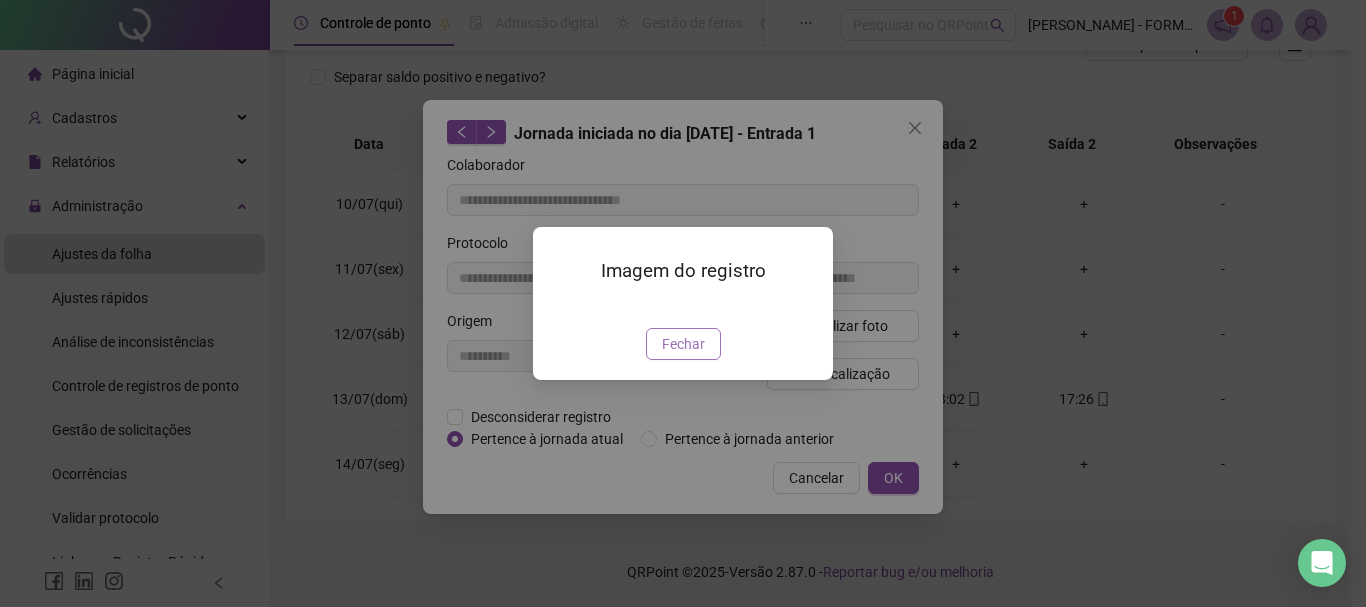click on "Fechar" at bounding box center [683, 344] 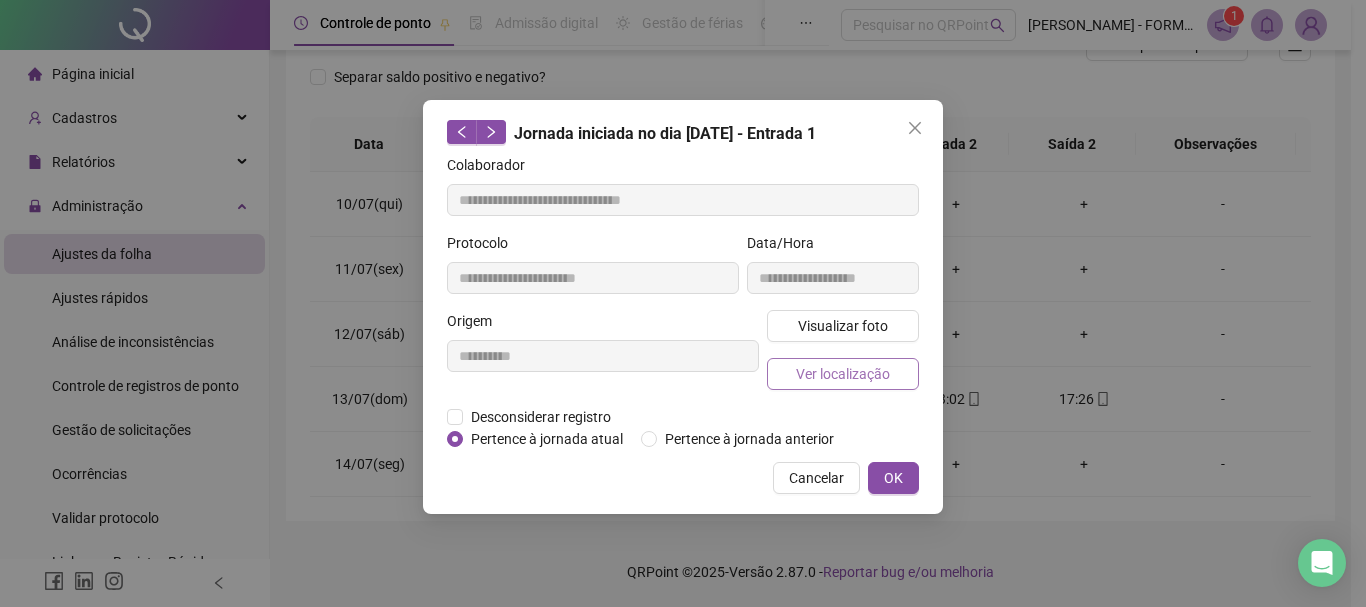 click on "Ver localização" at bounding box center [843, 374] 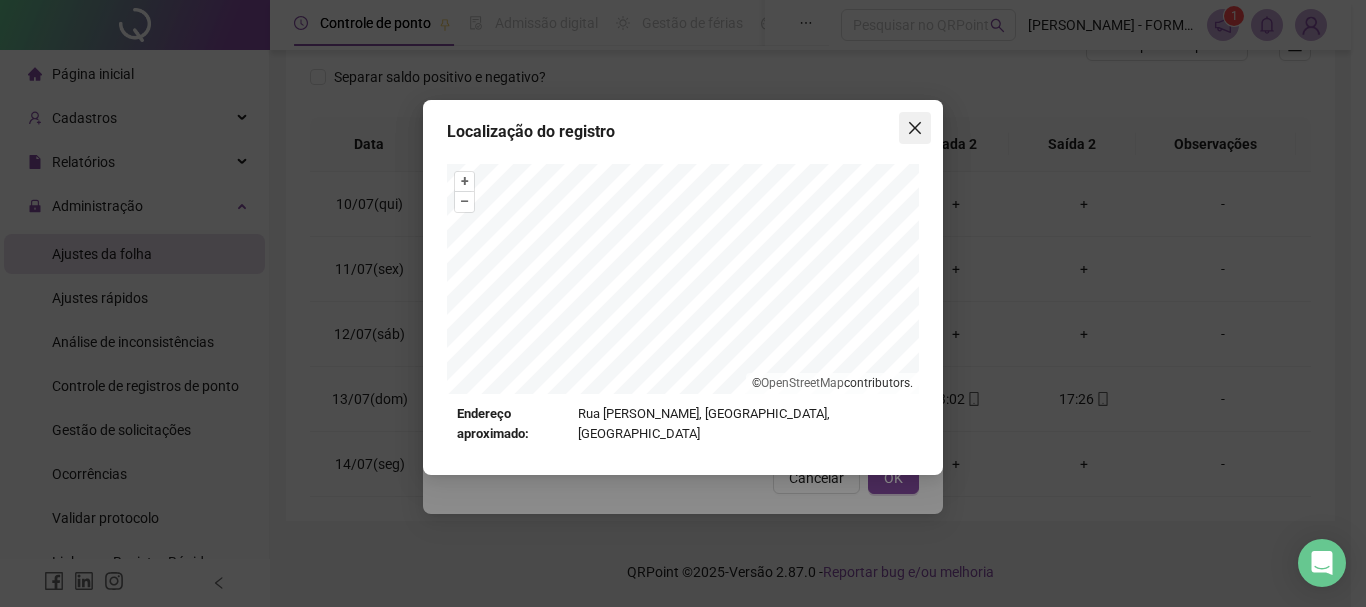 click 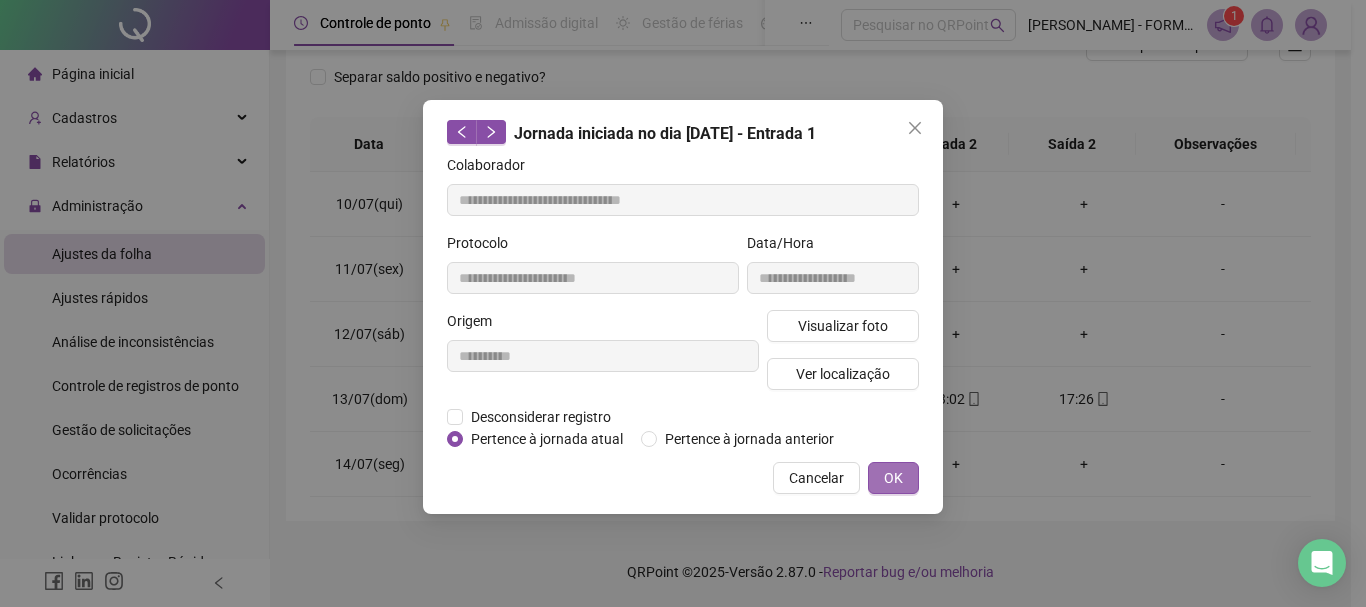 click on "OK" at bounding box center [893, 478] 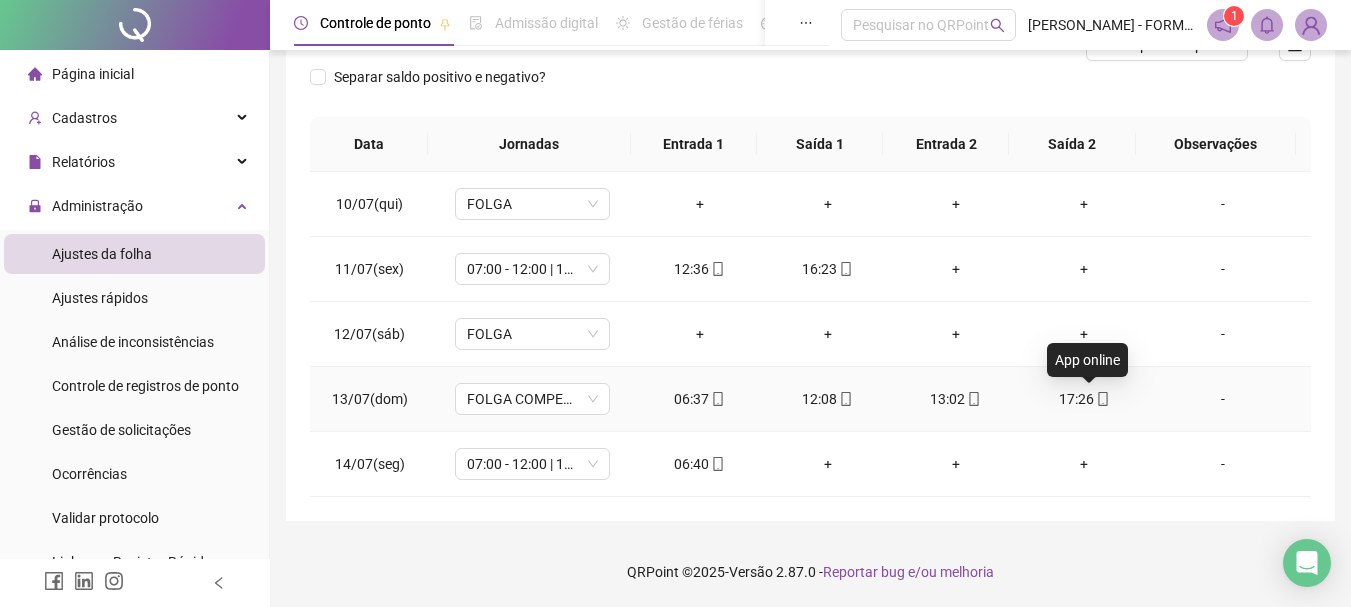 click 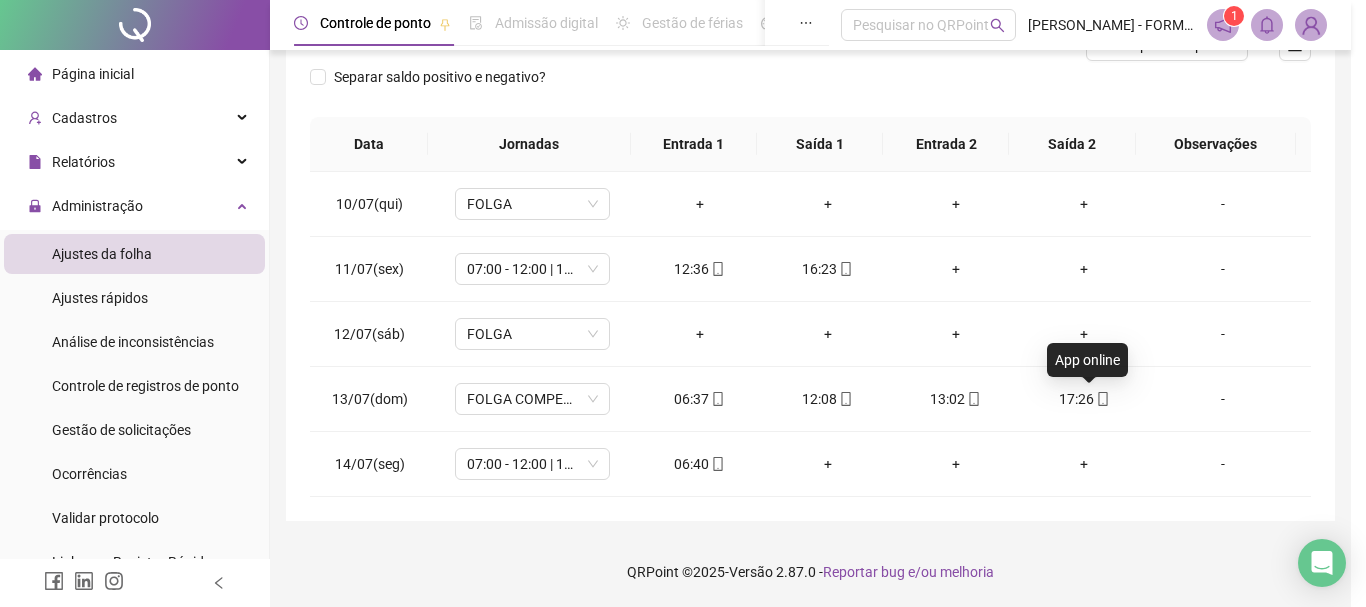 type on "**********" 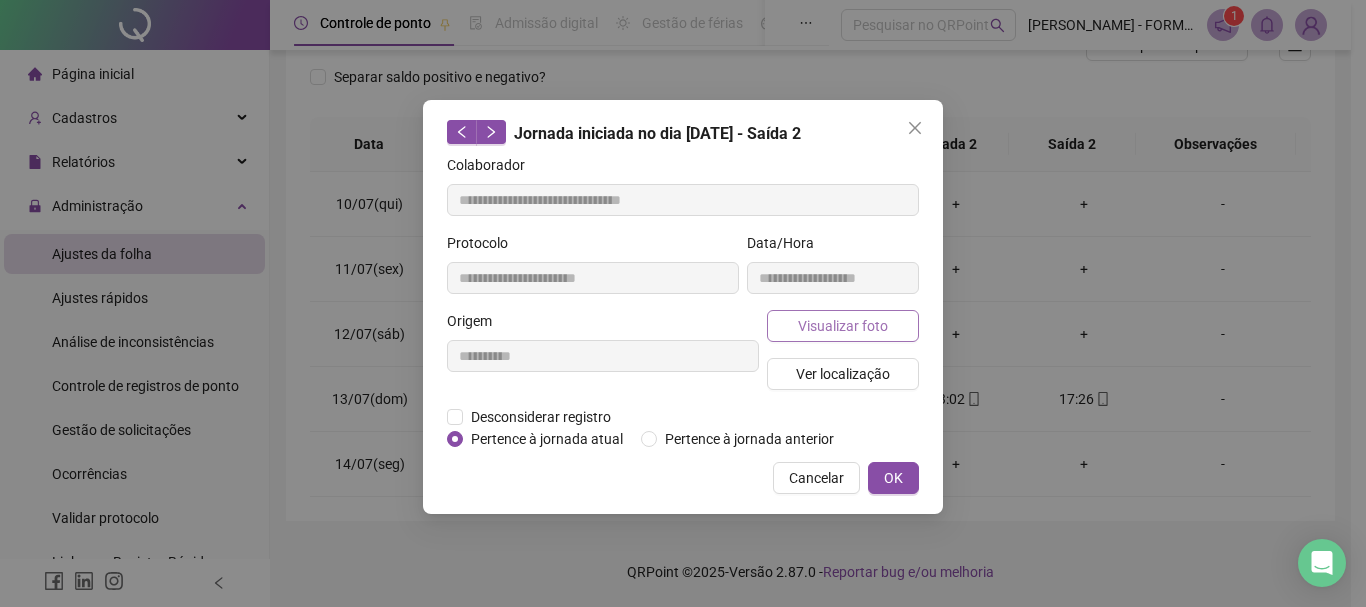 click on "Visualizar foto" at bounding box center [843, 326] 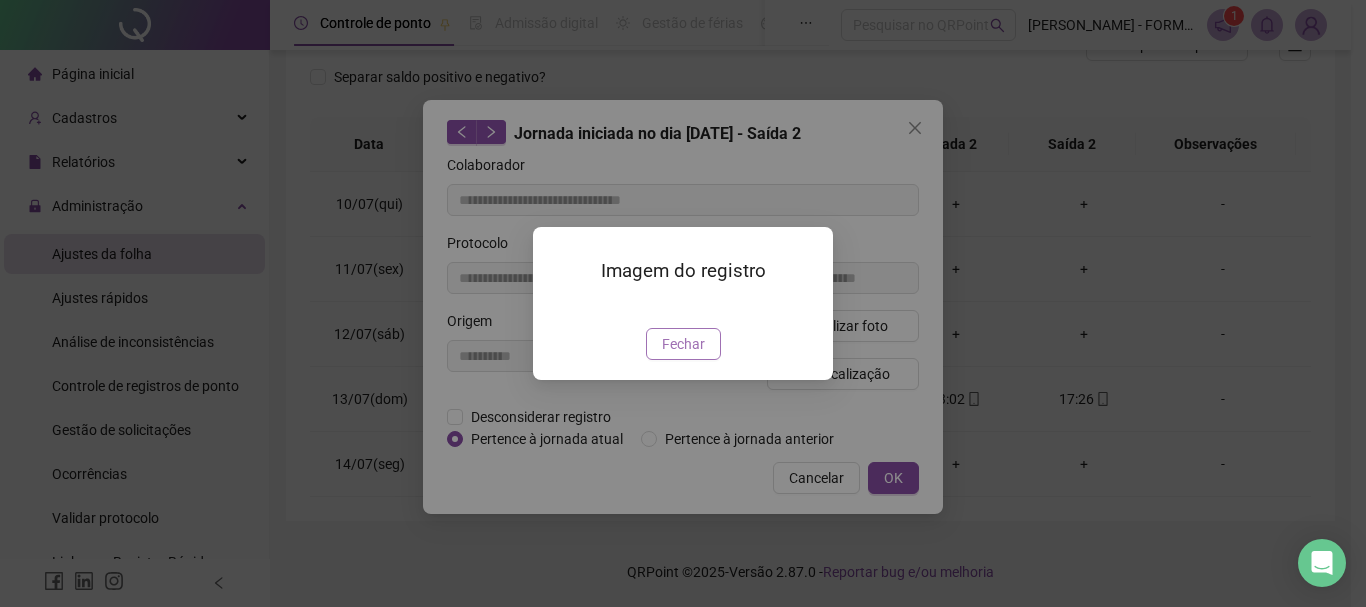 click on "Fechar" at bounding box center (683, 344) 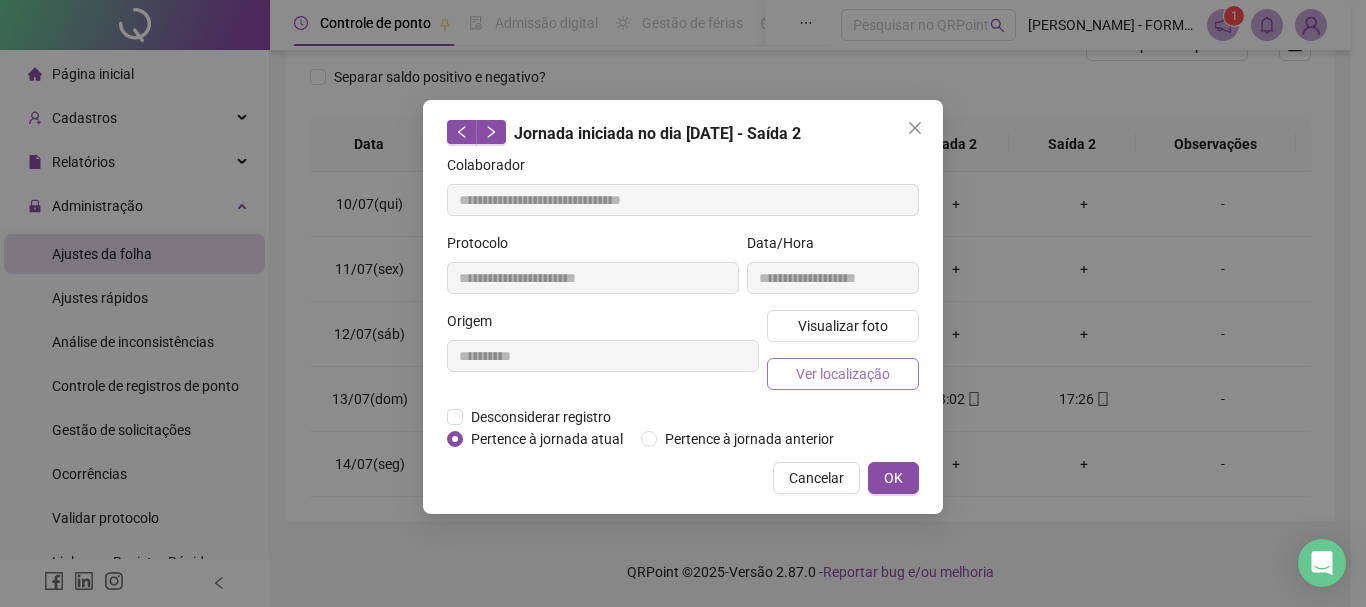click on "Ver localização" at bounding box center [843, 374] 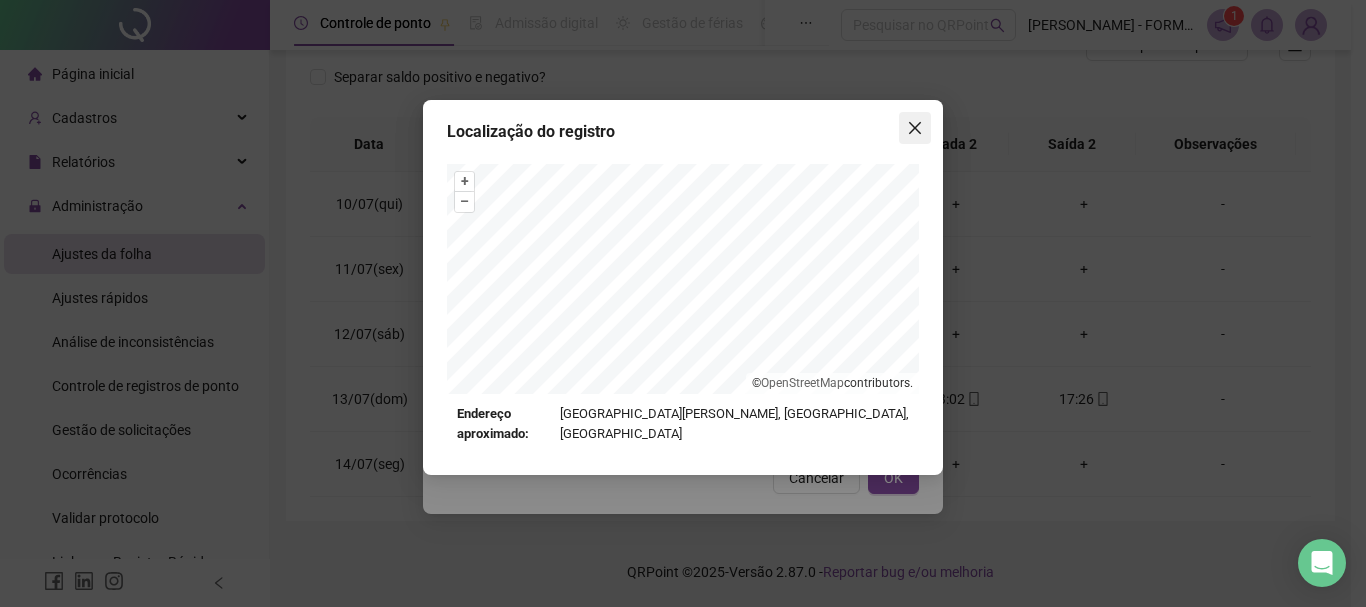 click 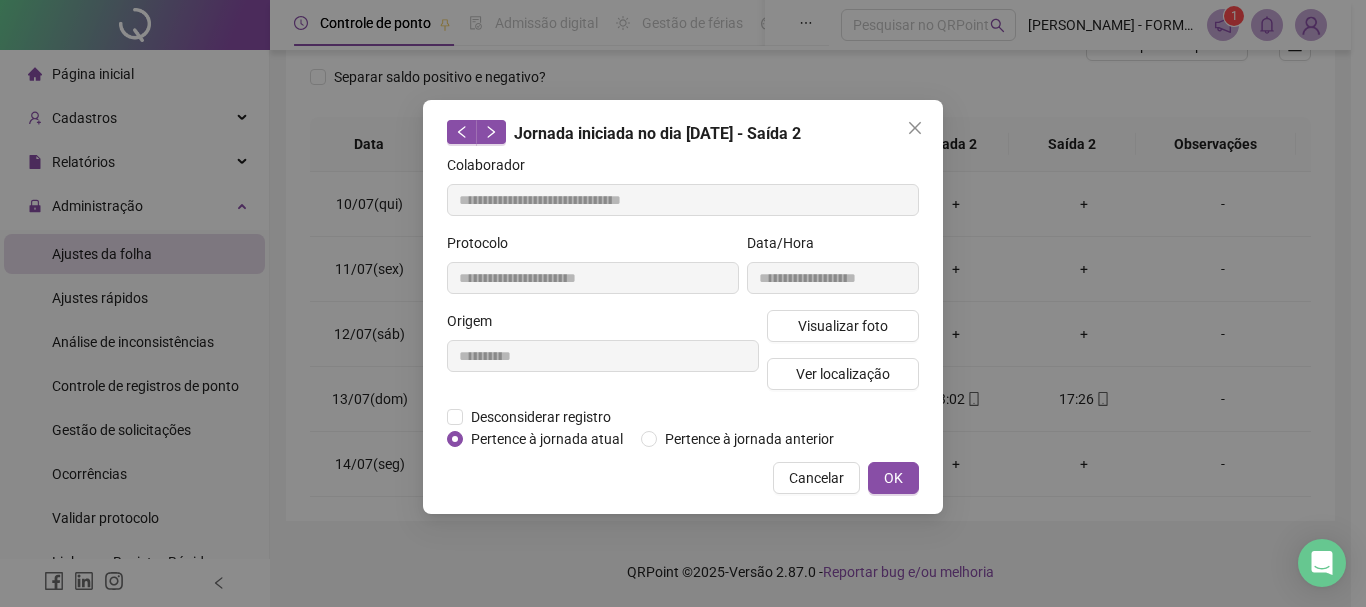 click 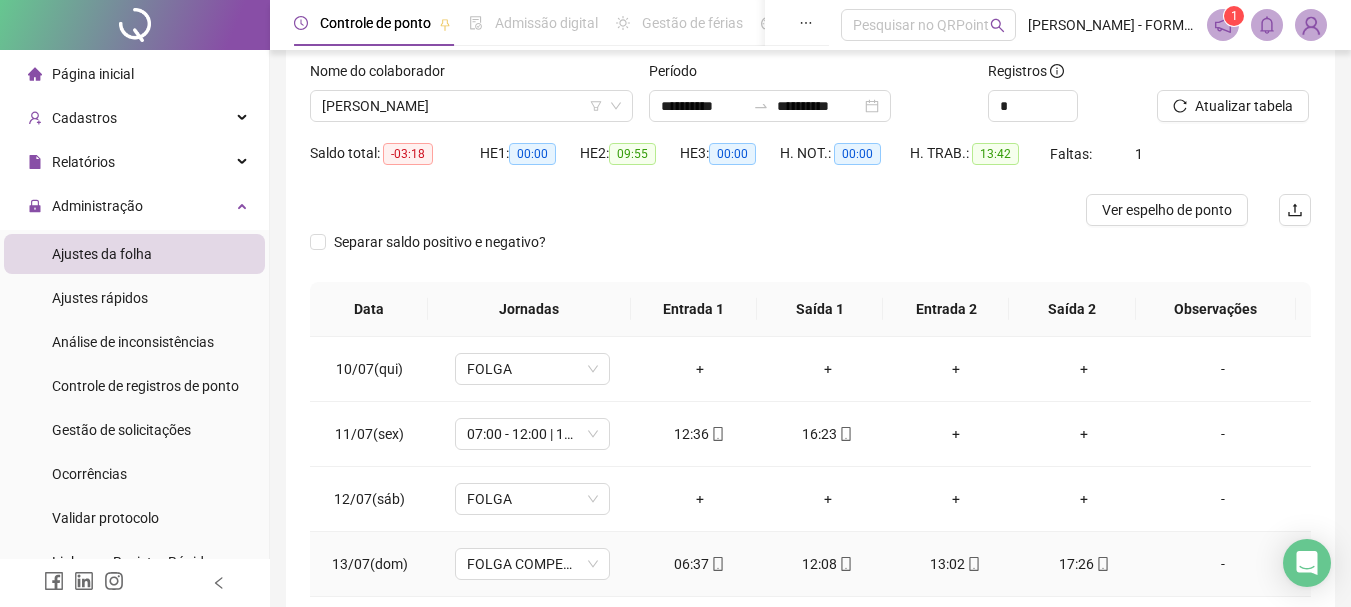 scroll, scrollTop: 89, scrollLeft: 0, axis: vertical 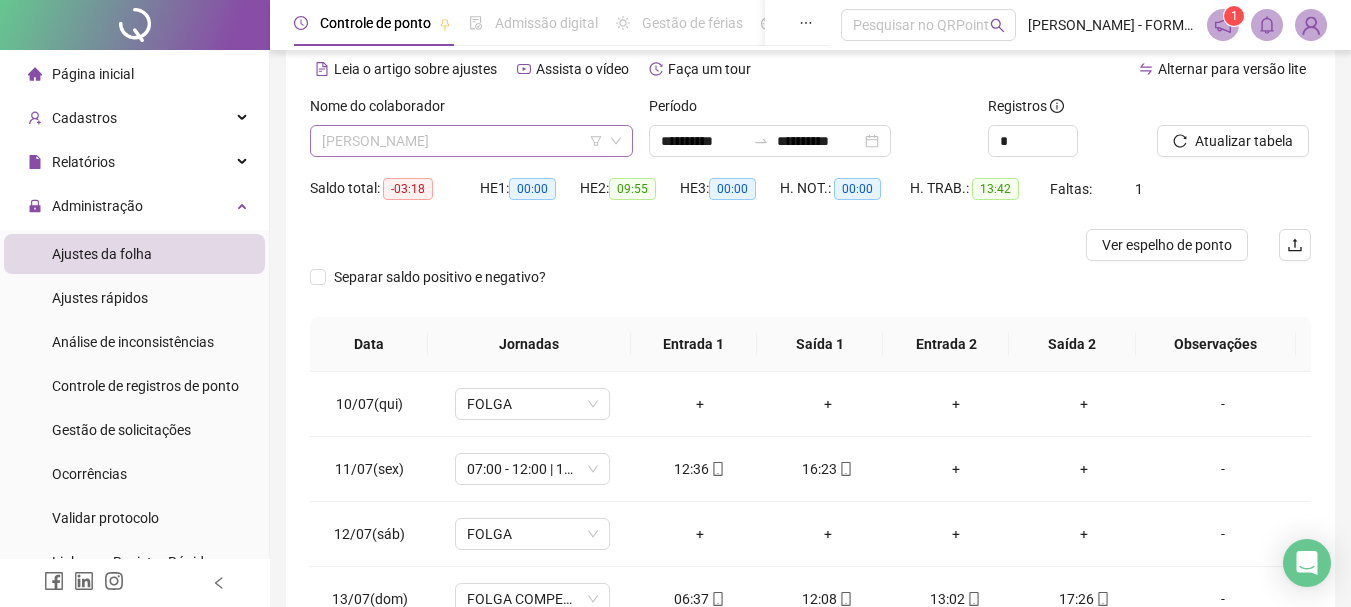 click on "[PERSON_NAME]" at bounding box center (471, 141) 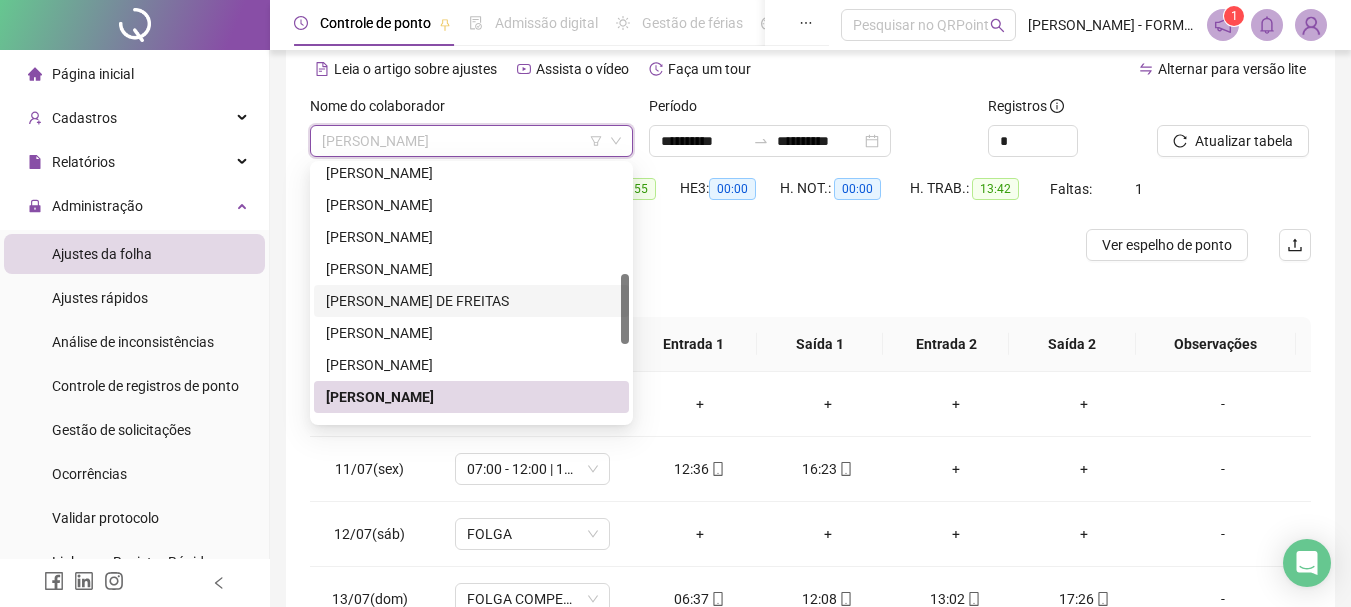scroll, scrollTop: 492, scrollLeft: 0, axis: vertical 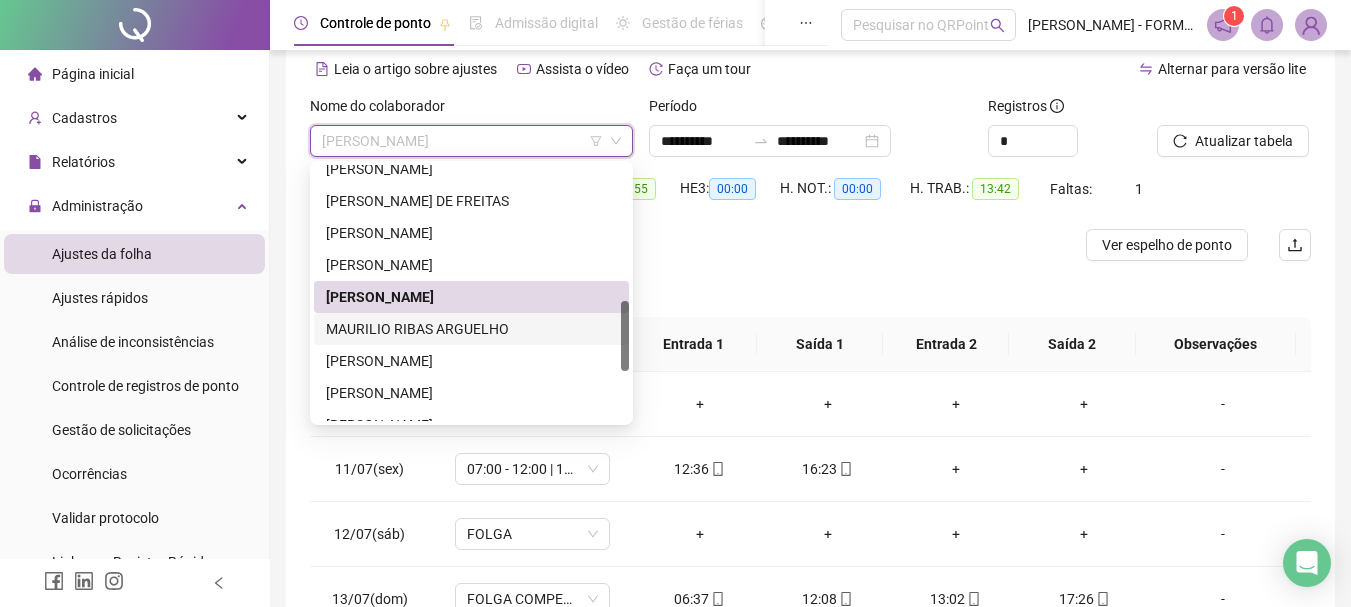 click on "MAURILIO RIBAS ARGUELHO" at bounding box center (471, 329) 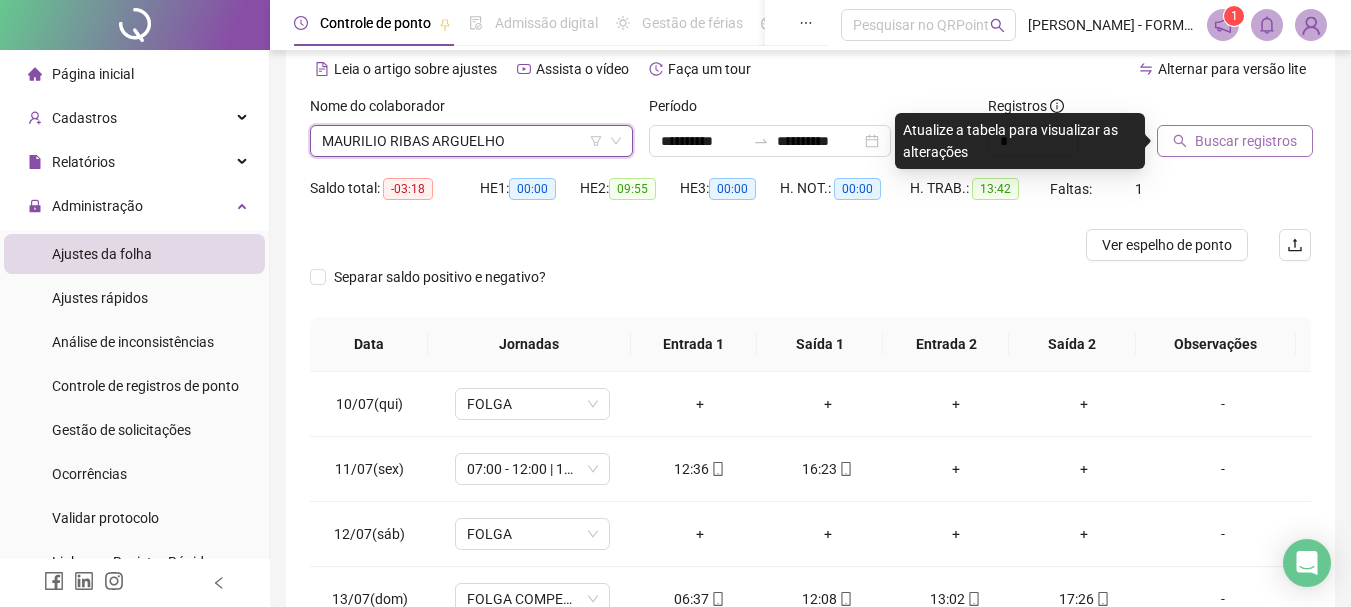 click on "Buscar registros" at bounding box center (1246, 141) 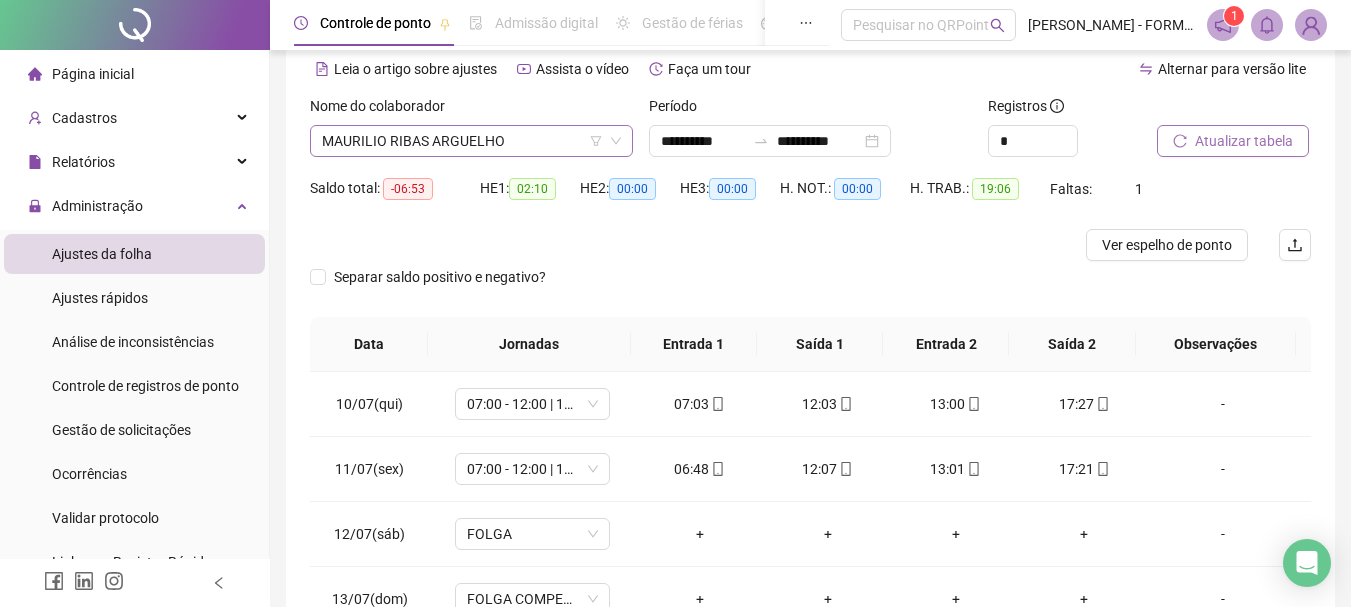 click on "MAURILIO RIBAS ARGUELHO" at bounding box center (471, 141) 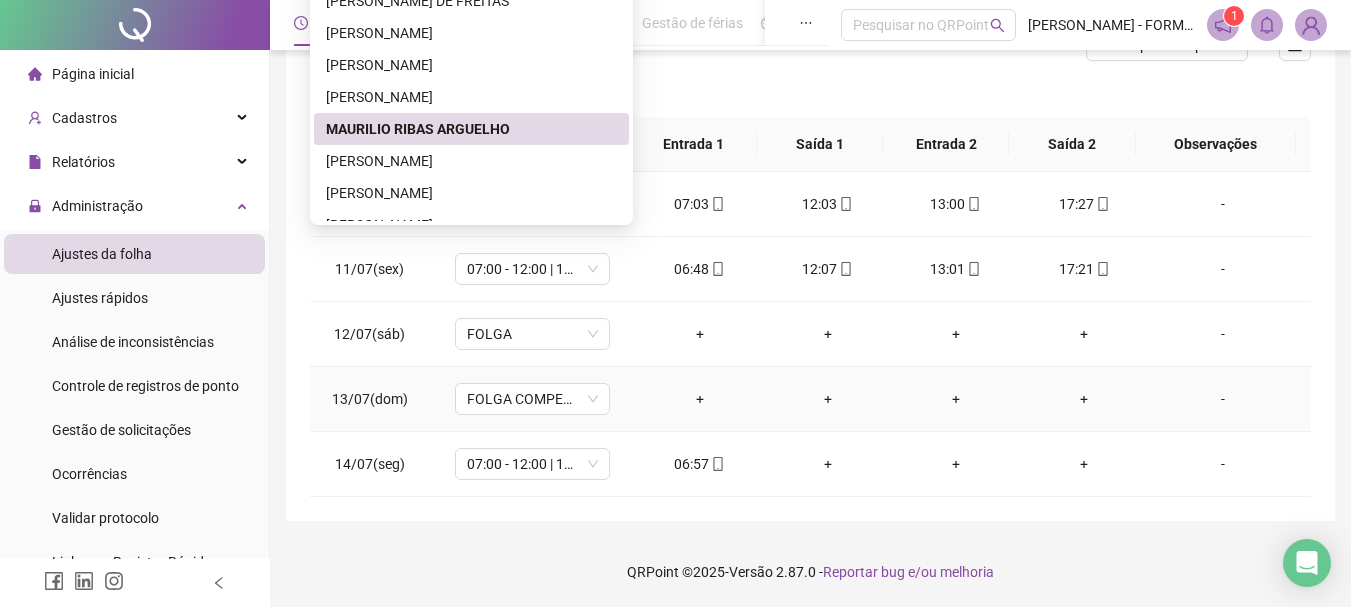 scroll, scrollTop: 189, scrollLeft: 0, axis: vertical 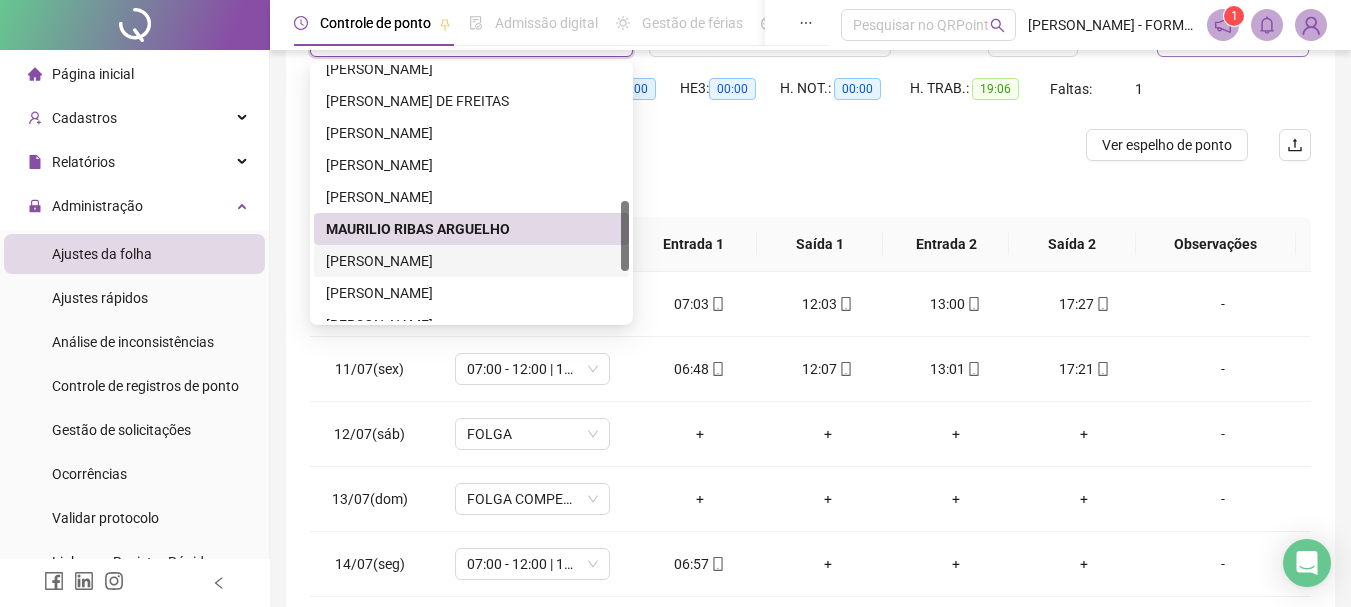 click on "[PERSON_NAME]" at bounding box center [471, 261] 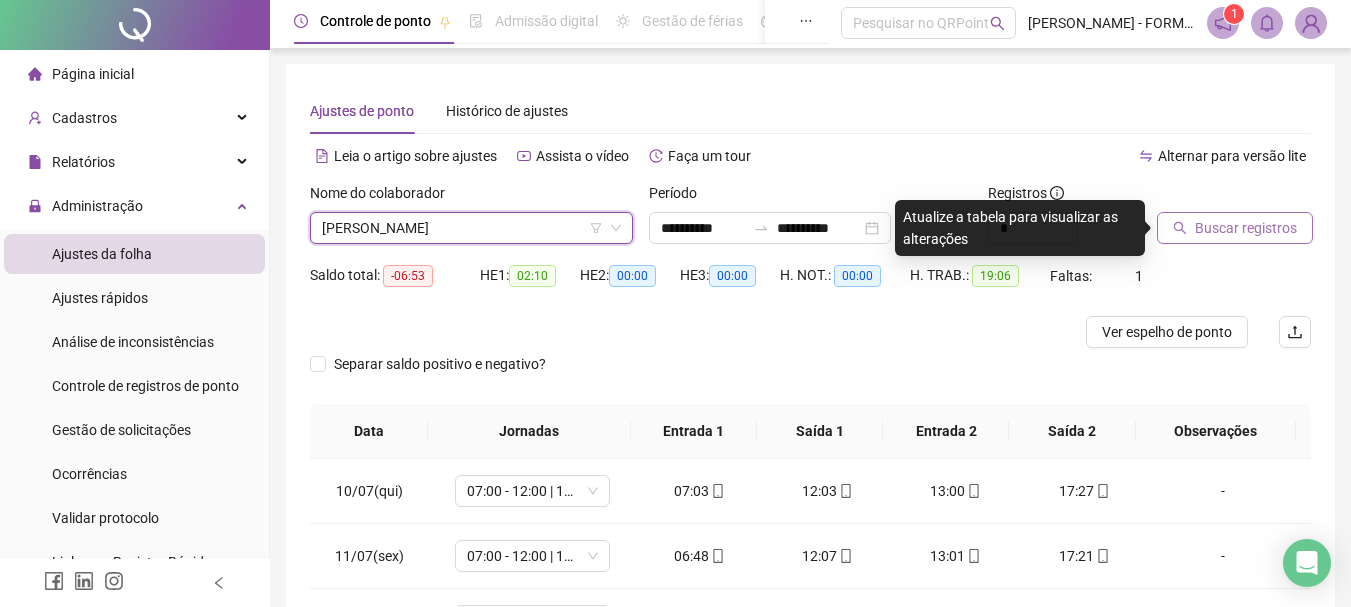 scroll, scrollTop: 0, scrollLeft: 0, axis: both 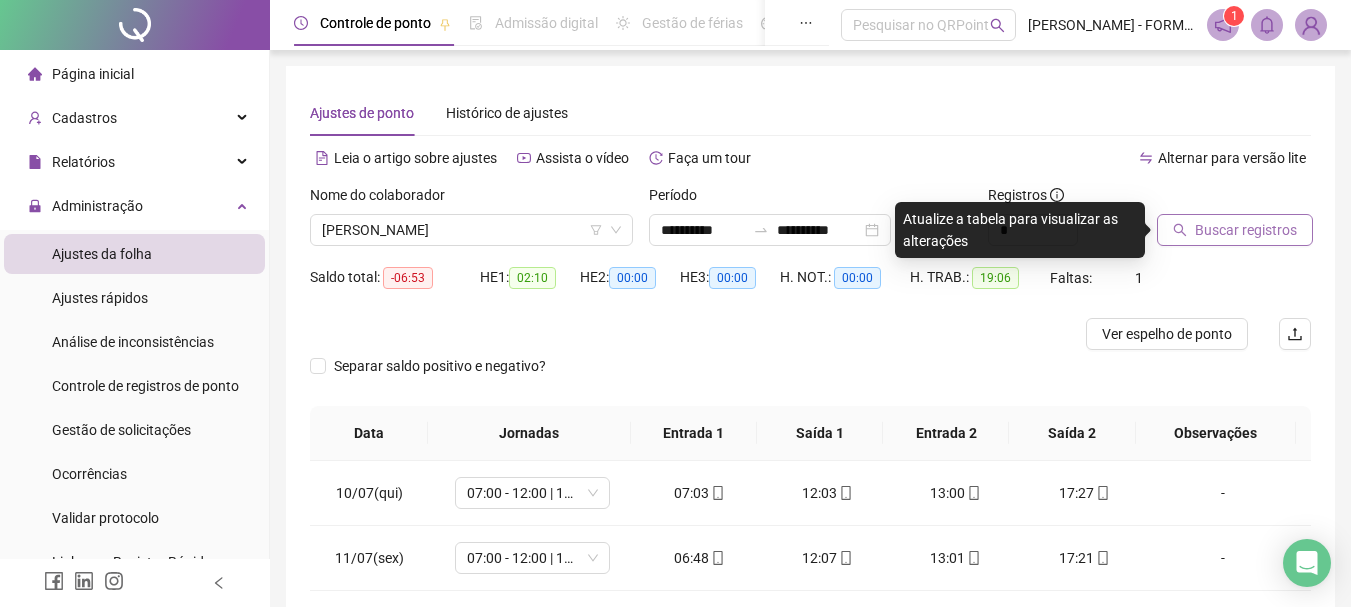 click on "Buscar registros" at bounding box center [1246, 230] 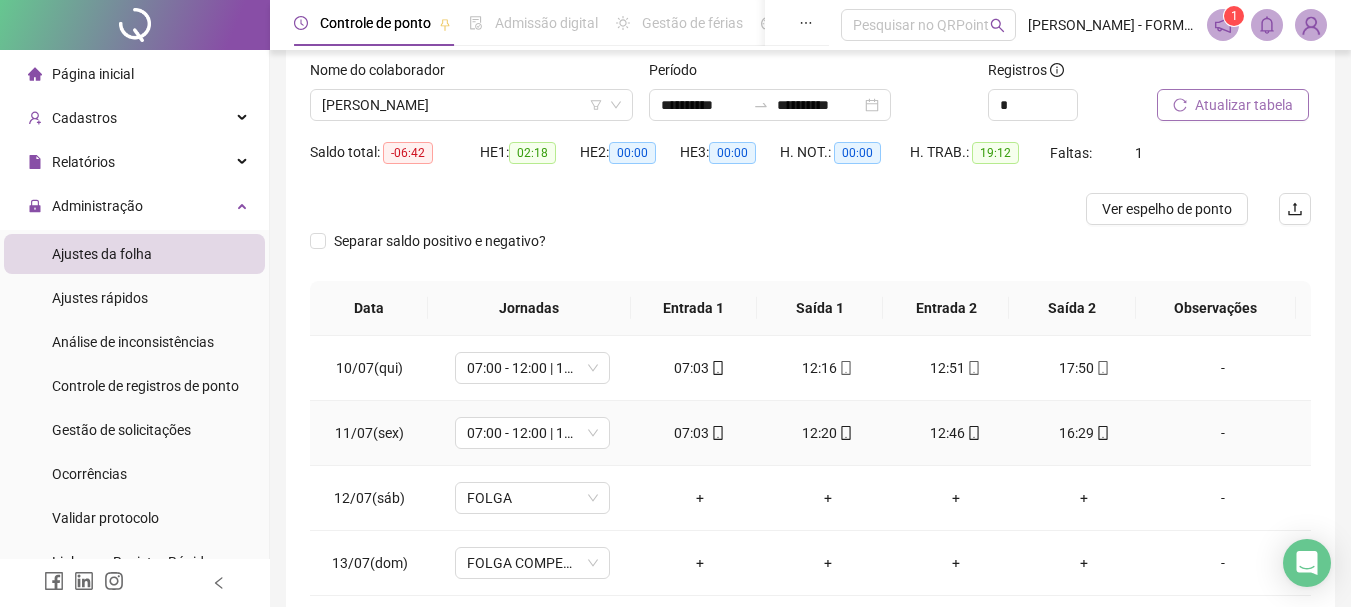 scroll, scrollTop: 89, scrollLeft: 0, axis: vertical 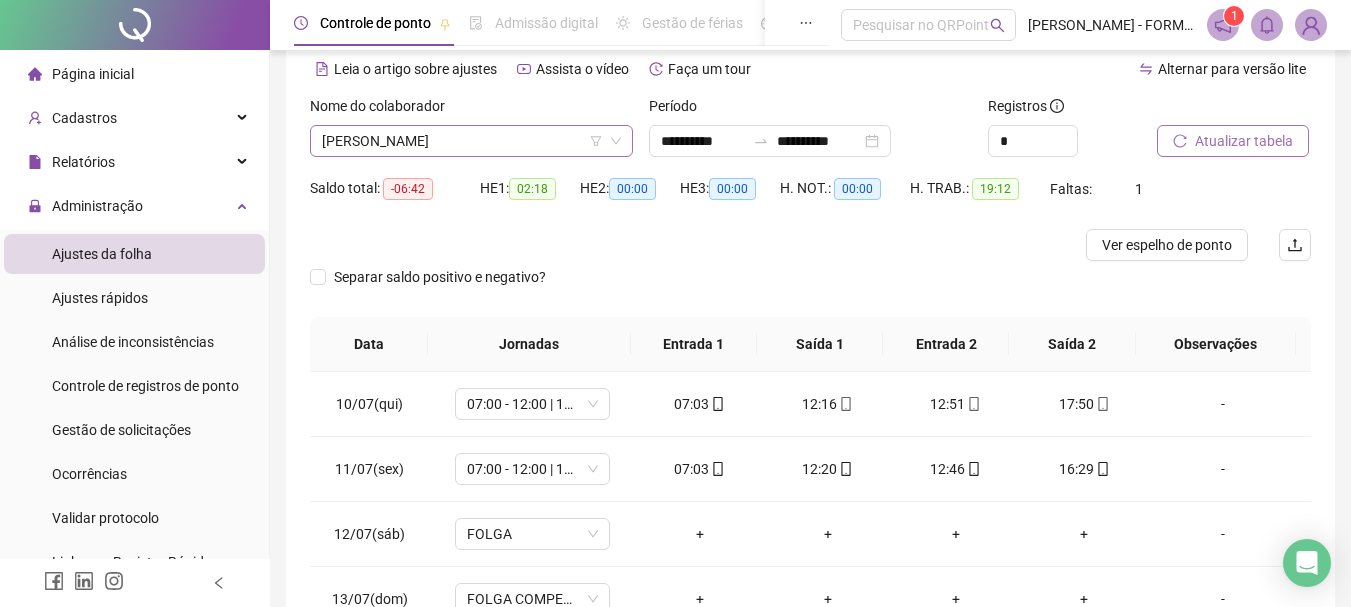 click on "[PERSON_NAME]" at bounding box center (471, 141) 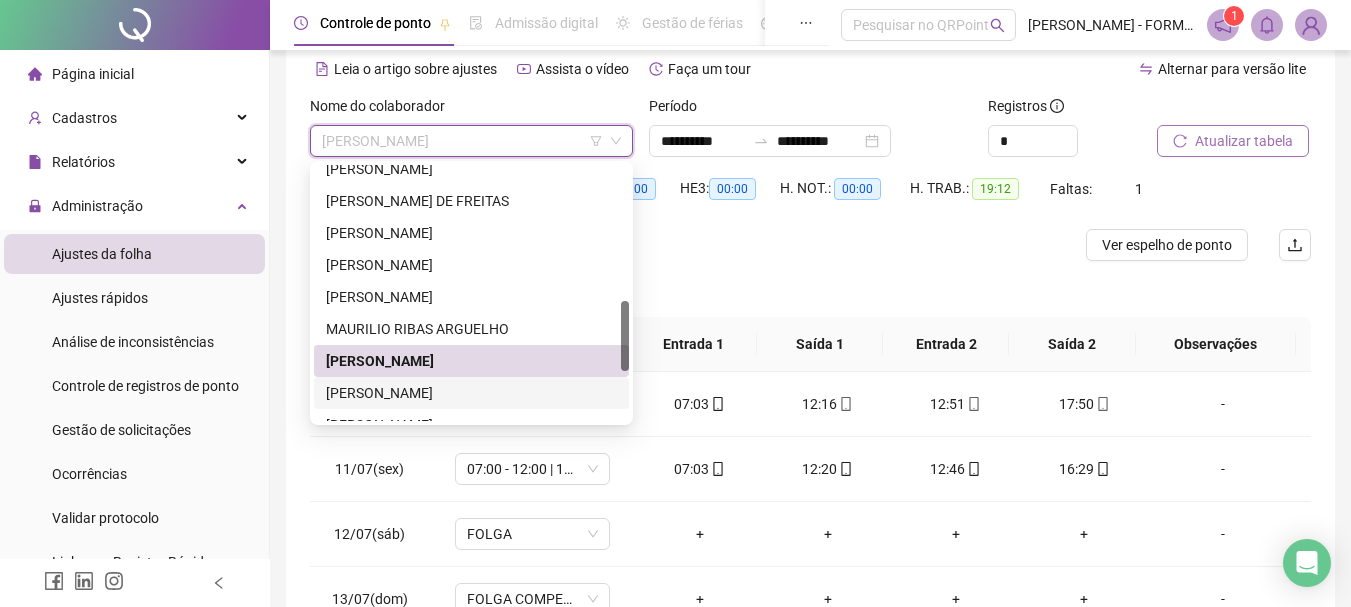 click on "[PERSON_NAME]" at bounding box center (471, 393) 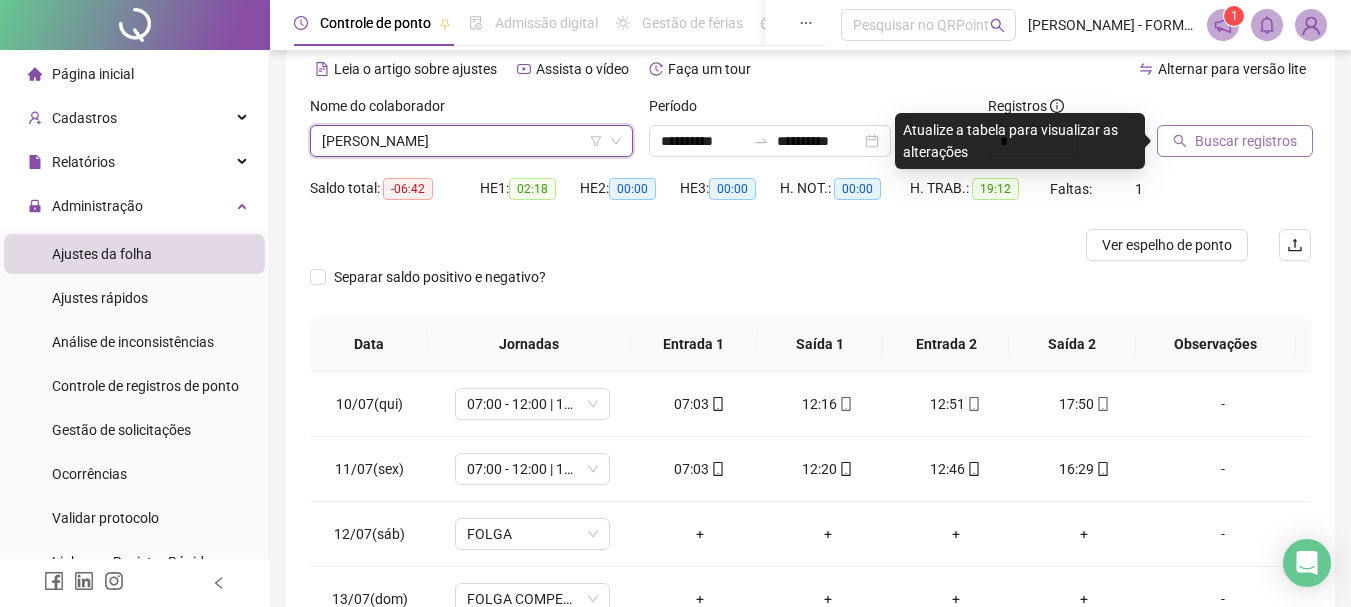 click on "Buscar registros" at bounding box center [1246, 141] 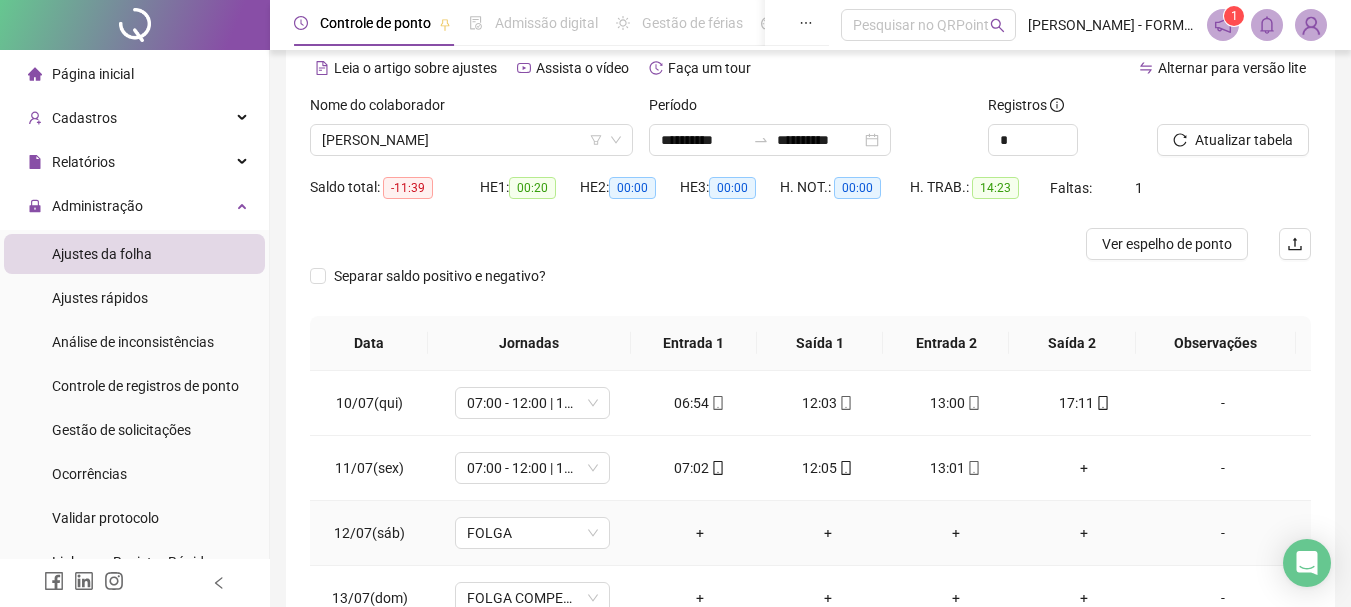 scroll, scrollTop: 89, scrollLeft: 0, axis: vertical 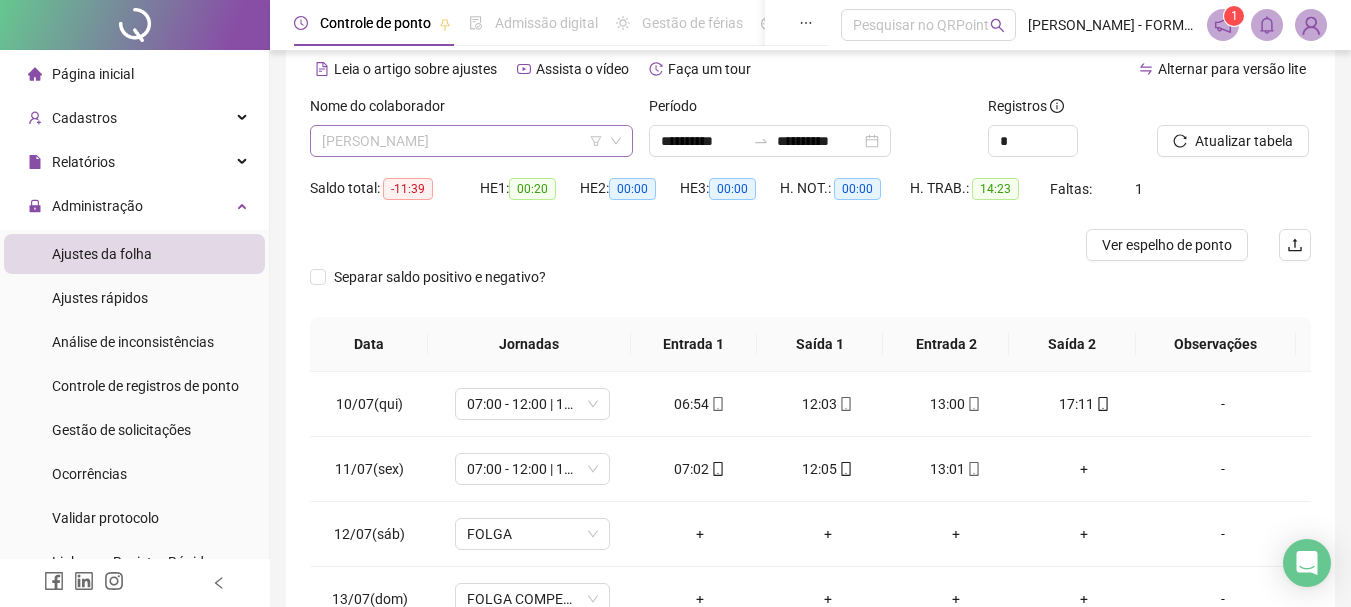 drag, startPoint x: 507, startPoint y: 125, endPoint x: 506, endPoint y: 142, distance: 17.029387 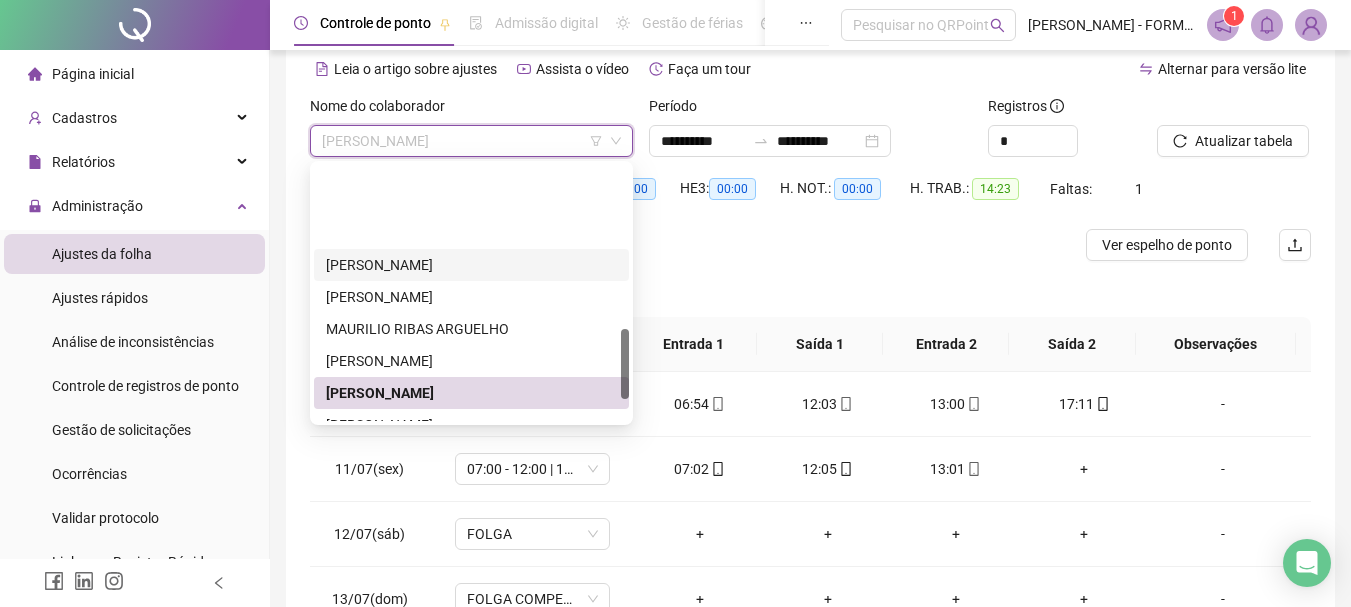 scroll, scrollTop: 592, scrollLeft: 0, axis: vertical 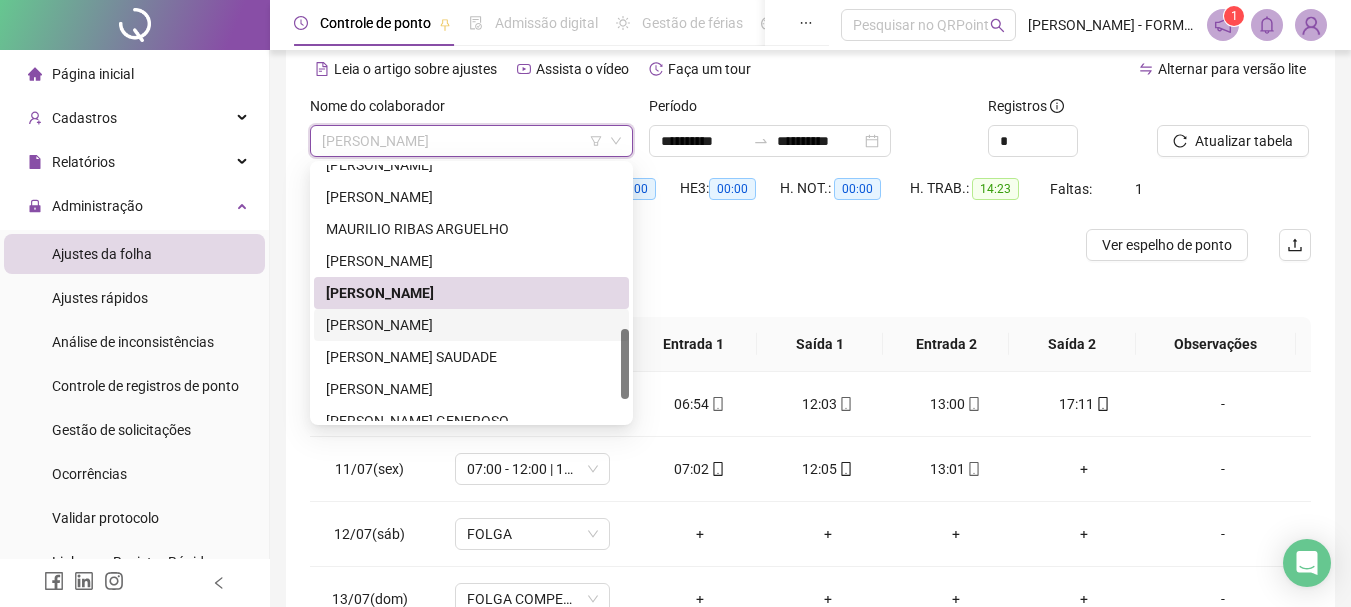 click on "[PERSON_NAME]" at bounding box center (471, 325) 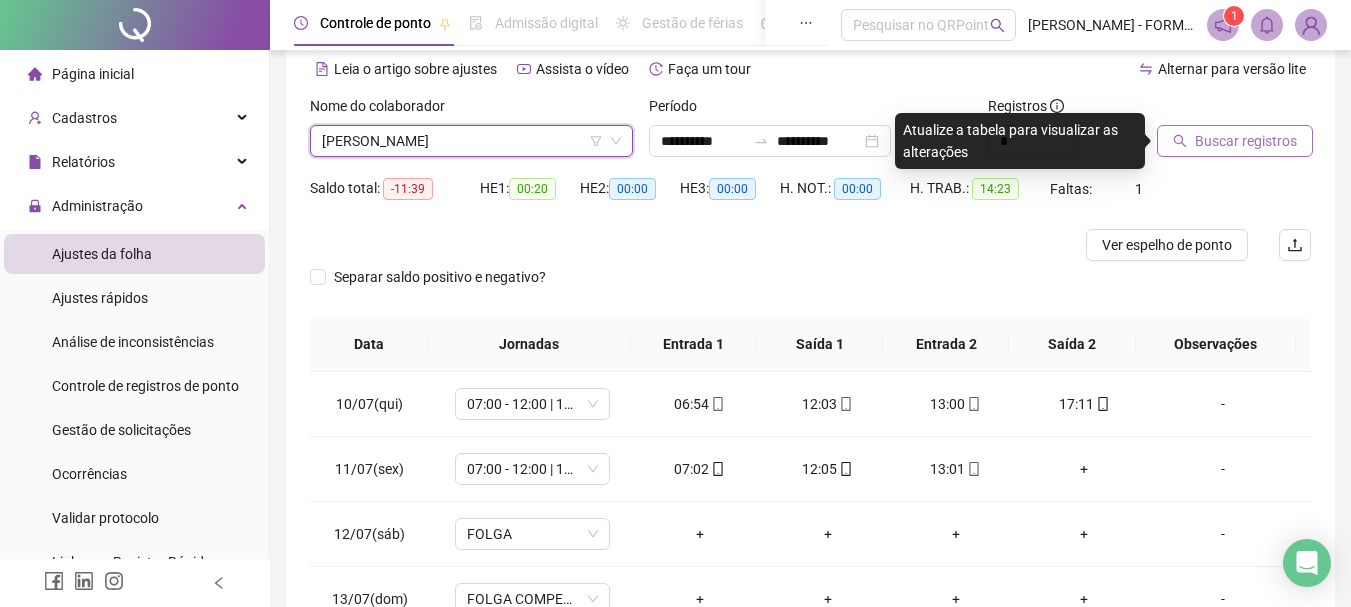 drag, startPoint x: 1203, startPoint y: 122, endPoint x: 1204, endPoint y: 135, distance: 13.038404 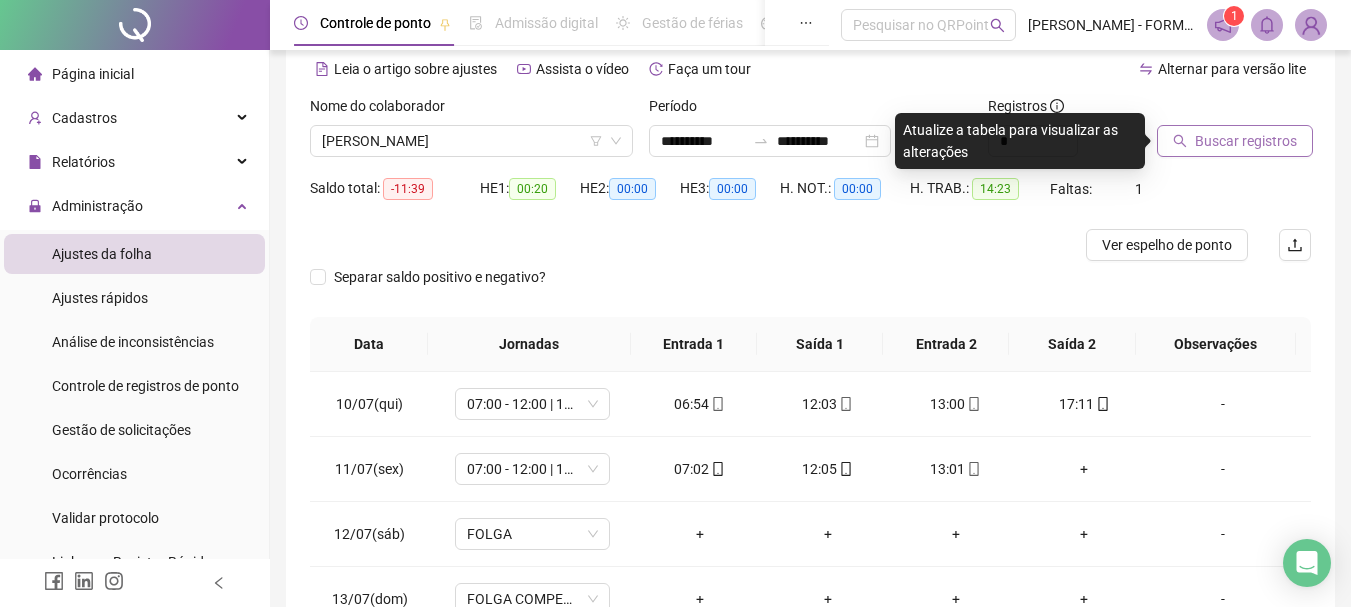 click on "Buscar registros" at bounding box center (1246, 141) 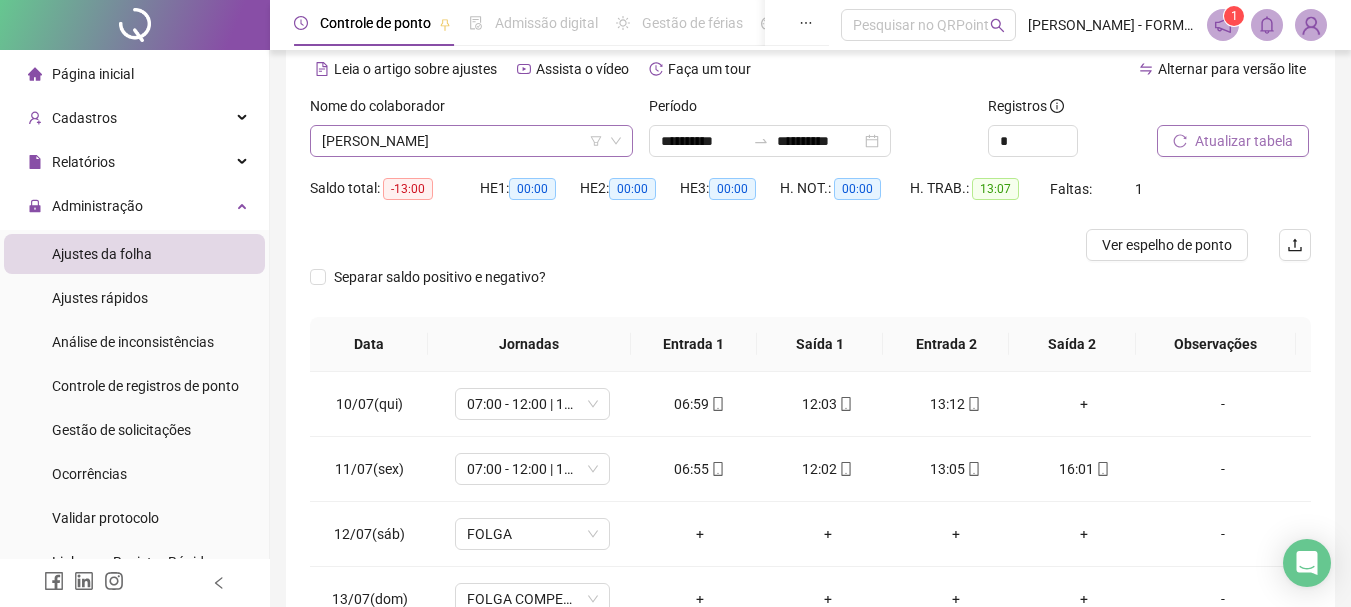 click on "[PERSON_NAME]" at bounding box center (471, 141) 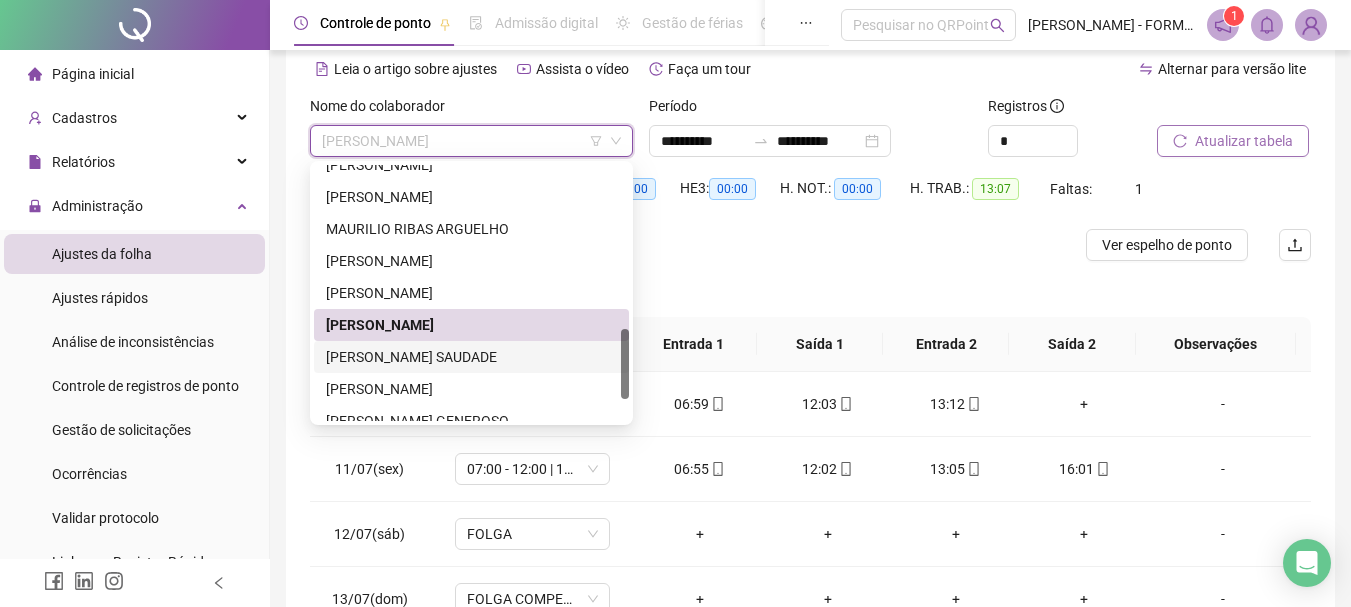 click on "[PERSON_NAME] SAUDADE" at bounding box center (471, 357) 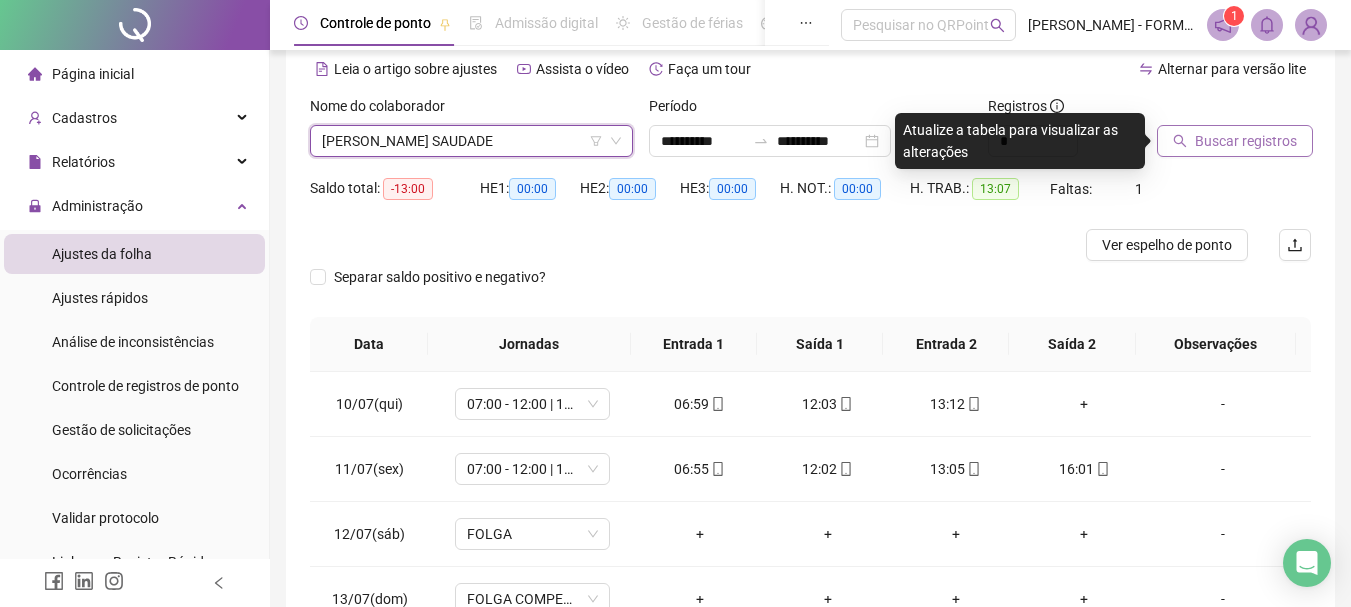 click on "Buscar registros" at bounding box center [1246, 141] 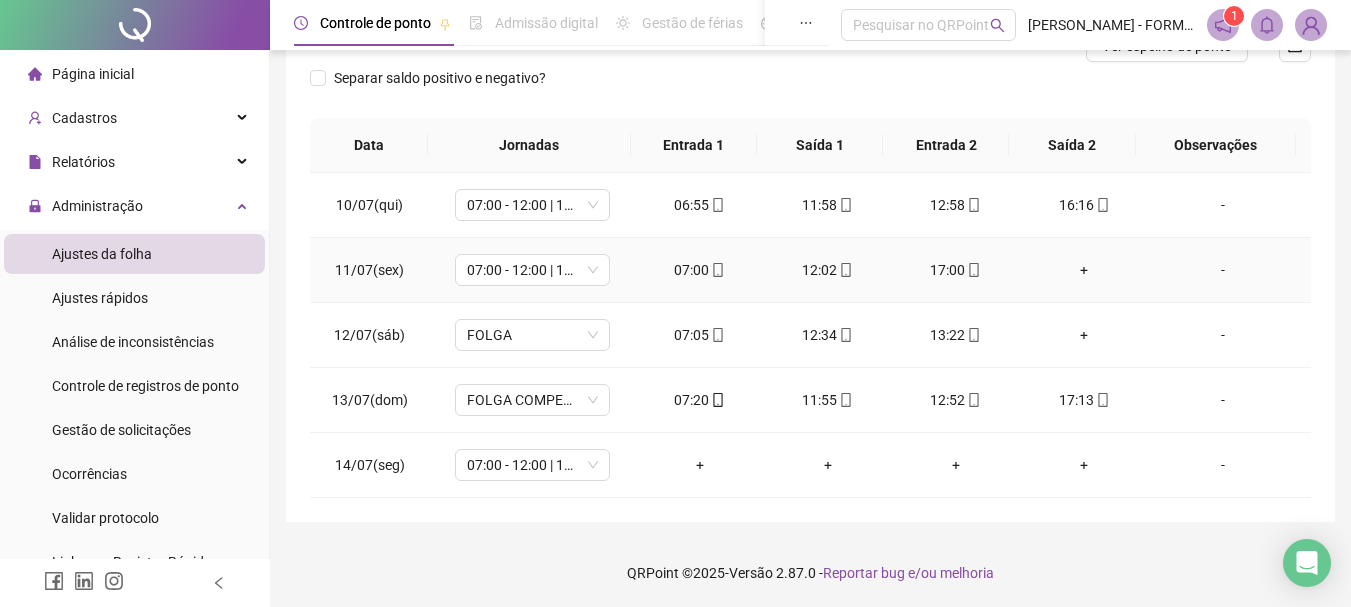 scroll, scrollTop: 289, scrollLeft: 0, axis: vertical 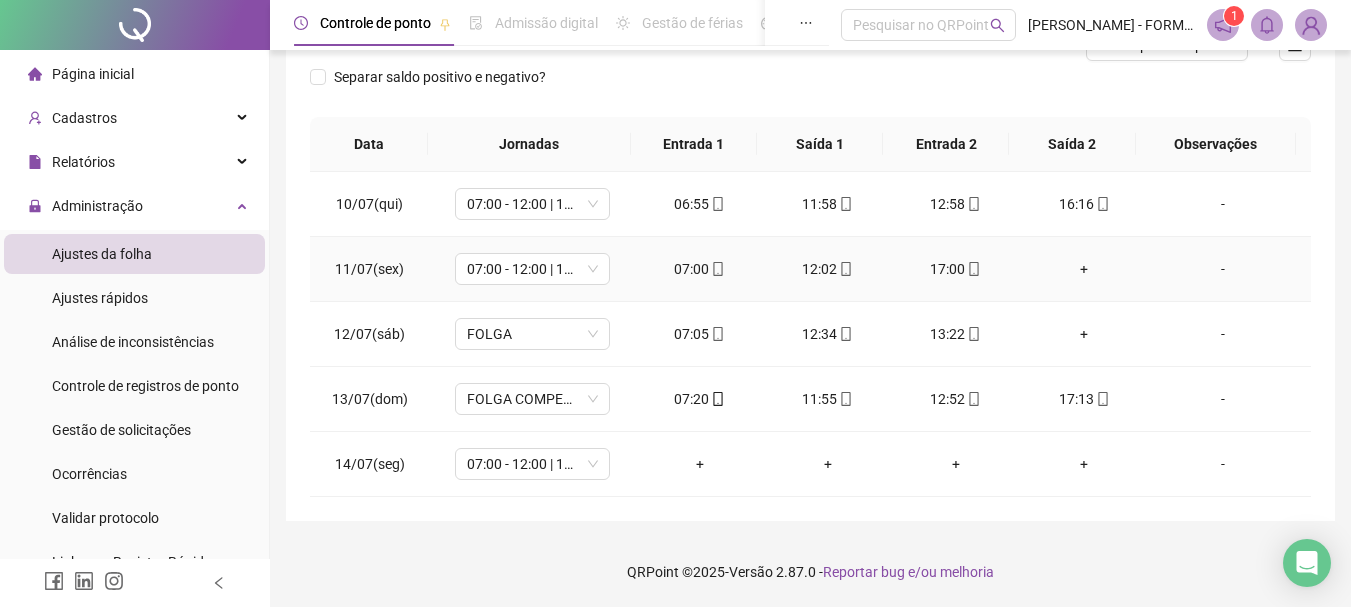 click on "+" at bounding box center [1084, 269] 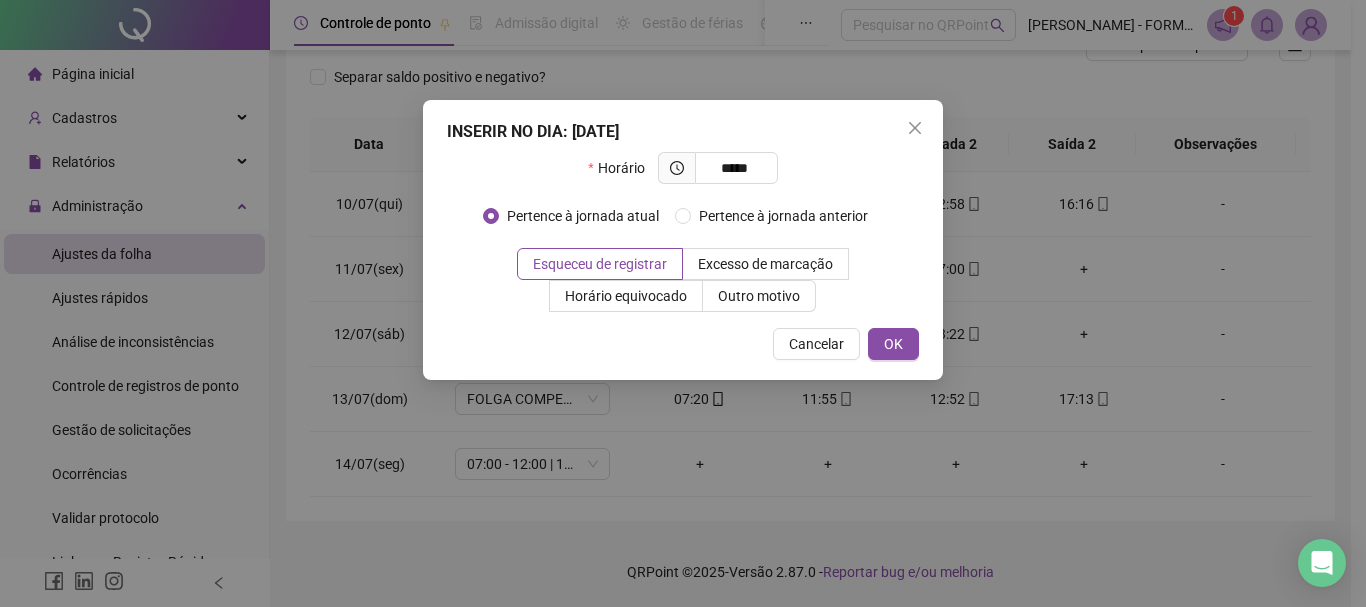 type on "*****" 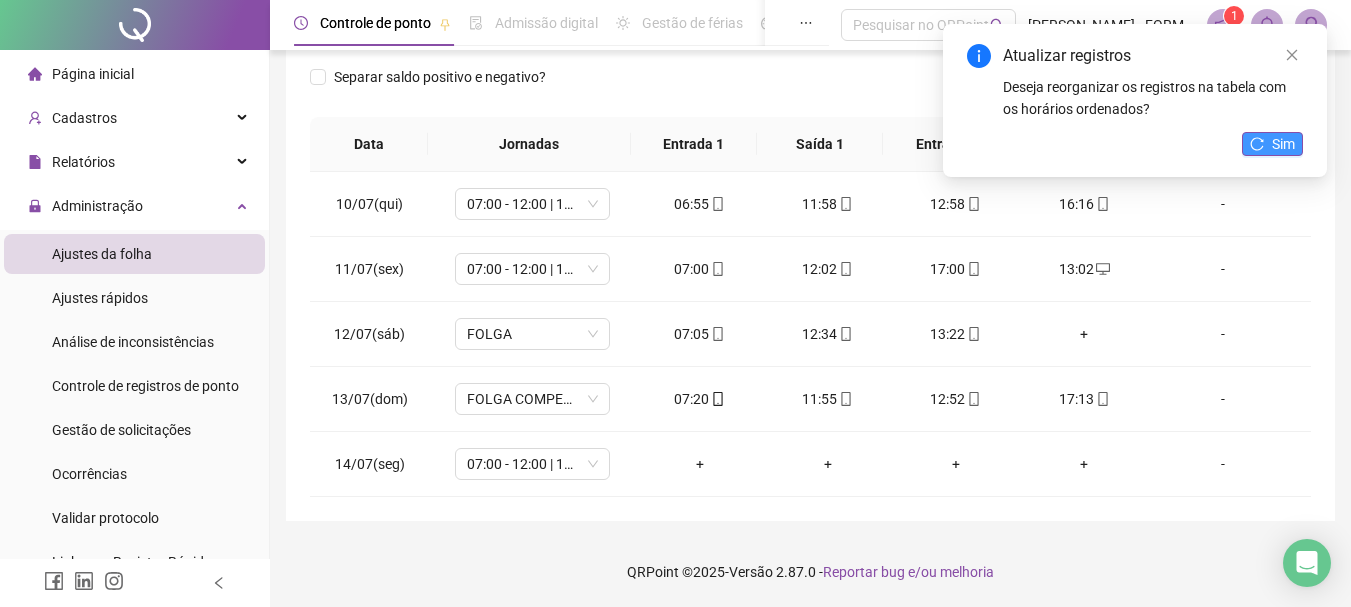 click on "Sim" at bounding box center (1272, 144) 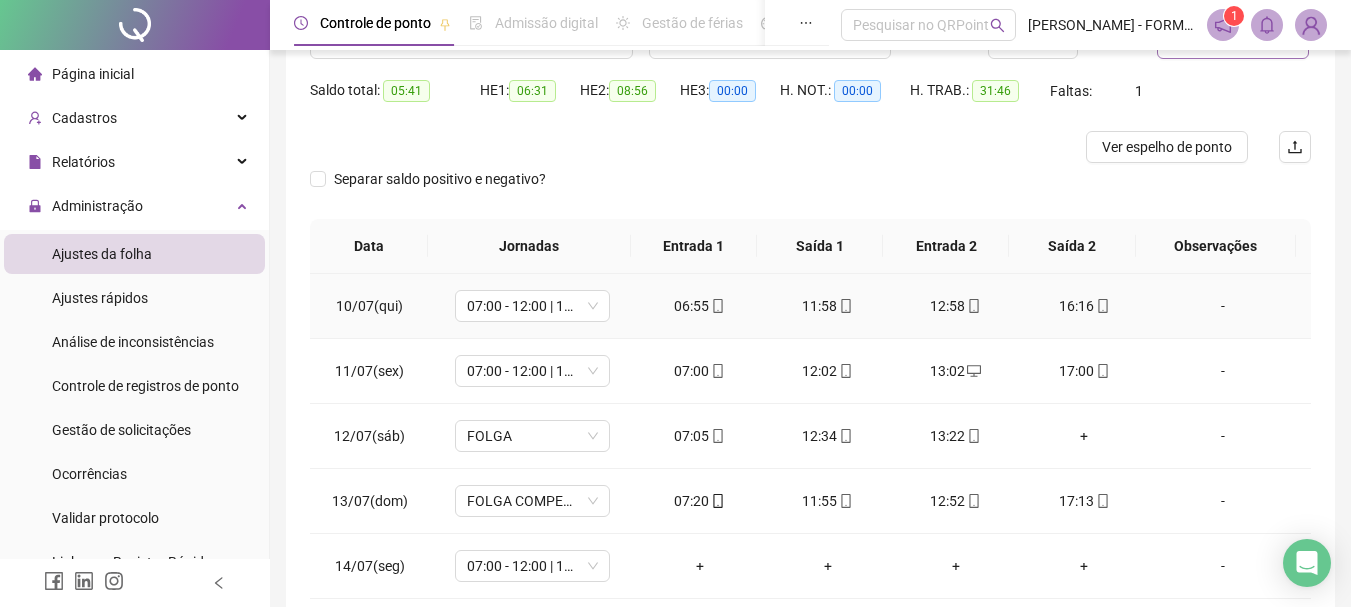 scroll, scrollTop: 0, scrollLeft: 0, axis: both 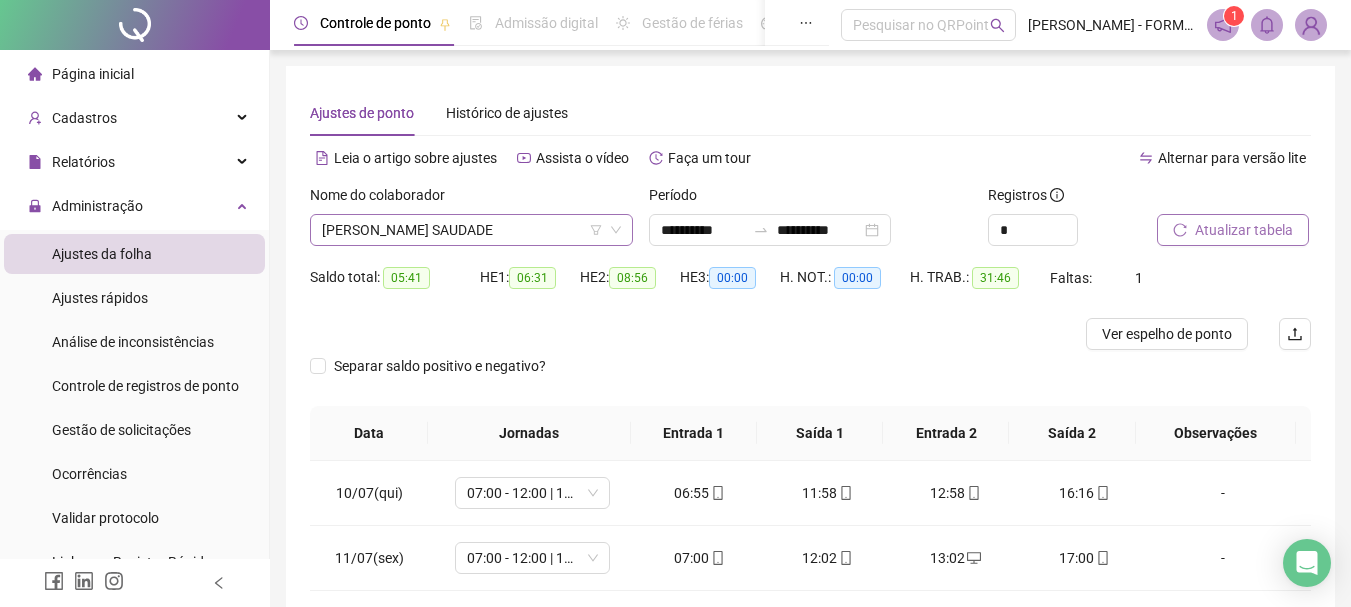 click on "[PERSON_NAME] SAUDADE" at bounding box center (471, 230) 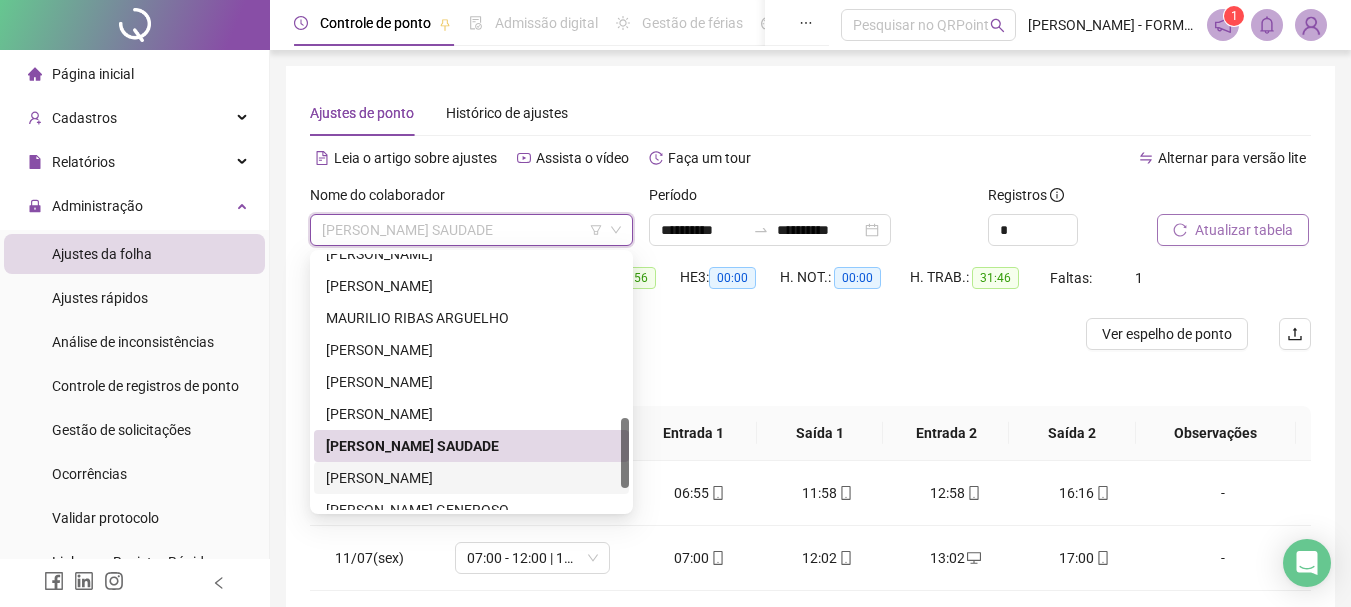 click on "[PERSON_NAME]" at bounding box center (471, 478) 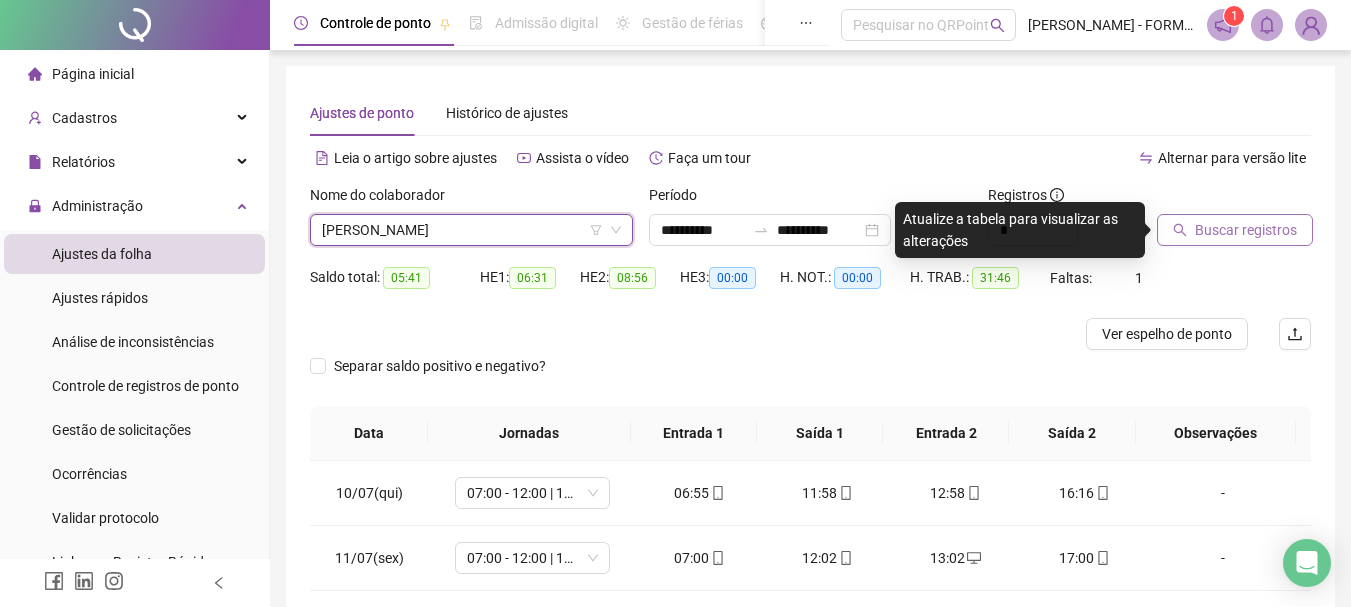 click on "Buscar registros" at bounding box center (1246, 230) 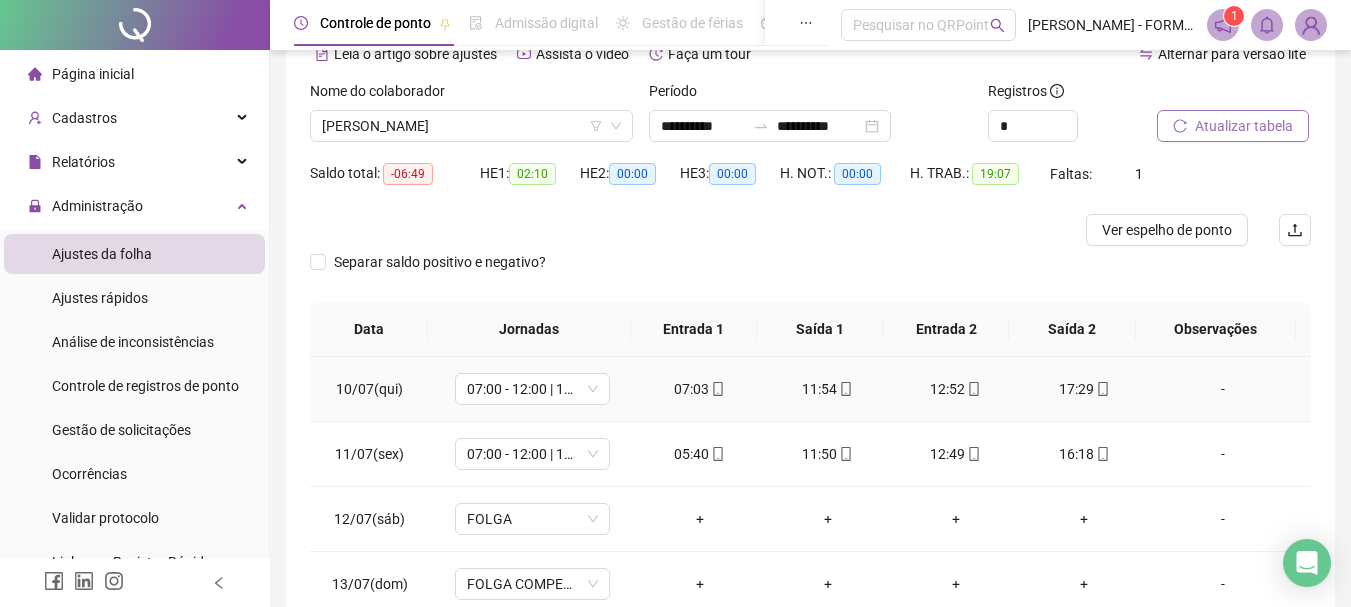 scroll, scrollTop: 89, scrollLeft: 0, axis: vertical 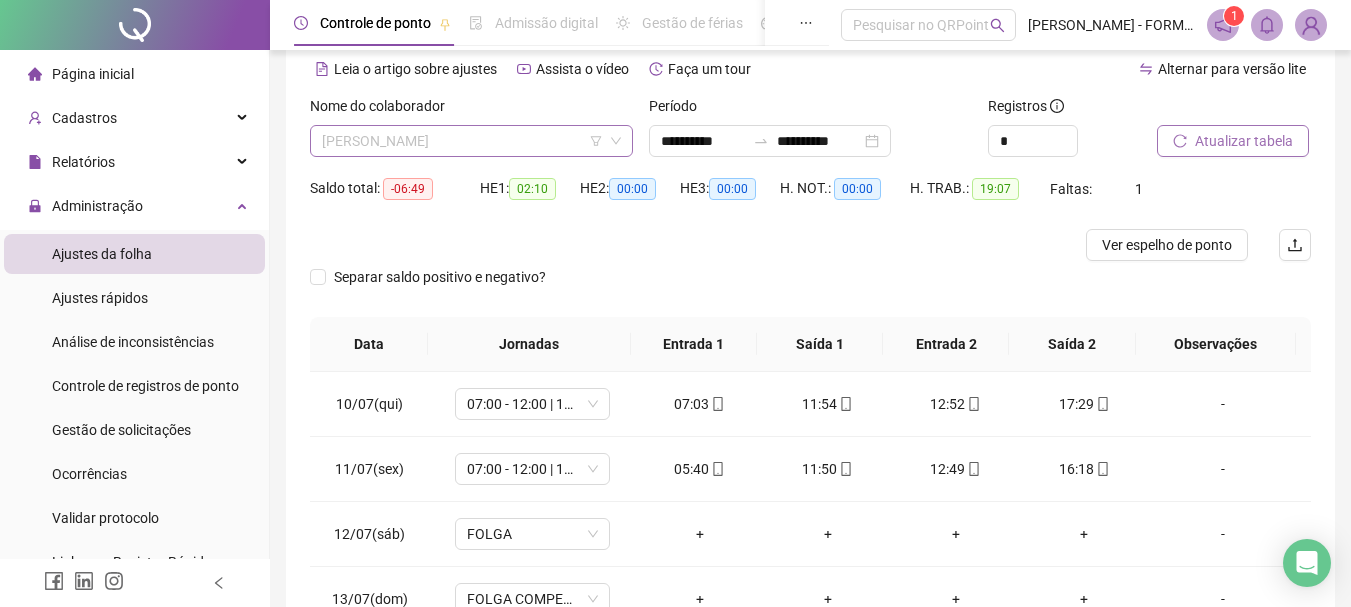 click on "[PERSON_NAME]" at bounding box center (471, 141) 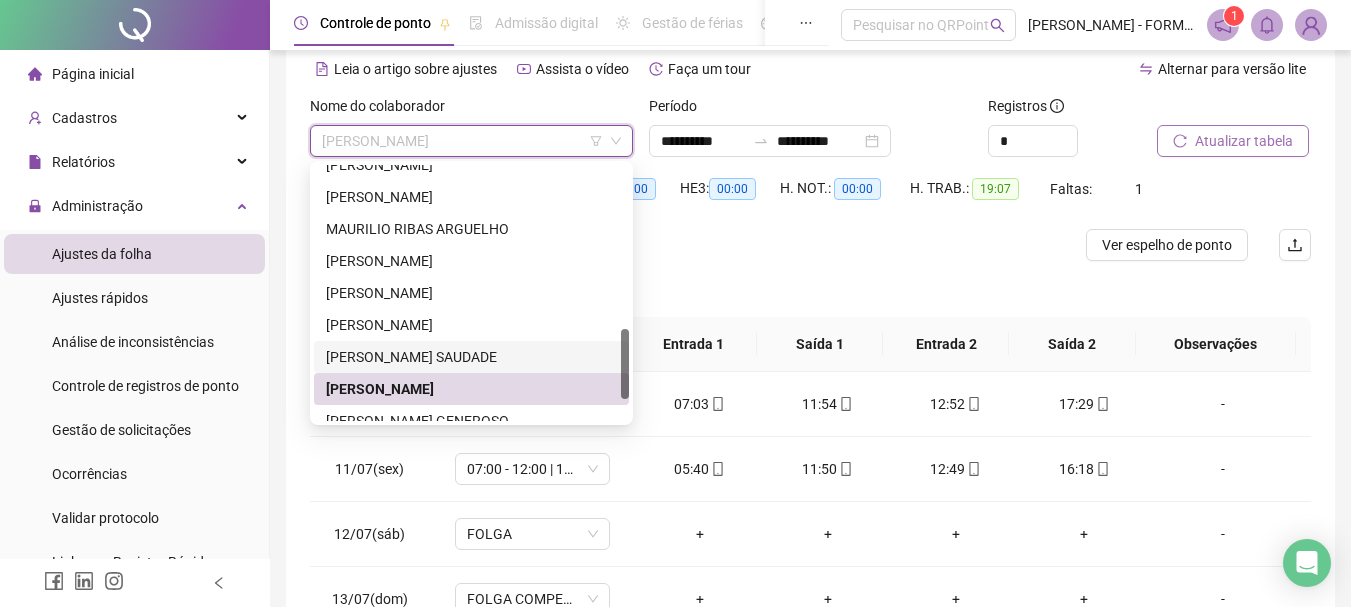 scroll, scrollTop: 672, scrollLeft: 0, axis: vertical 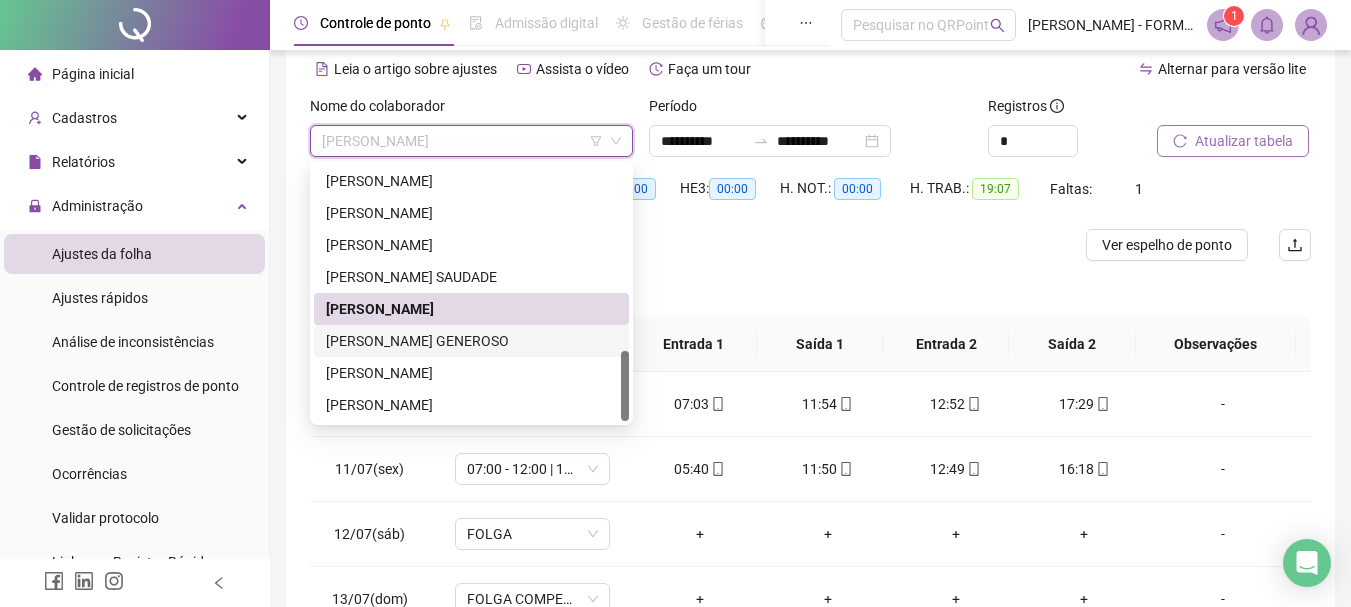 click on "[PERSON_NAME] GENEROSO" at bounding box center (471, 341) 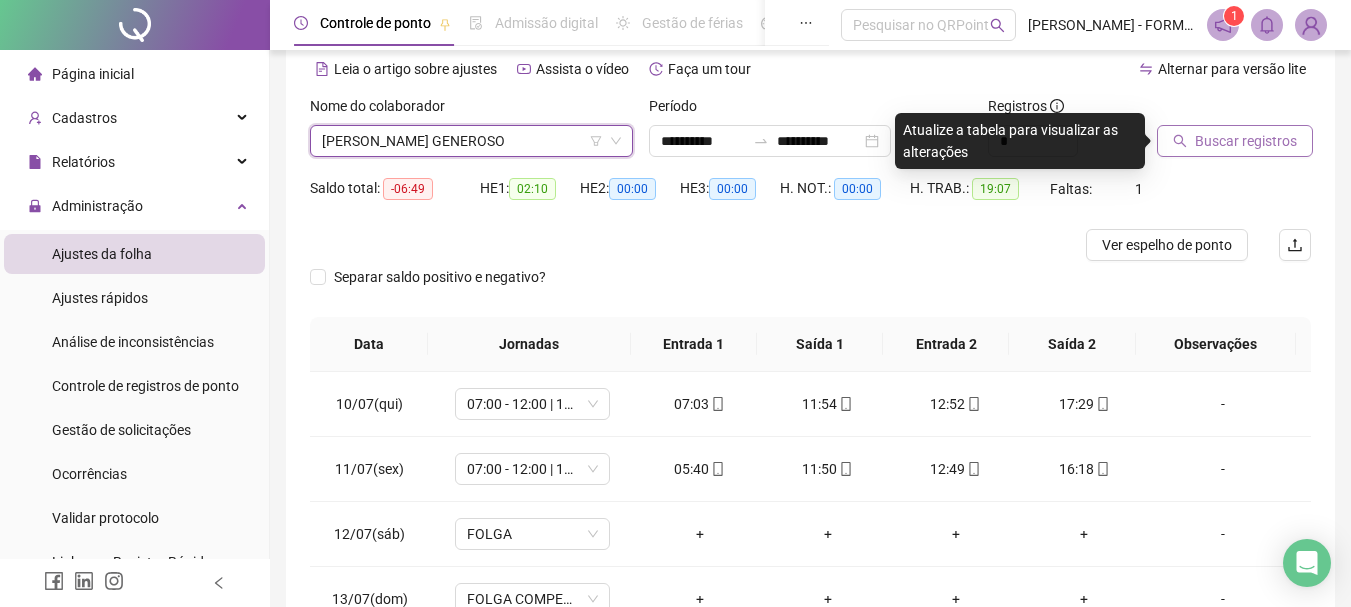 click on "Buscar registros" at bounding box center [1246, 141] 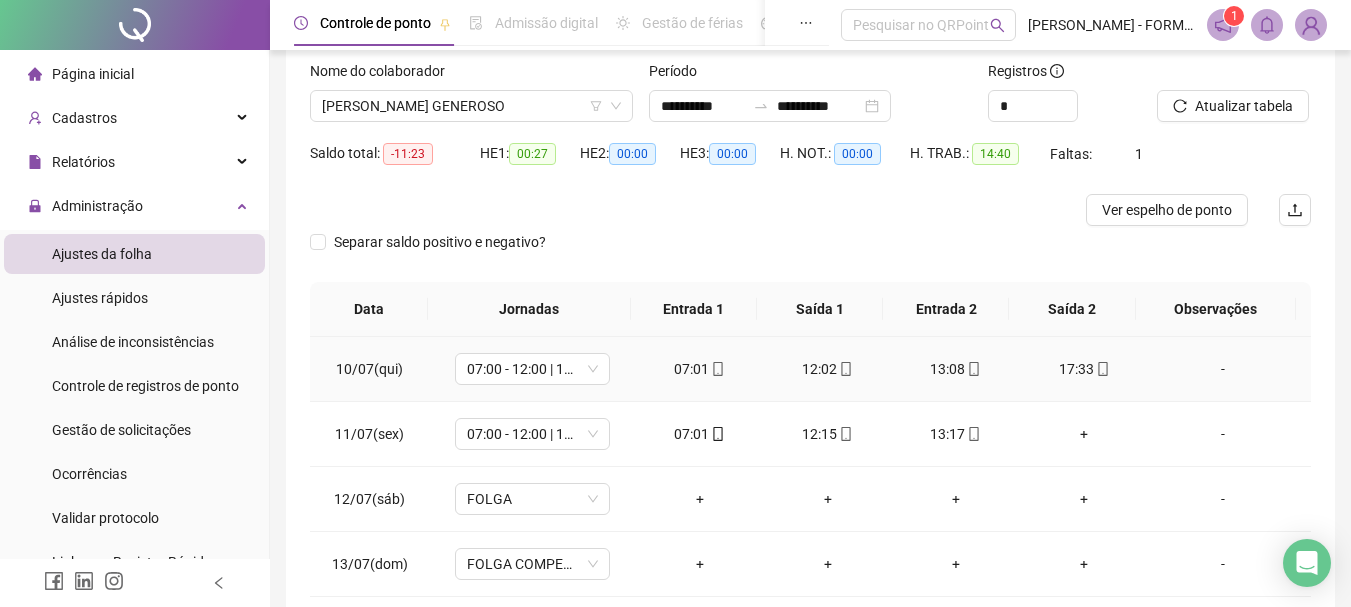 scroll, scrollTop: 89, scrollLeft: 0, axis: vertical 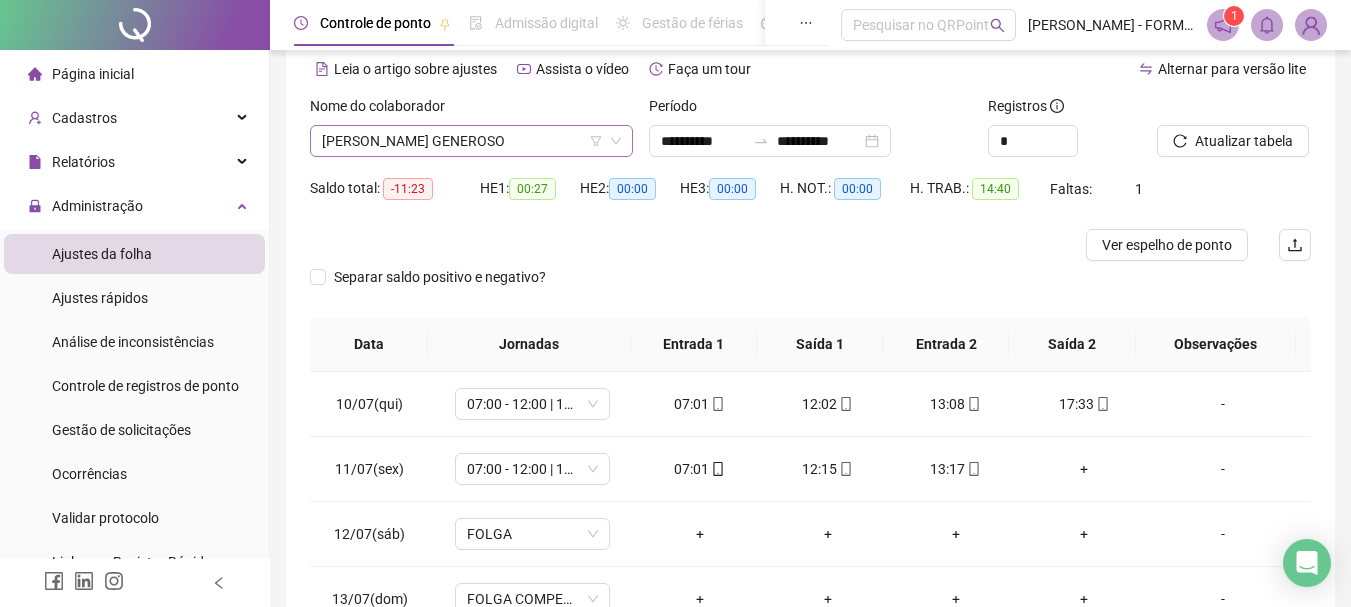 click on "[PERSON_NAME] GENEROSO" at bounding box center (471, 141) 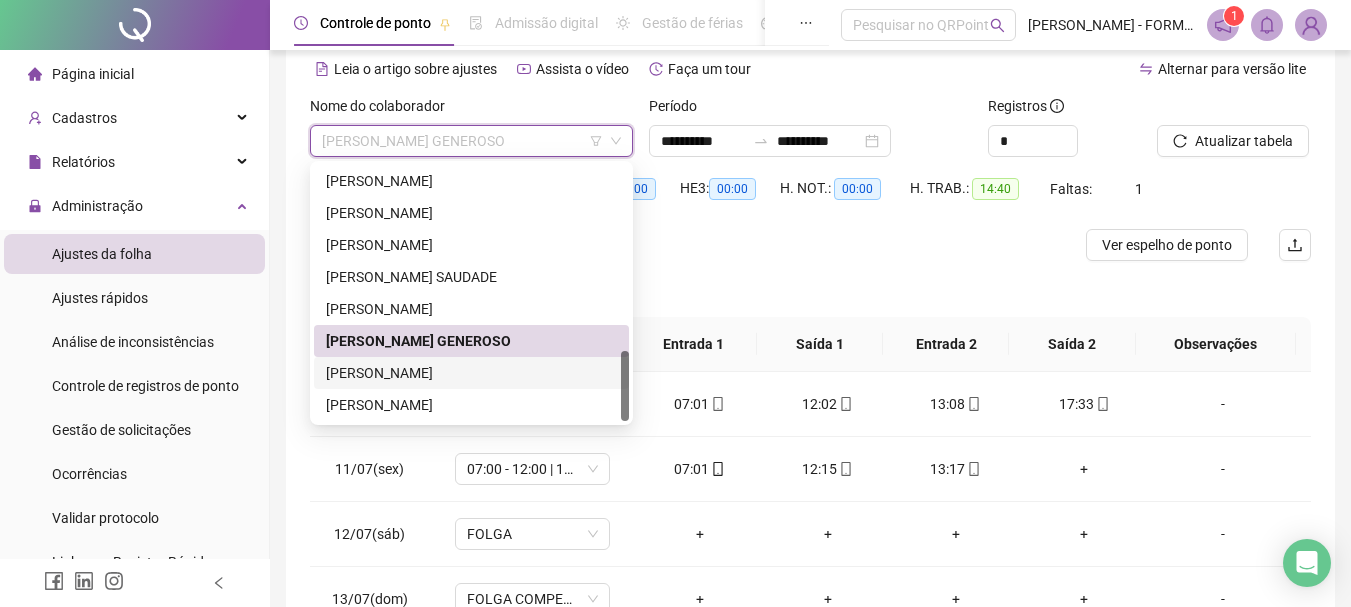 click on "[PERSON_NAME]" at bounding box center (471, 373) 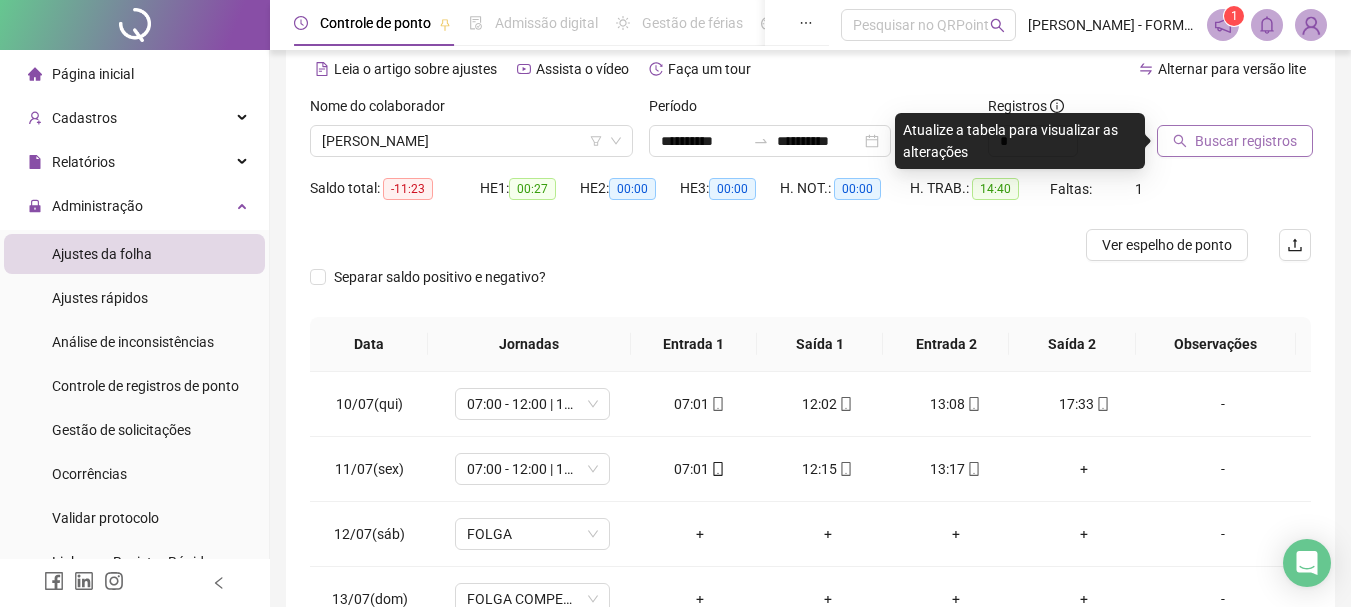 click on "Buscar registros" at bounding box center (1235, 141) 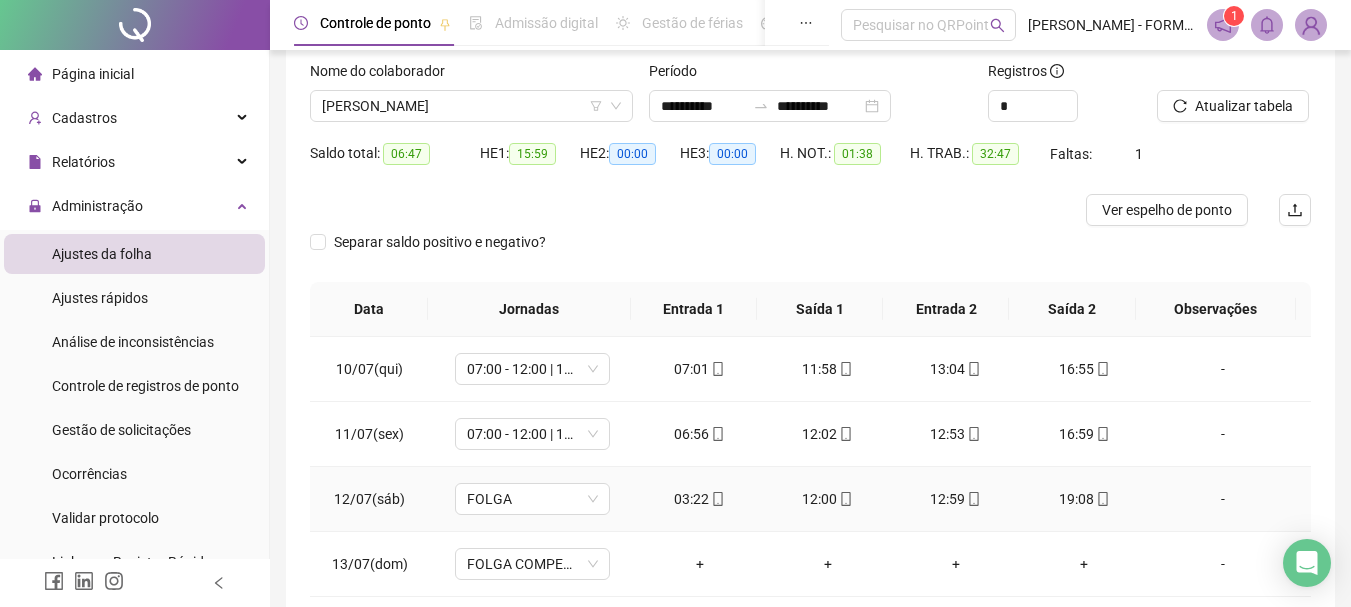 scroll, scrollTop: 89, scrollLeft: 0, axis: vertical 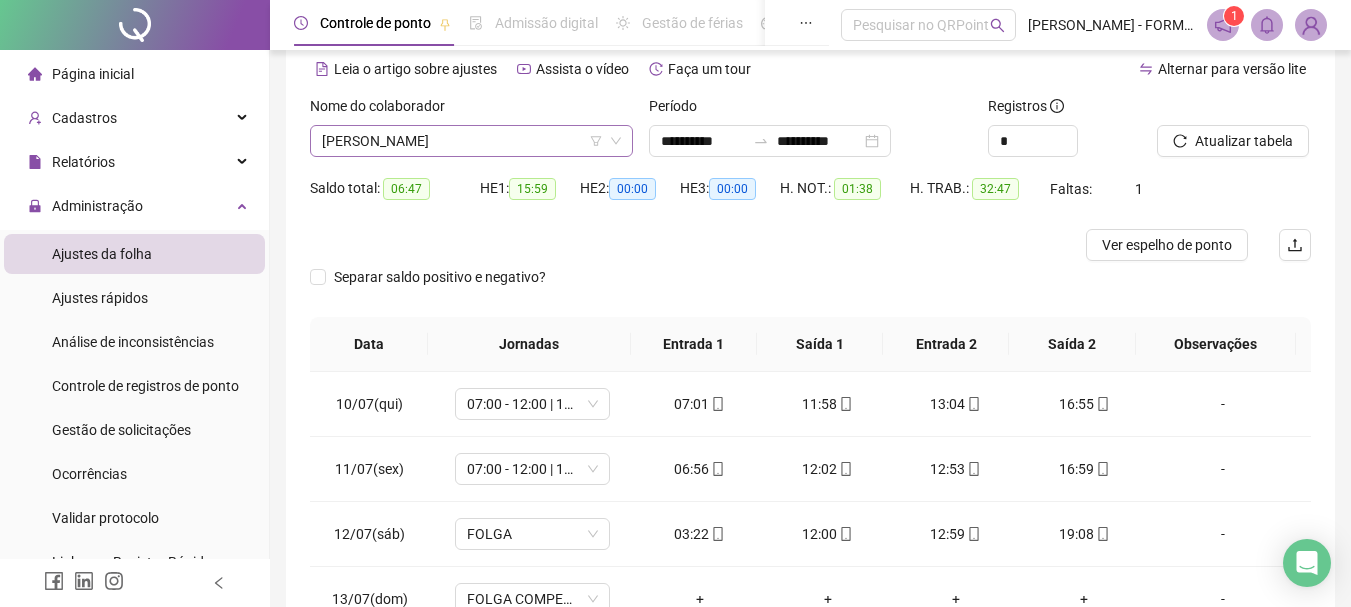 click on "[PERSON_NAME]" at bounding box center [471, 141] 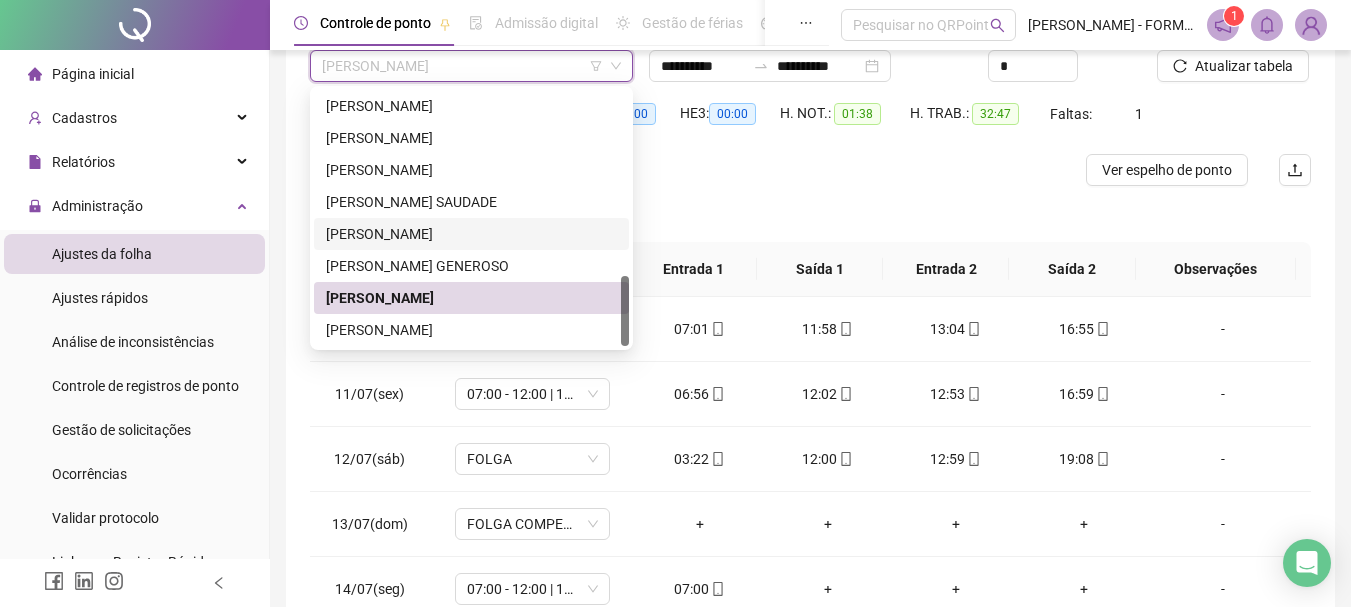scroll, scrollTop: 189, scrollLeft: 0, axis: vertical 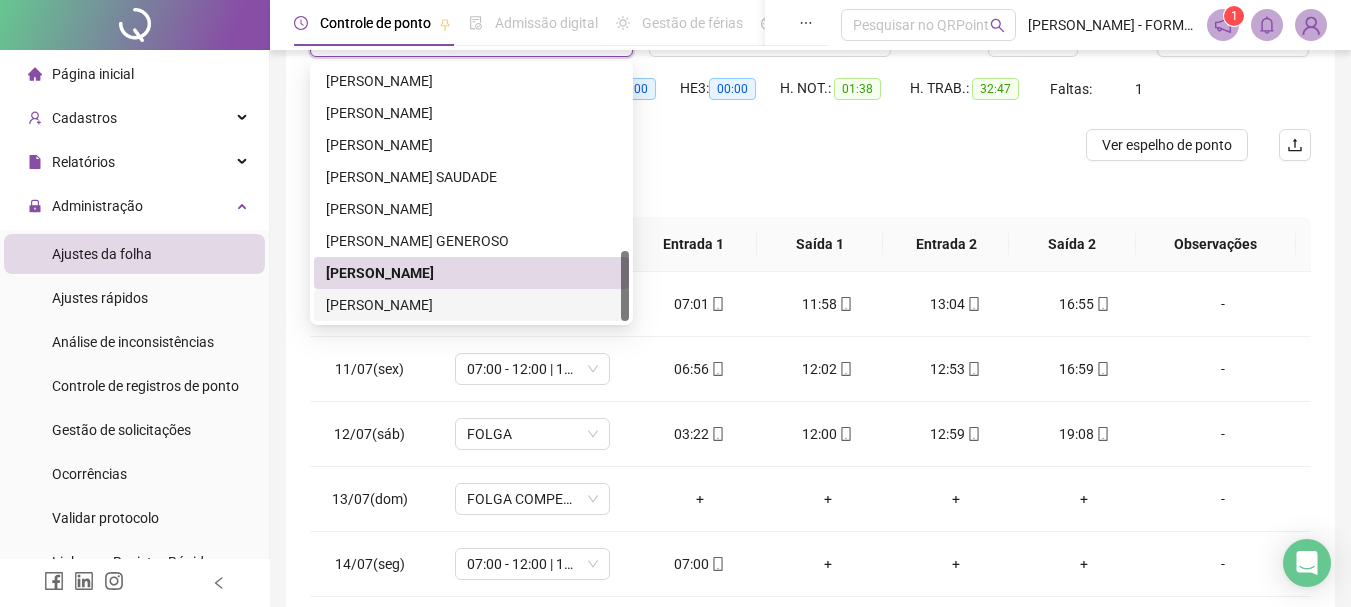 click on "[PERSON_NAME]" at bounding box center (471, 305) 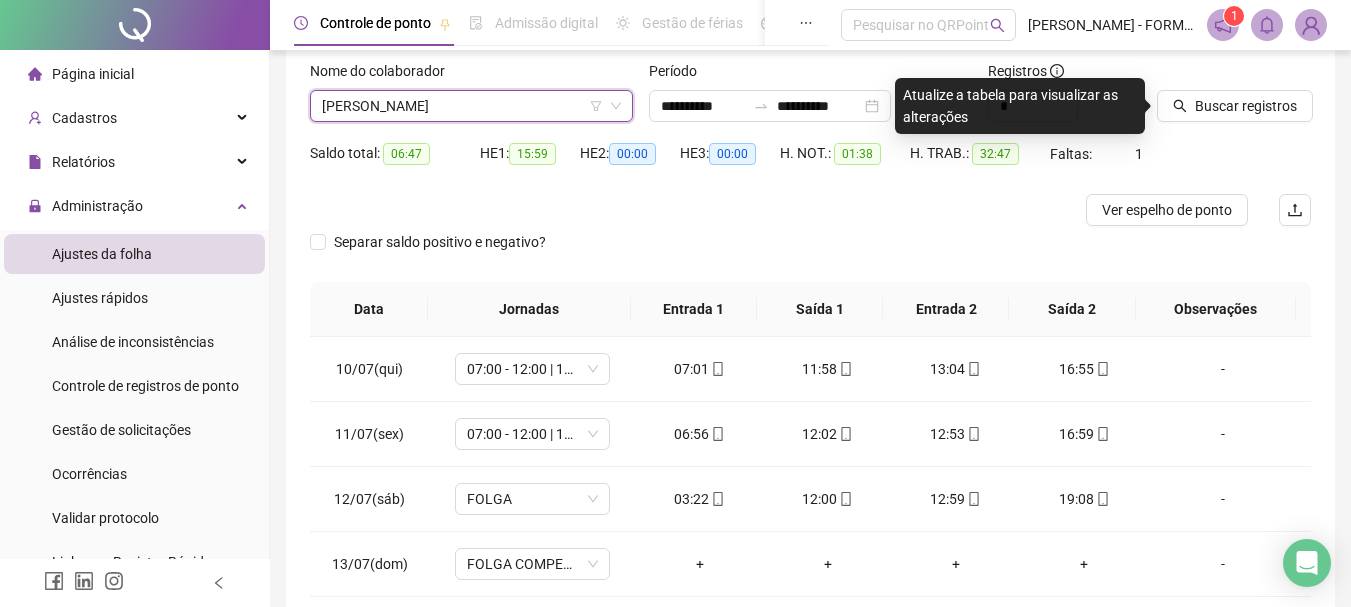 scroll, scrollTop: 89, scrollLeft: 0, axis: vertical 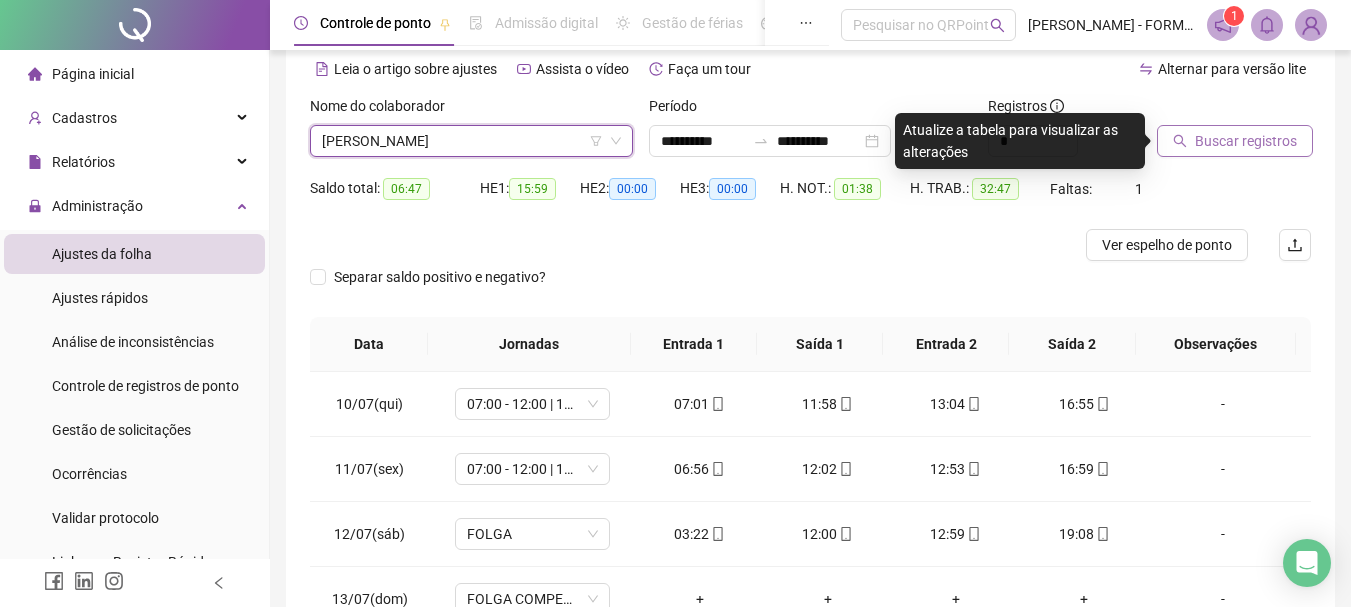 click on "Buscar registros" at bounding box center (1246, 141) 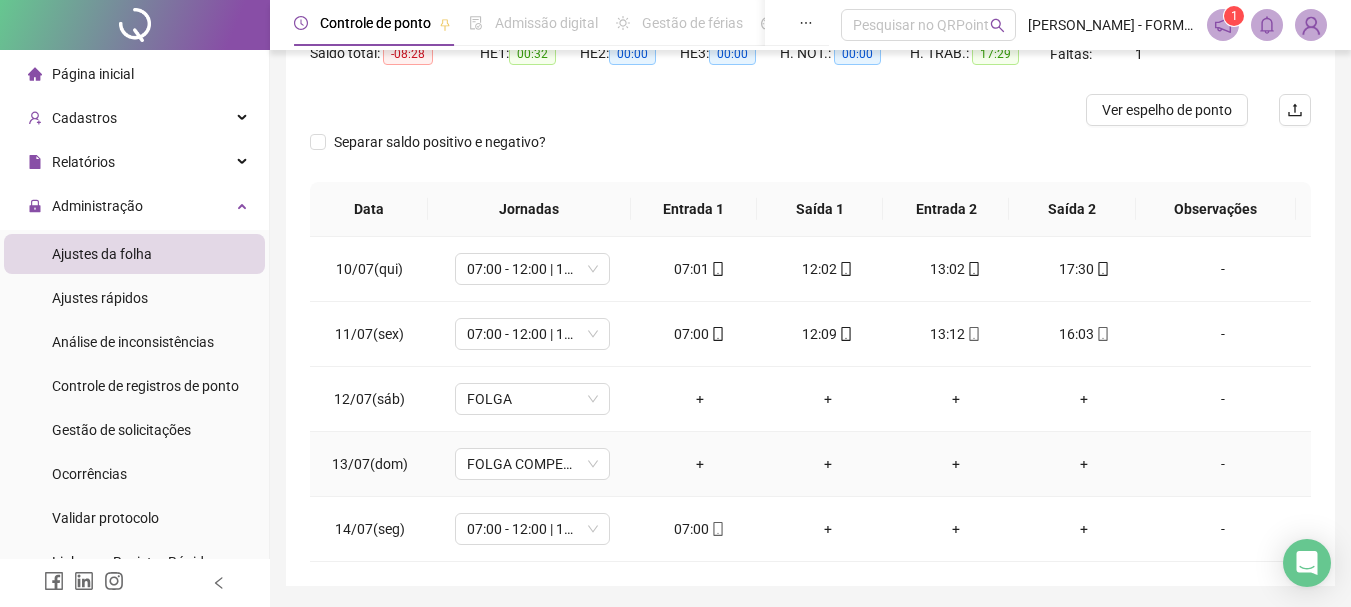 scroll, scrollTop: 189, scrollLeft: 0, axis: vertical 